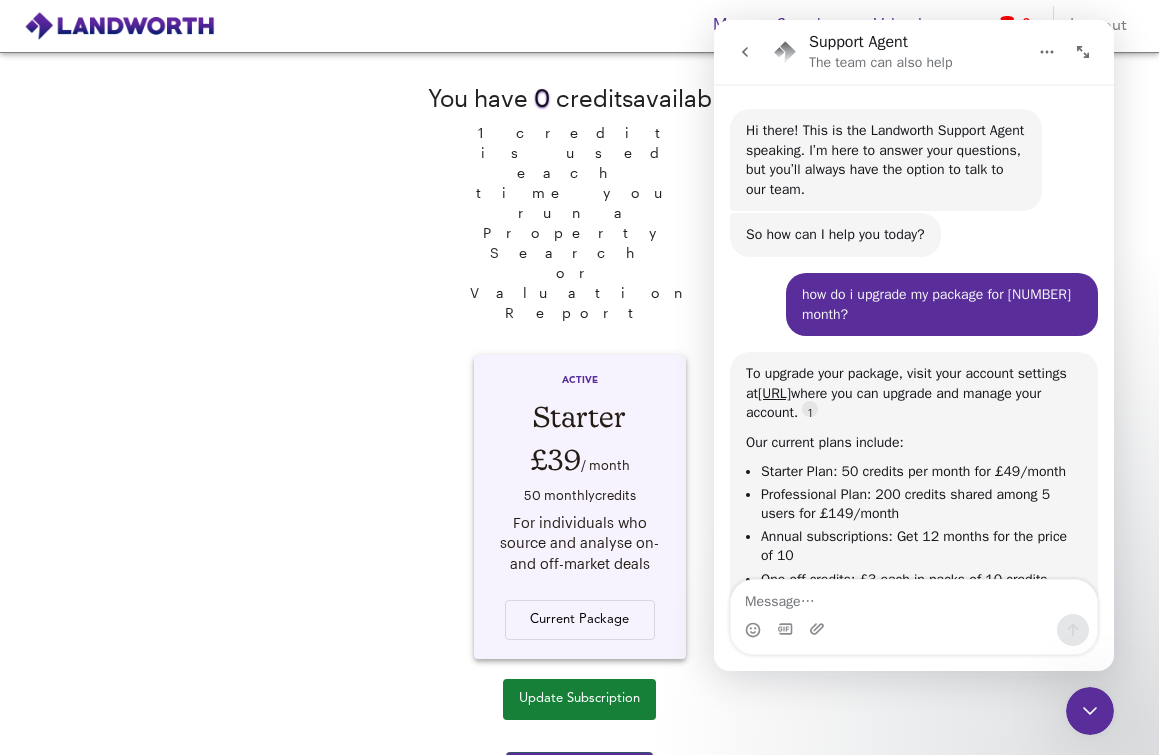 scroll, scrollTop: 0, scrollLeft: 0, axis: both 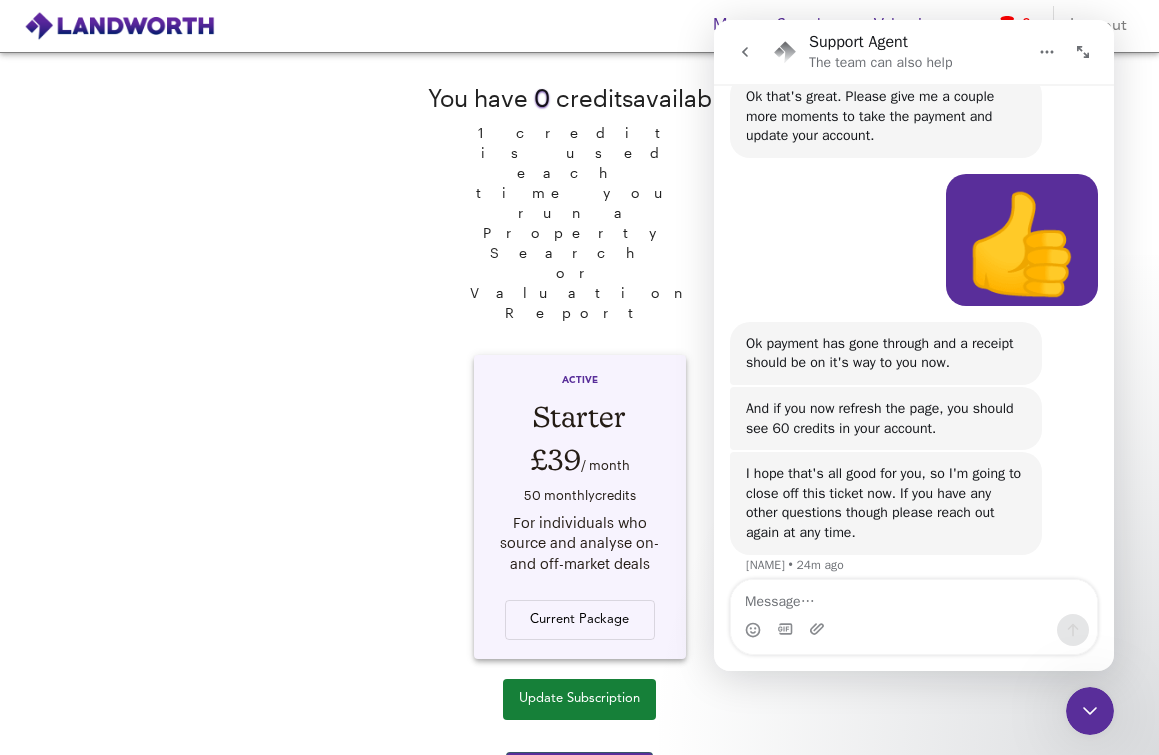 drag, startPoint x: 330, startPoint y: 102, endPoint x: 553, endPoint y: 134, distance: 225.28427 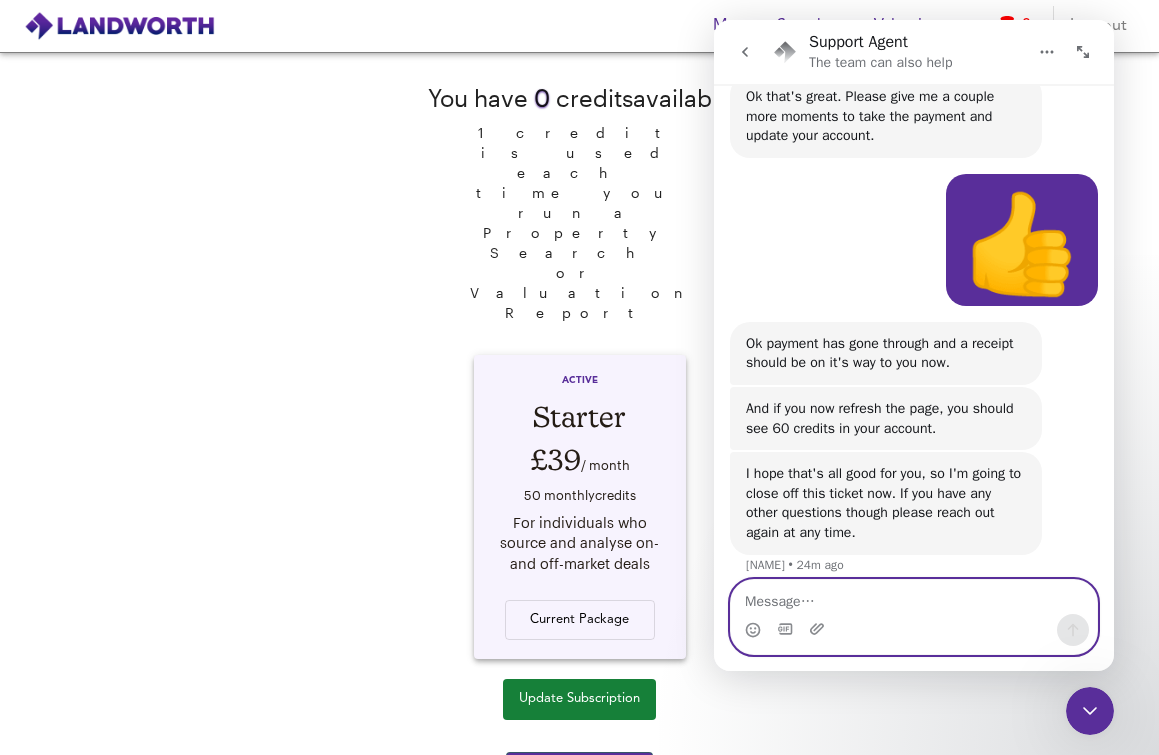 click at bounding box center [914, 597] 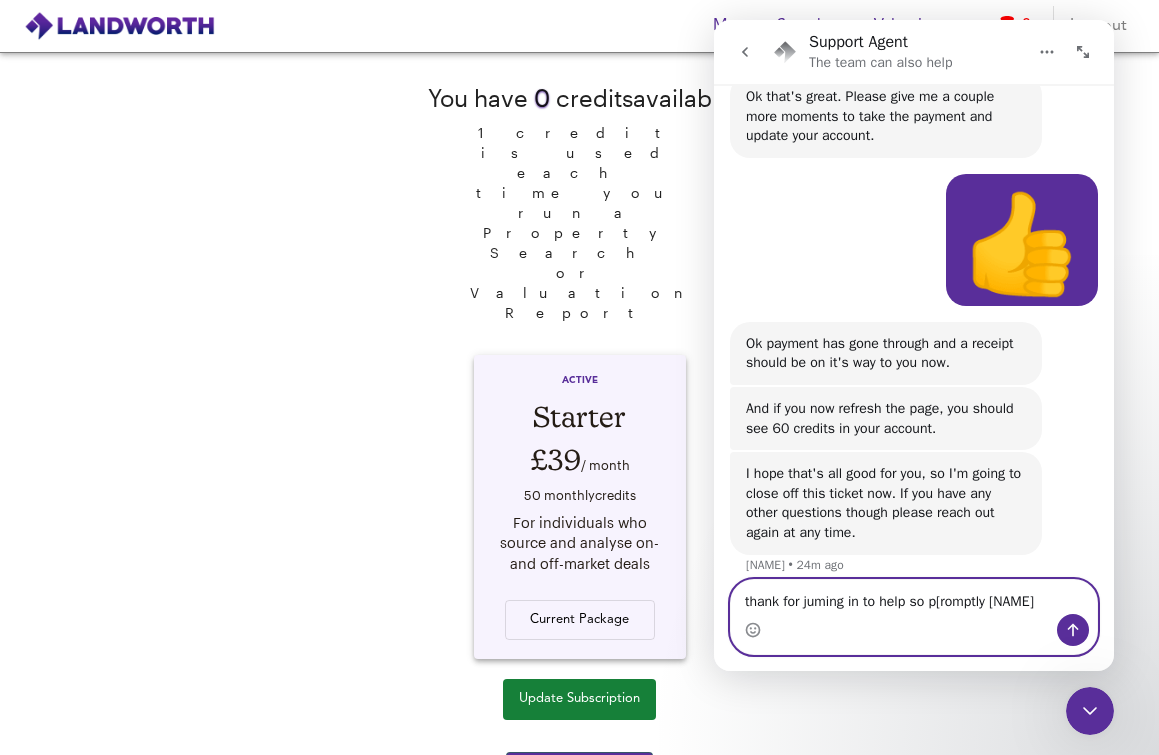 click on "thank for juming in to help so p[romptly [NAME]" at bounding box center [914, 597] 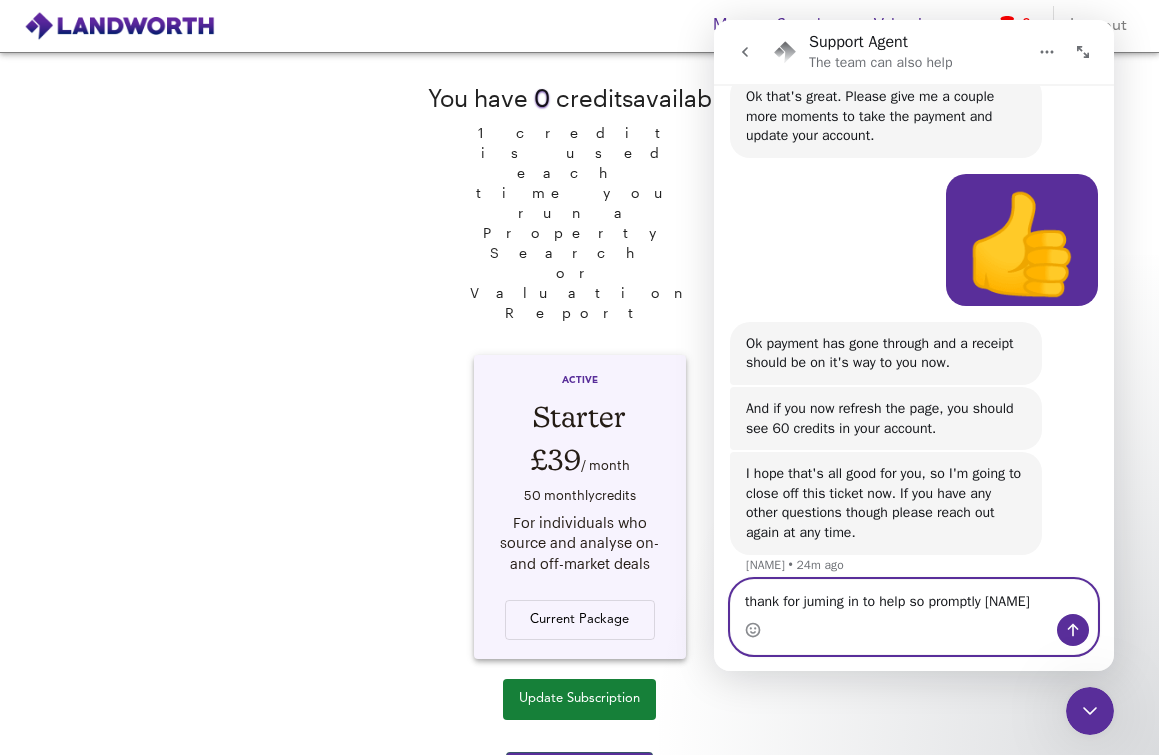 click on "thank for juming in to help so promptly [NAME]" at bounding box center (914, 597) 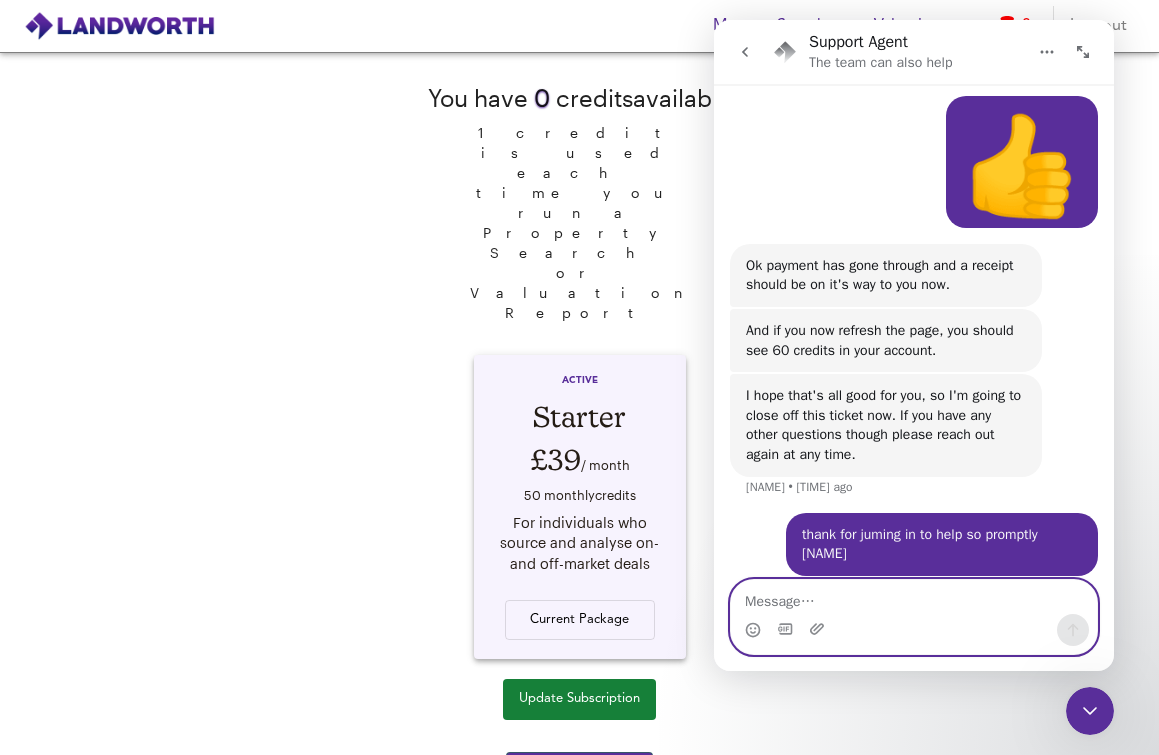 scroll, scrollTop: 2510, scrollLeft: 0, axis: vertical 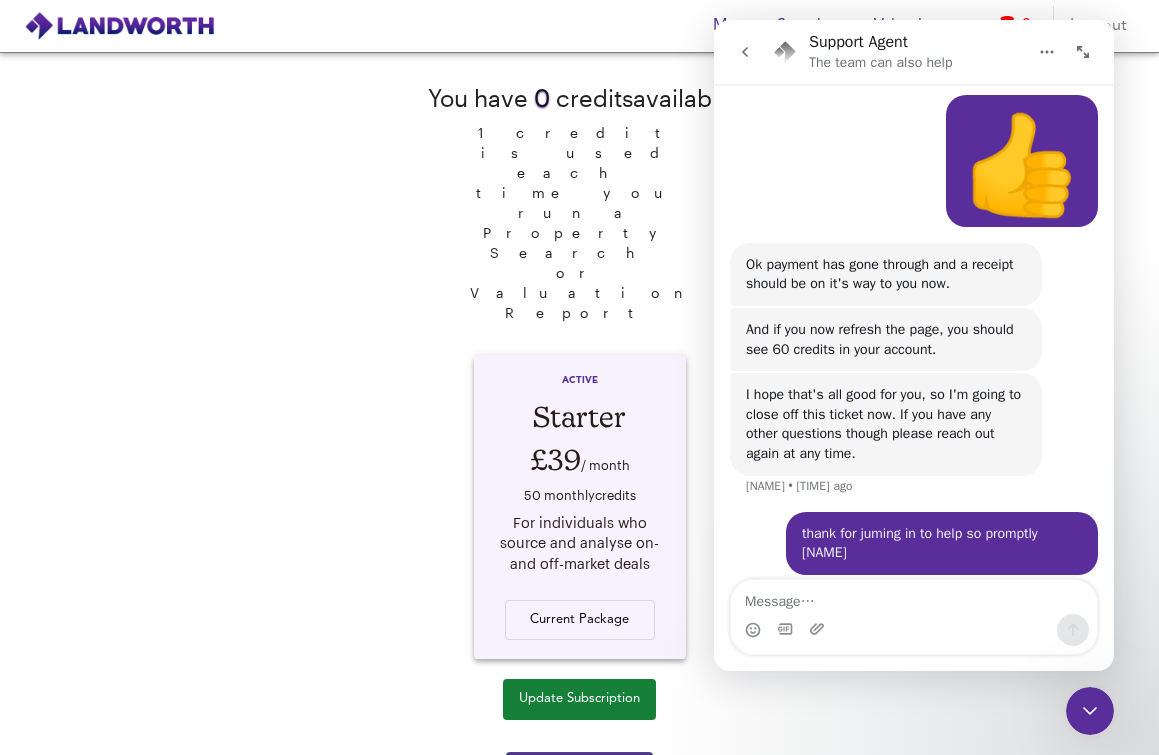 drag, startPoint x: 1091, startPoint y: 714, endPoint x: 2109, endPoint y: 1230, distance: 1141.3063 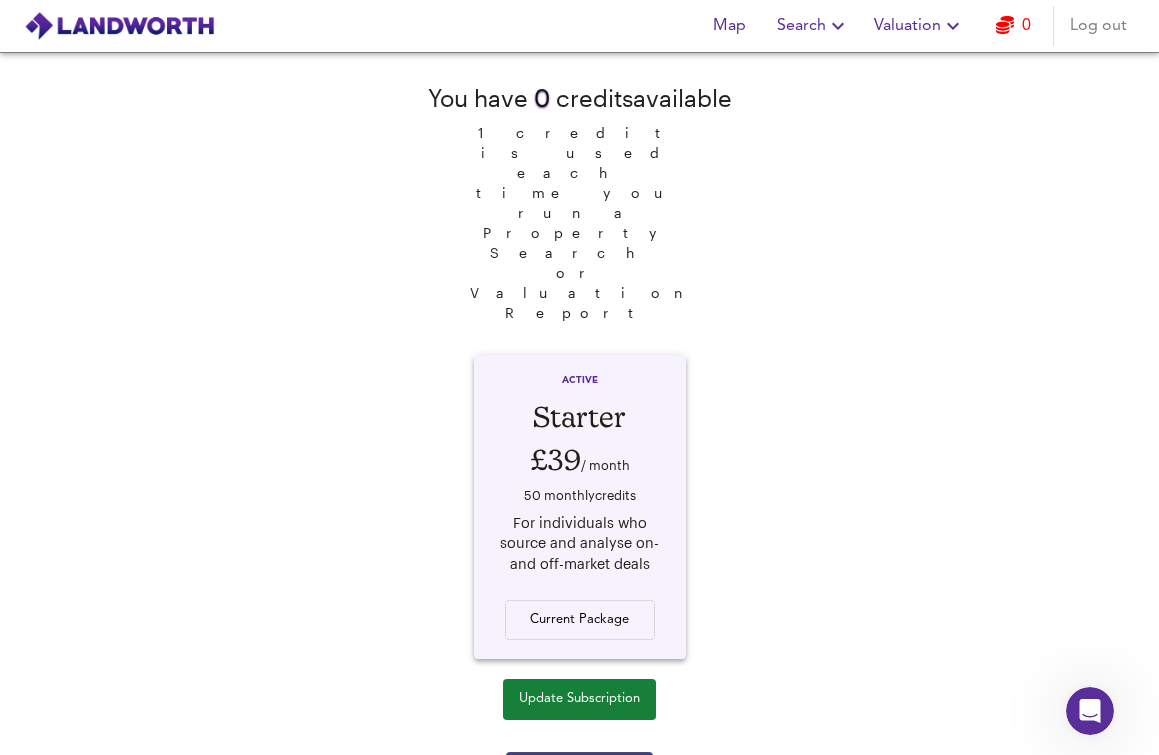 click at bounding box center (119, 26) 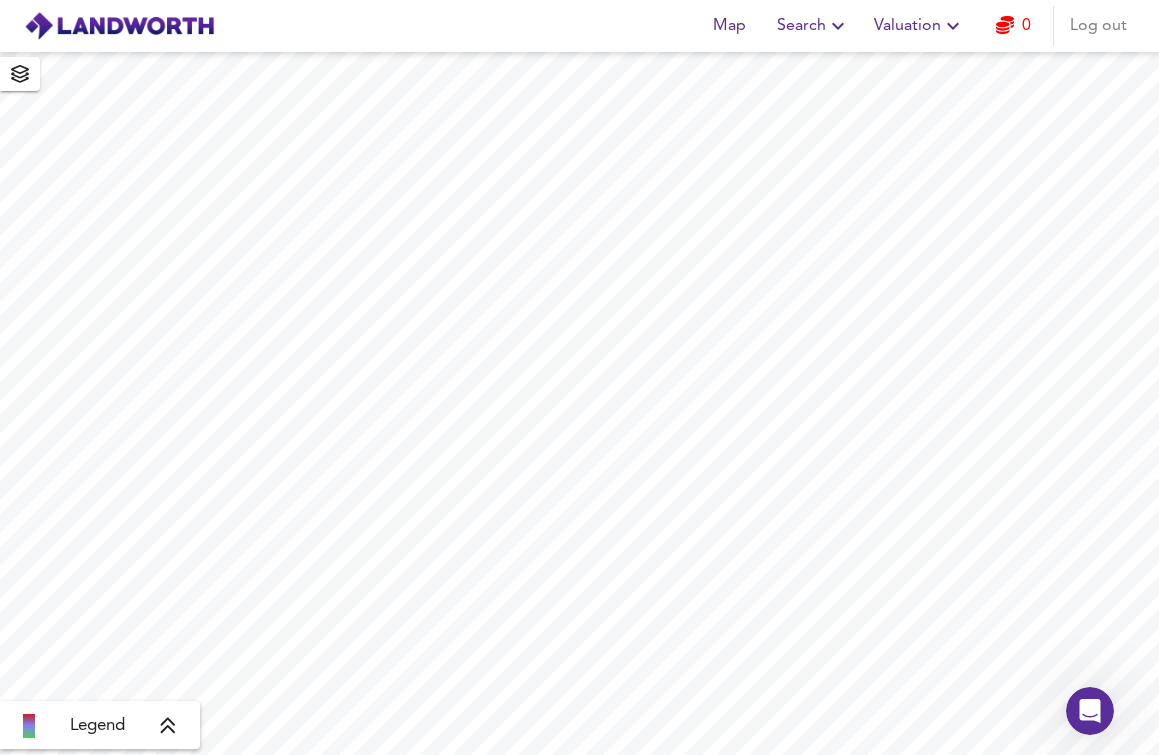 scroll, scrollTop: 0, scrollLeft: 0, axis: both 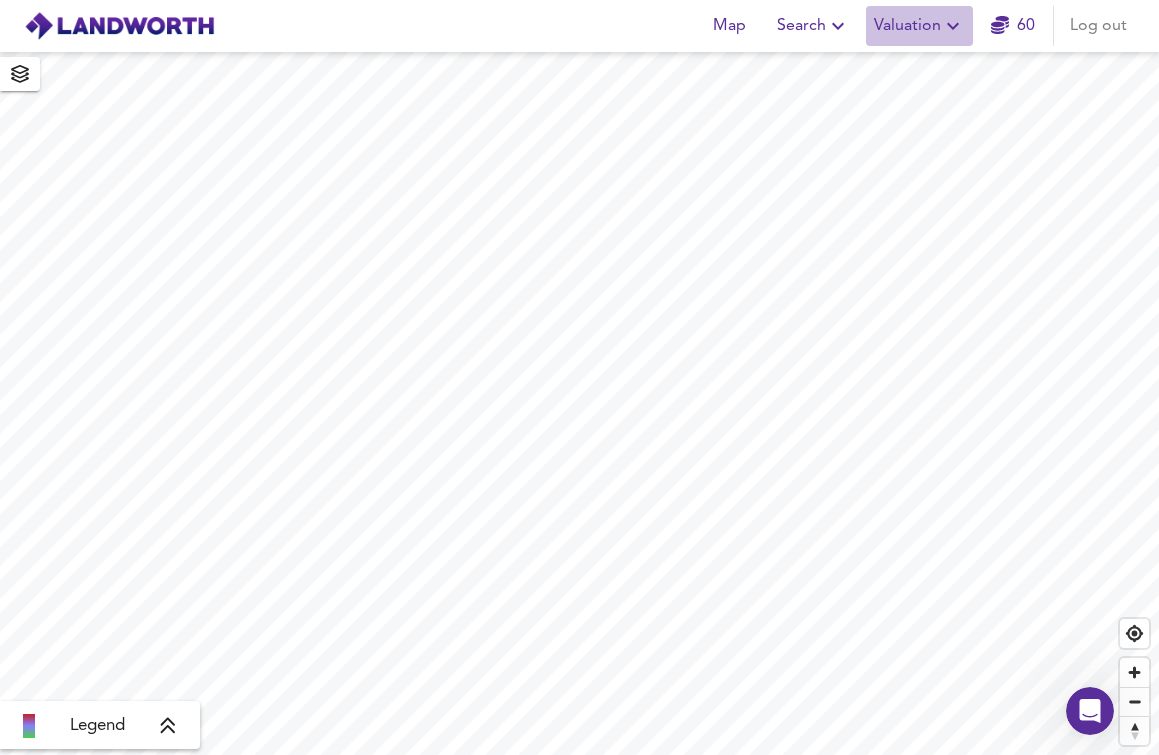 click on "Valuation" at bounding box center (919, 26) 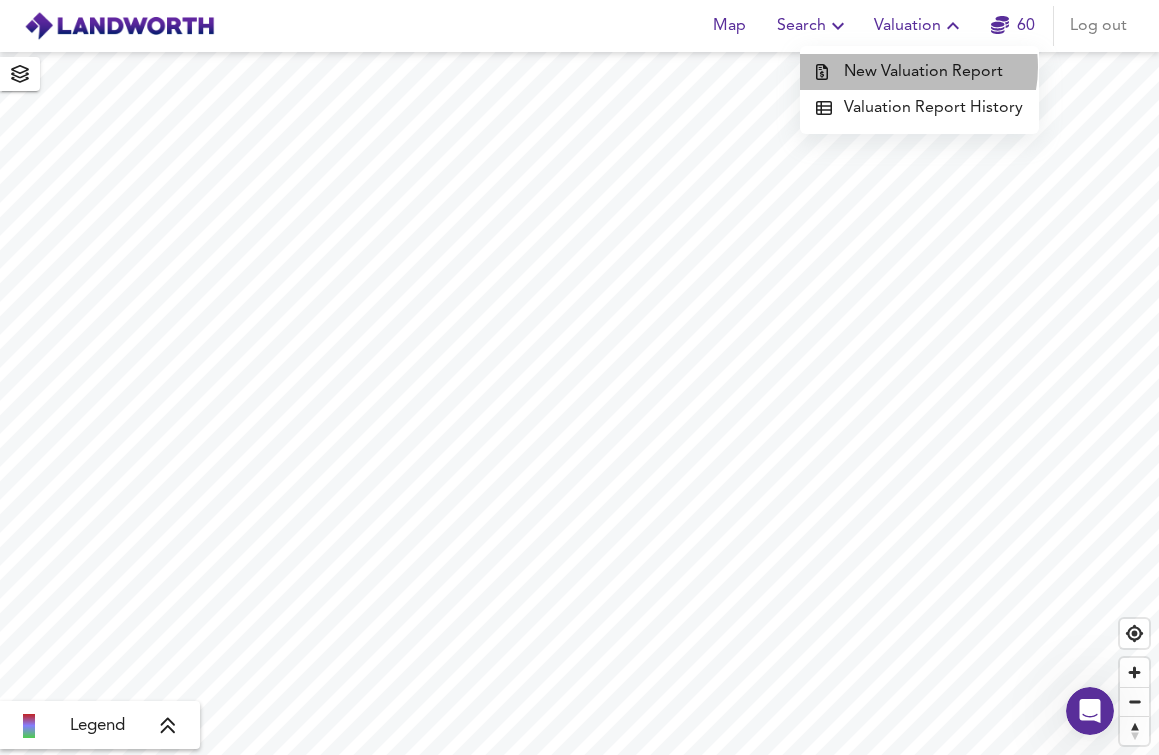 click on "New Valuation Report" at bounding box center (919, 72) 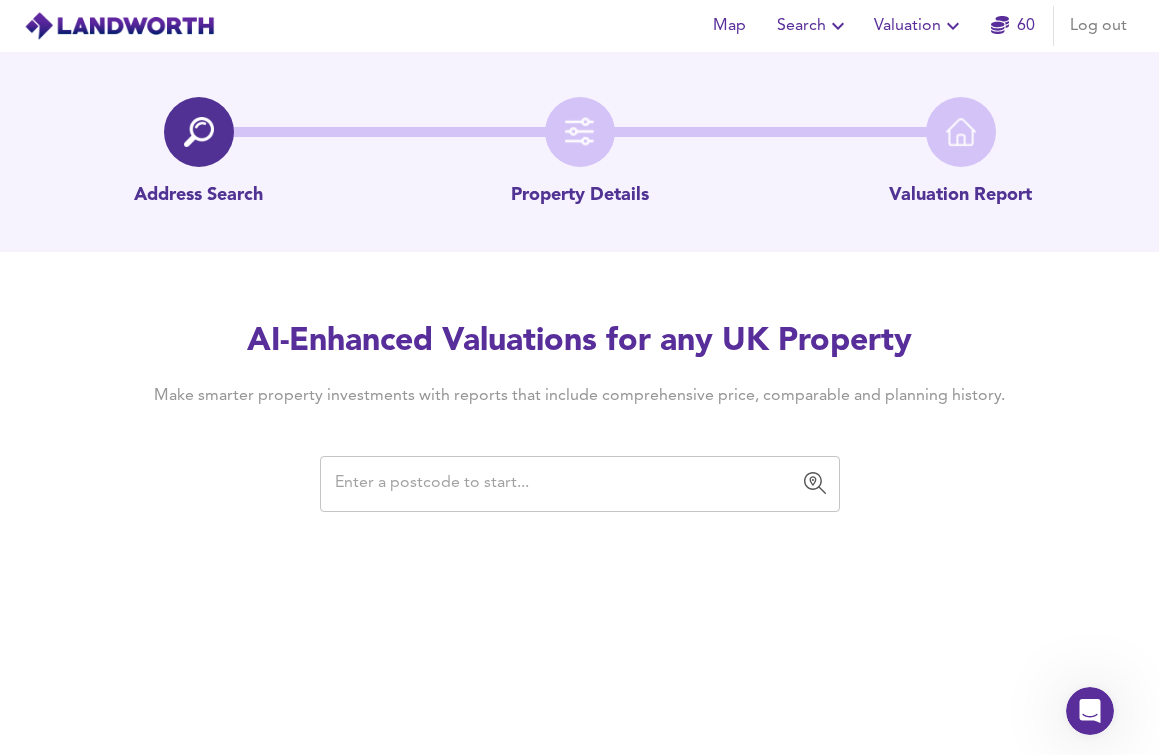 click at bounding box center [565, 484] 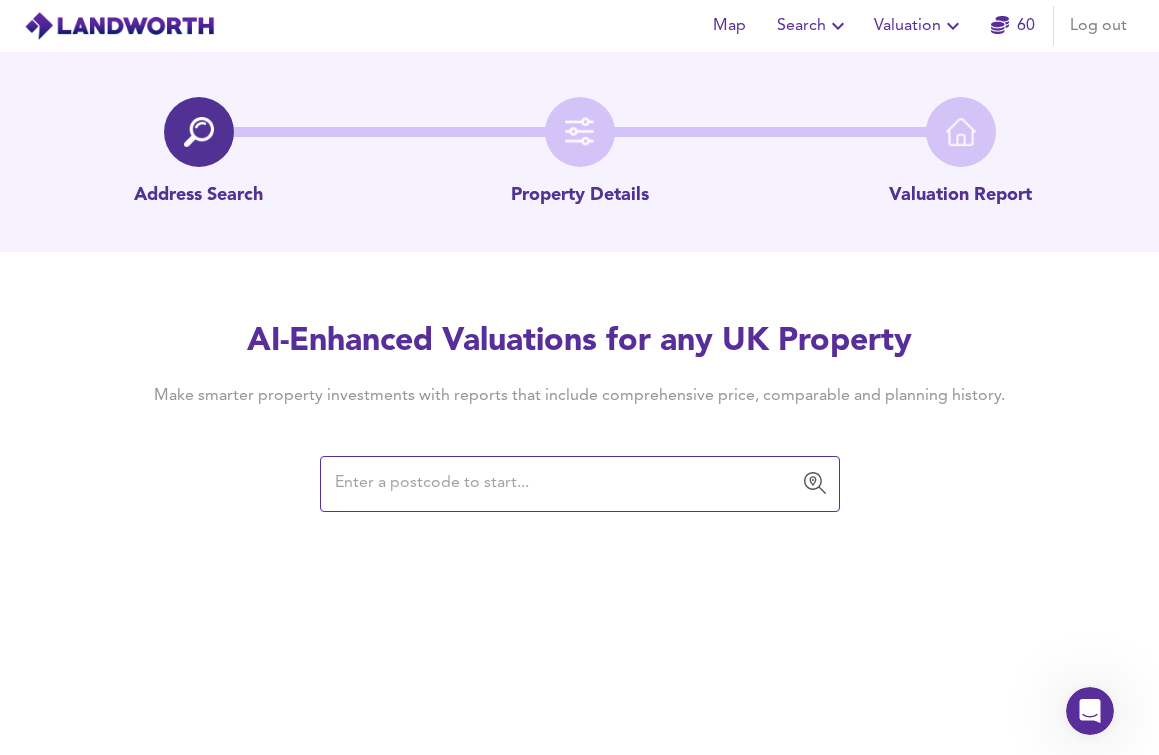 paste on "[POSTCODE]" 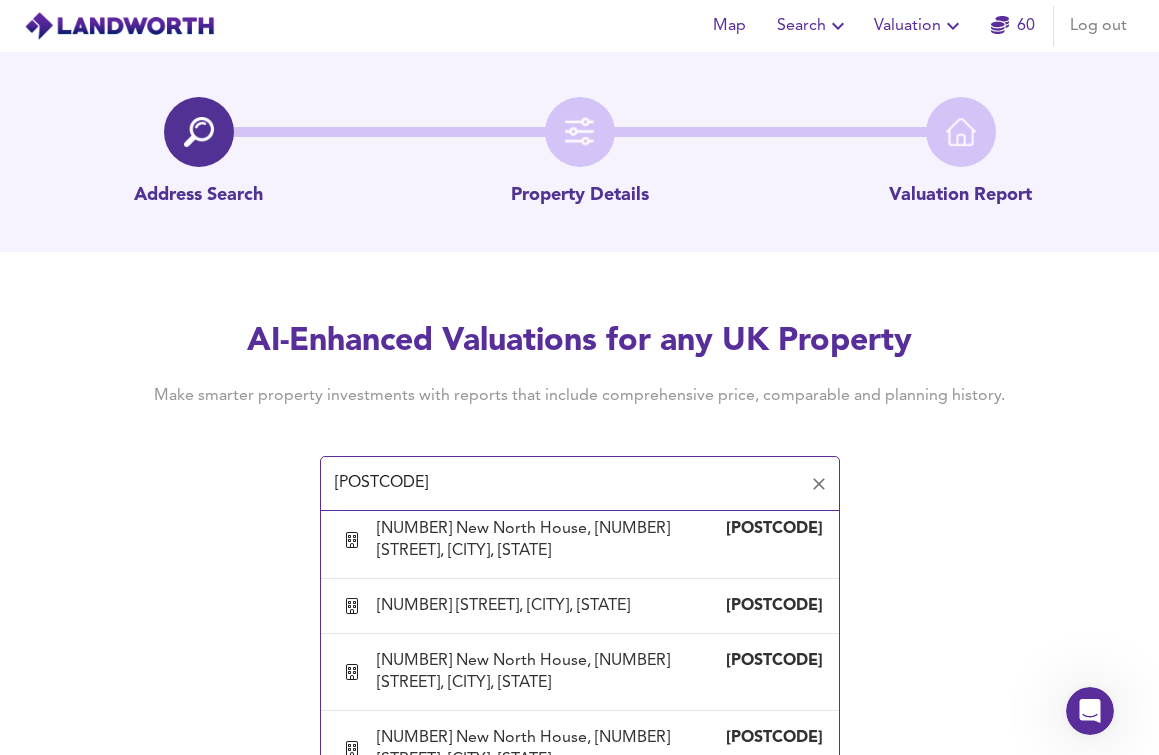 scroll, scrollTop: 2052, scrollLeft: 0, axis: vertical 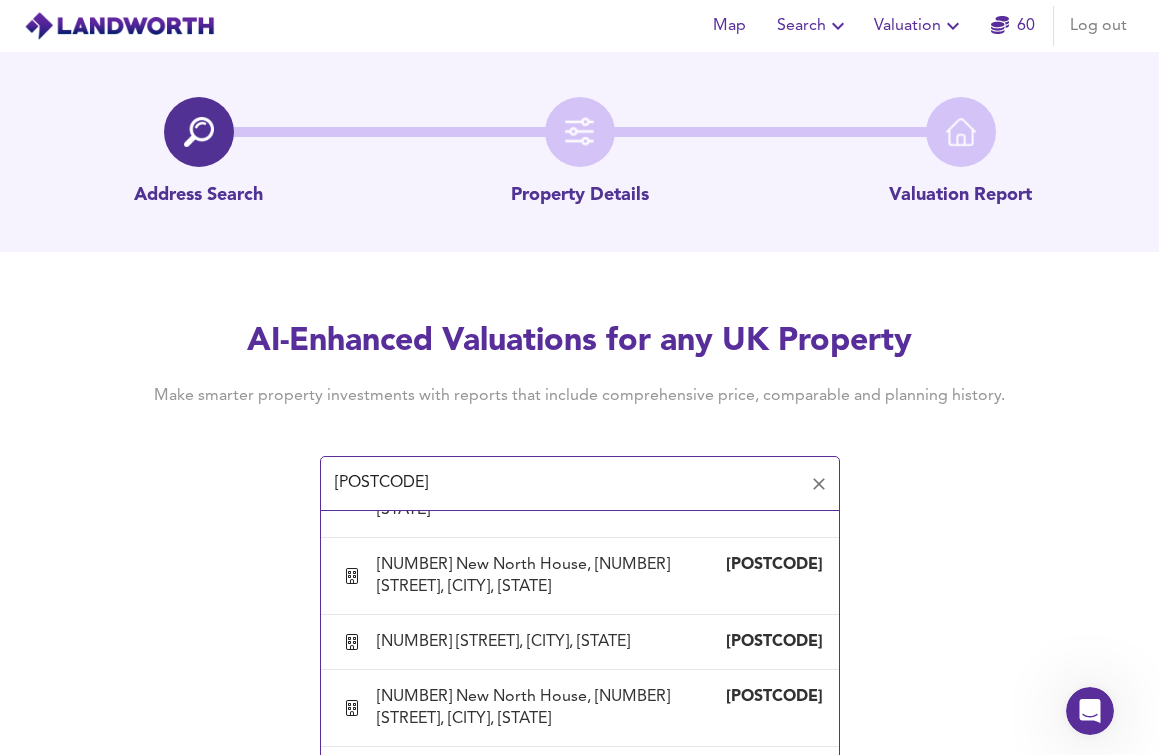 click on "[NUMBER] [STREET], [NUMBER] [STREET], [CITY], [STATE]" at bounding box center [551, 422] 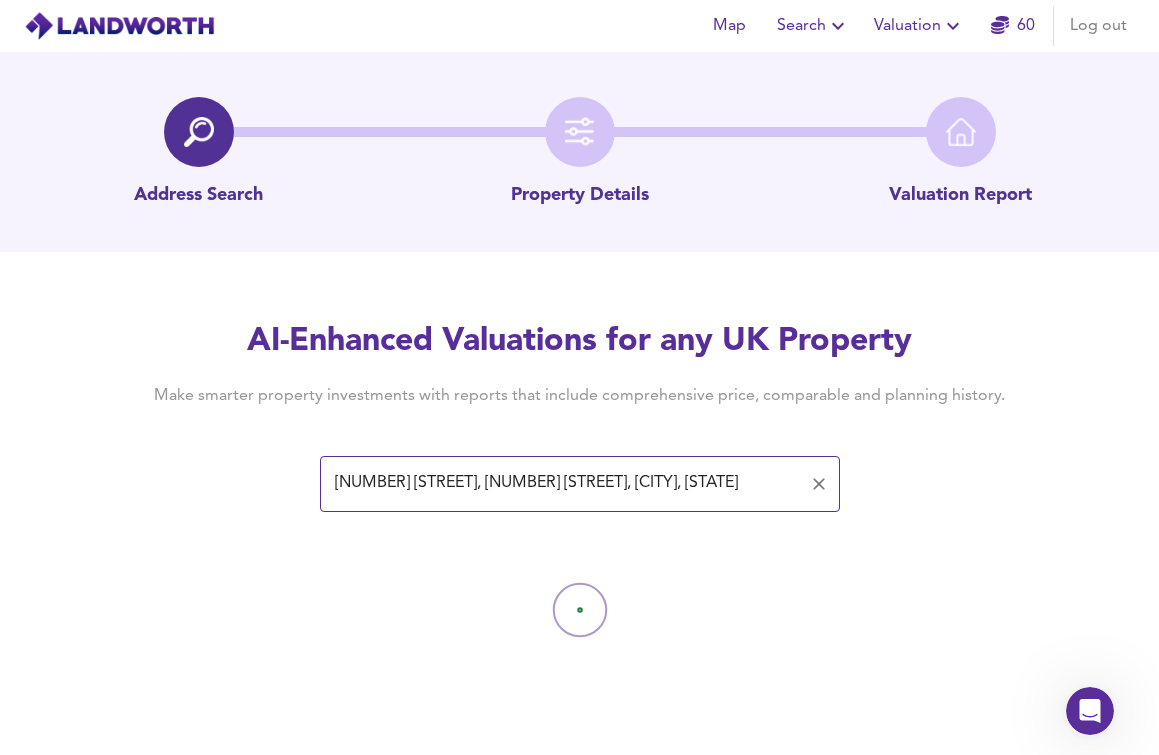 type on "[NUMBER] [STREET], [NUMBER] [STREET], [CITY], [STATE]" 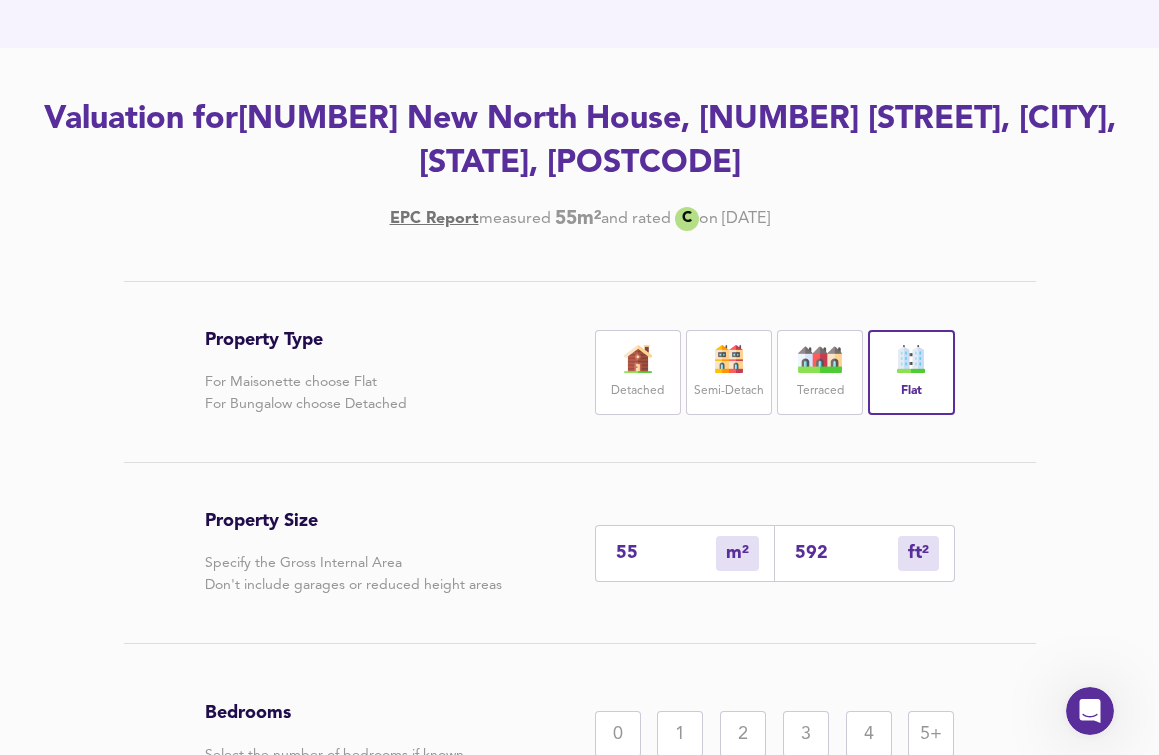 scroll, scrollTop: 435, scrollLeft: 0, axis: vertical 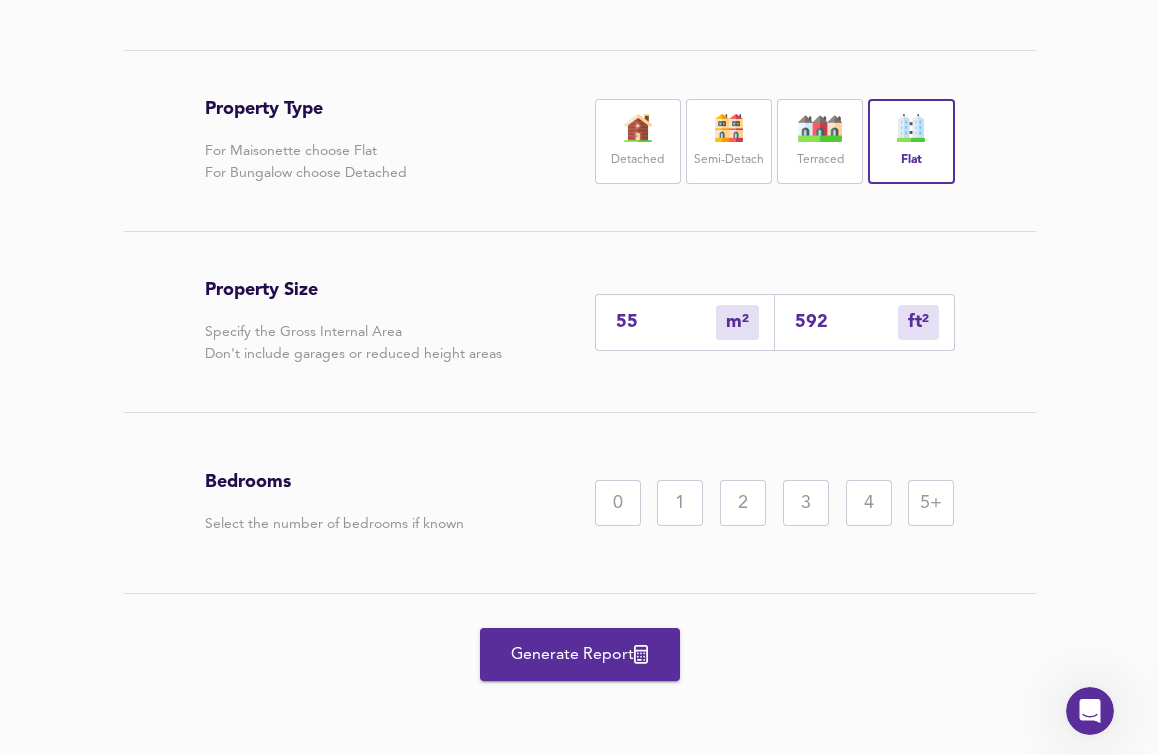 drag, startPoint x: 664, startPoint y: 327, endPoint x: 555, endPoint y: 302, distance: 111.83023 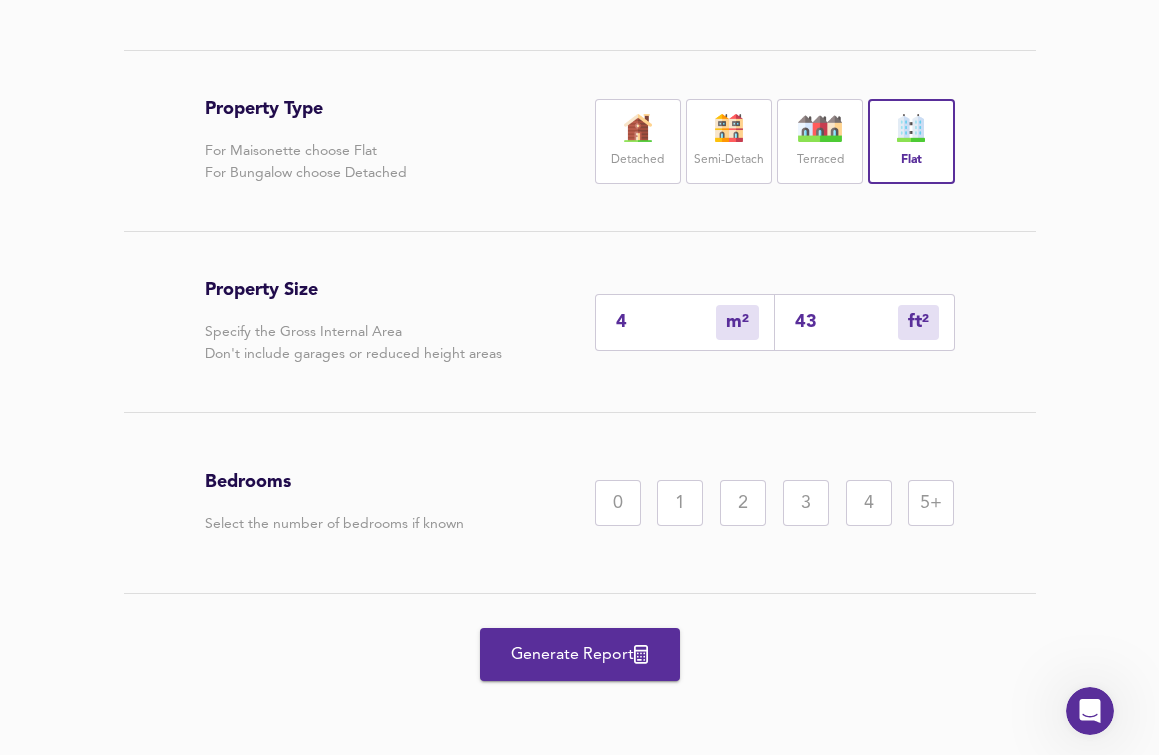 type on "46" 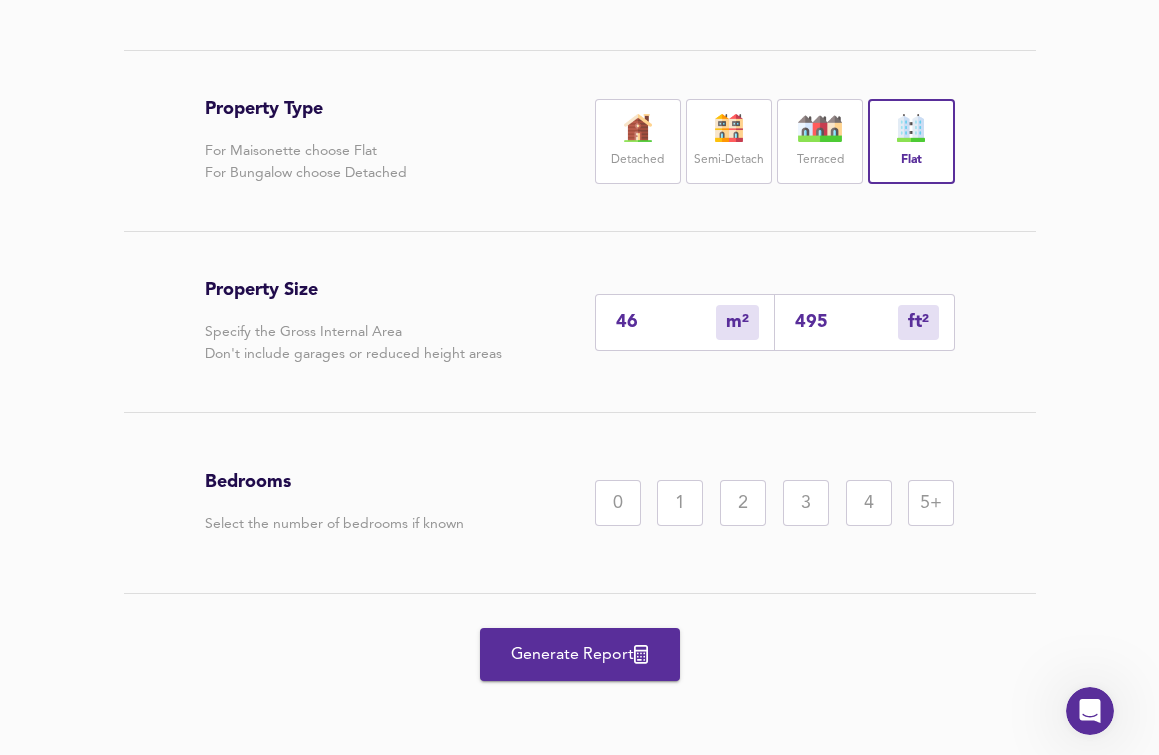 type on "46" 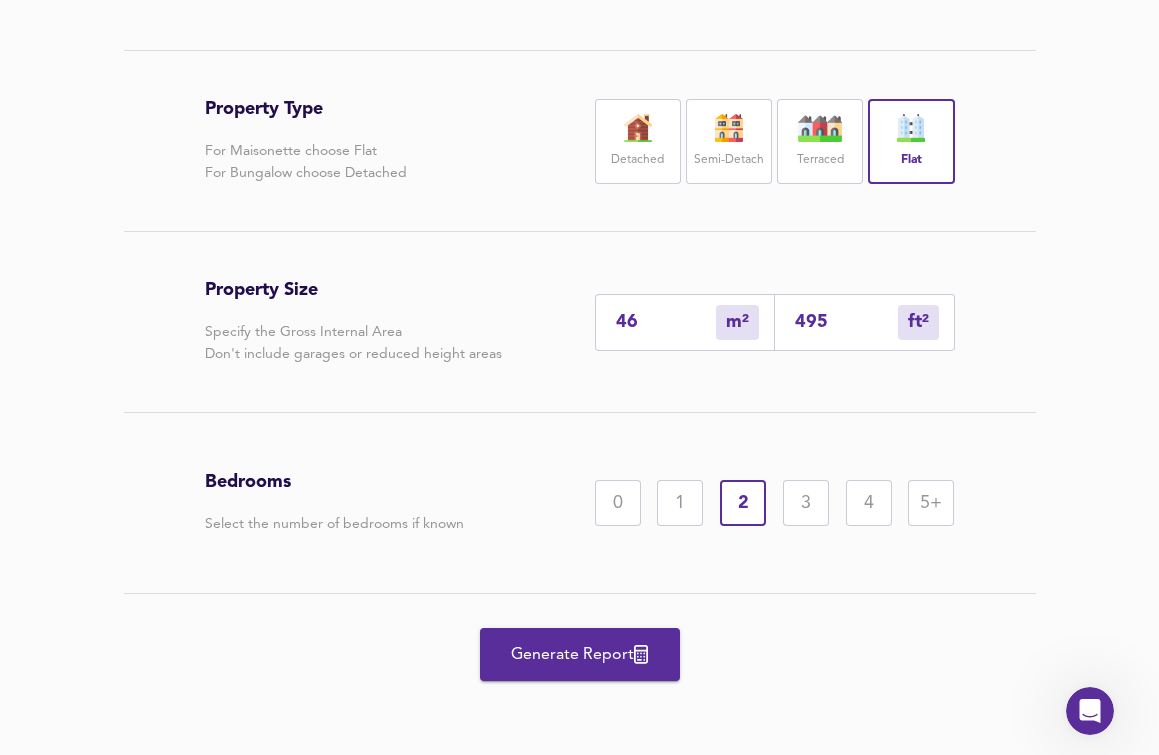 click on "Generate Report" at bounding box center [580, 655] 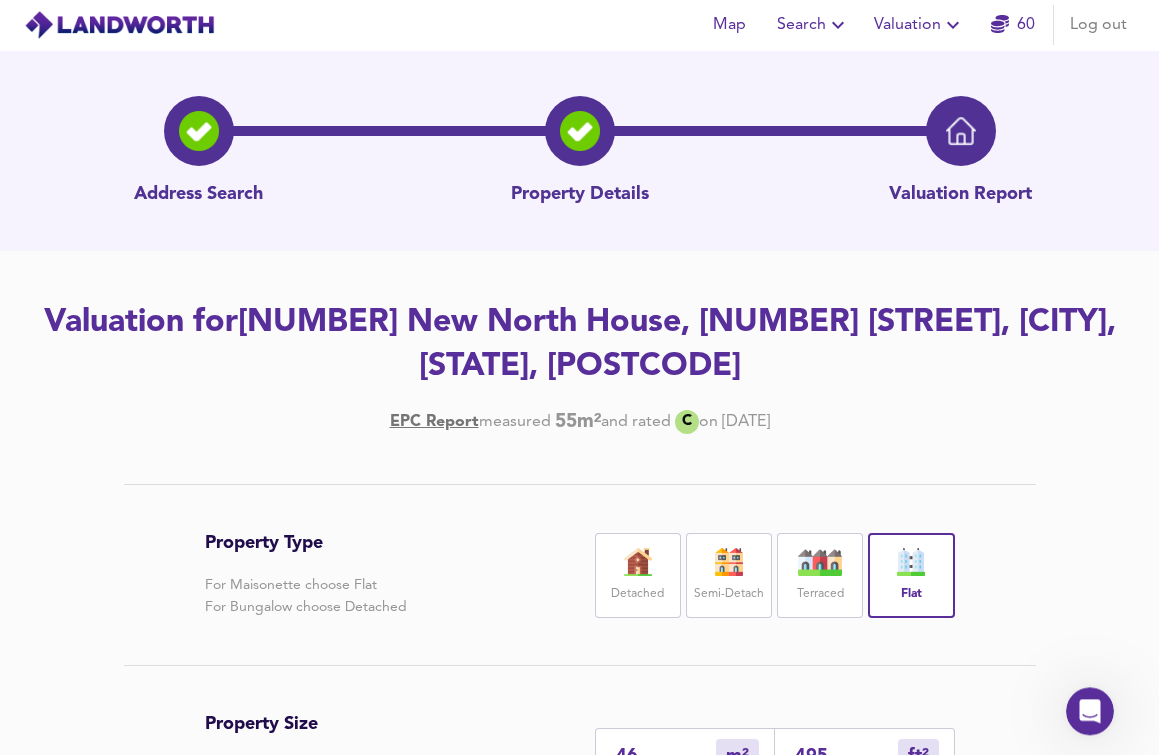 scroll, scrollTop: 0, scrollLeft: 0, axis: both 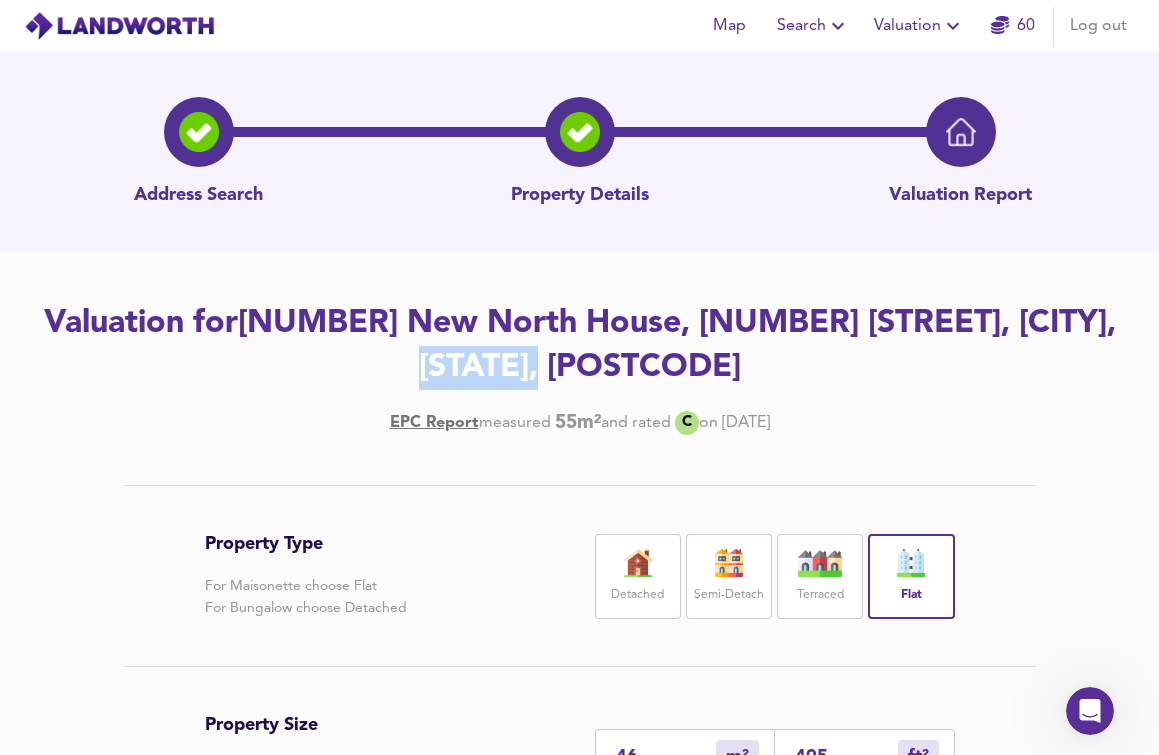 drag, startPoint x: 676, startPoint y: 378, endPoint x: 507, endPoint y: 370, distance: 169.18924 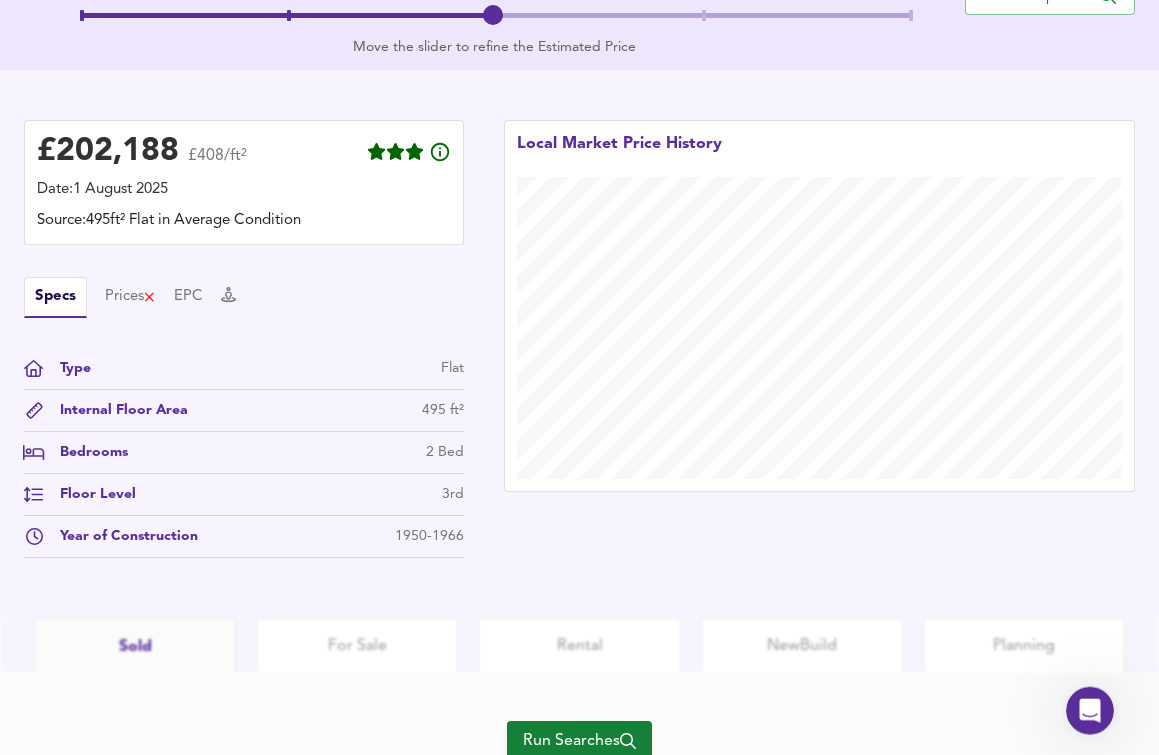 scroll, scrollTop: 570, scrollLeft: 0, axis: vertical 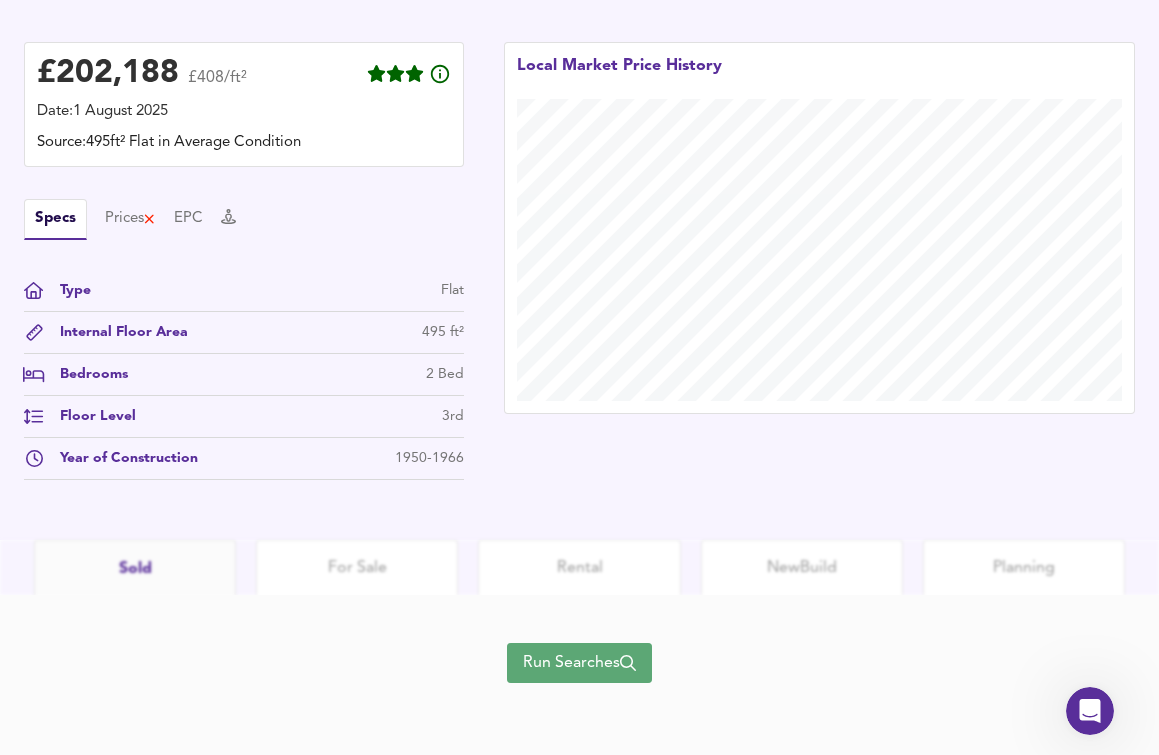 click on "Run Searches" at bounding box center [579, 663] 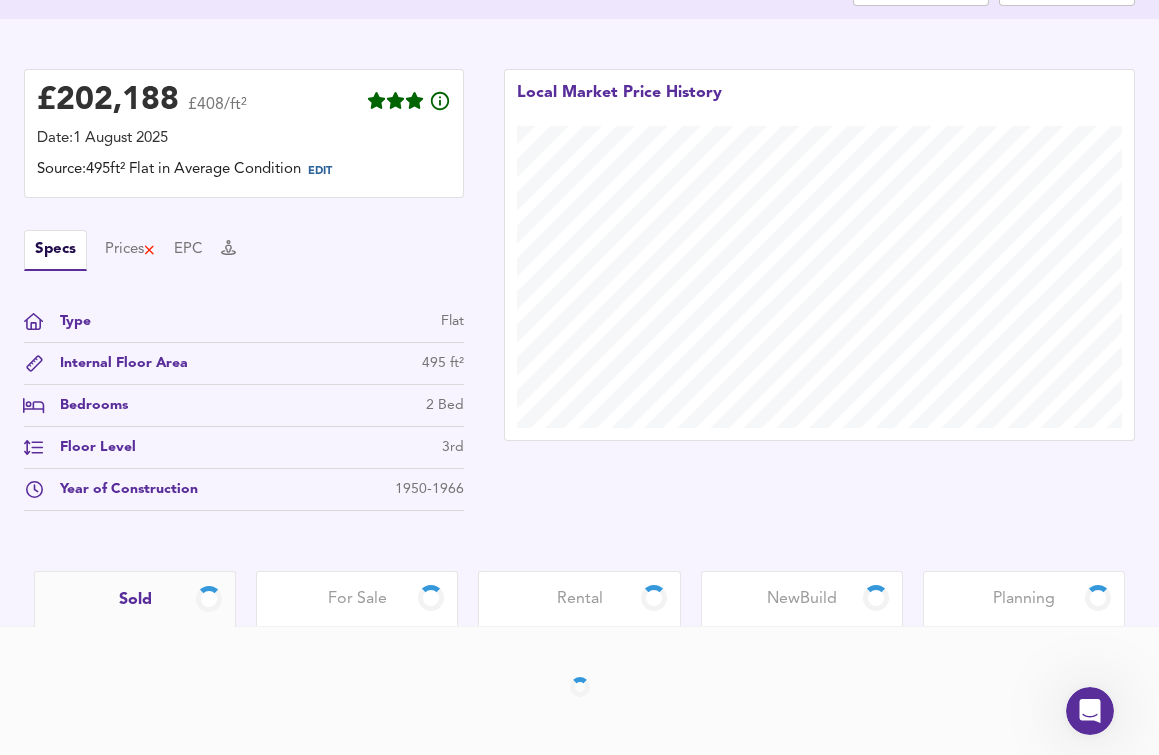 scroll, scrollTop: 459, scrollLeft: 0, axis: vertical 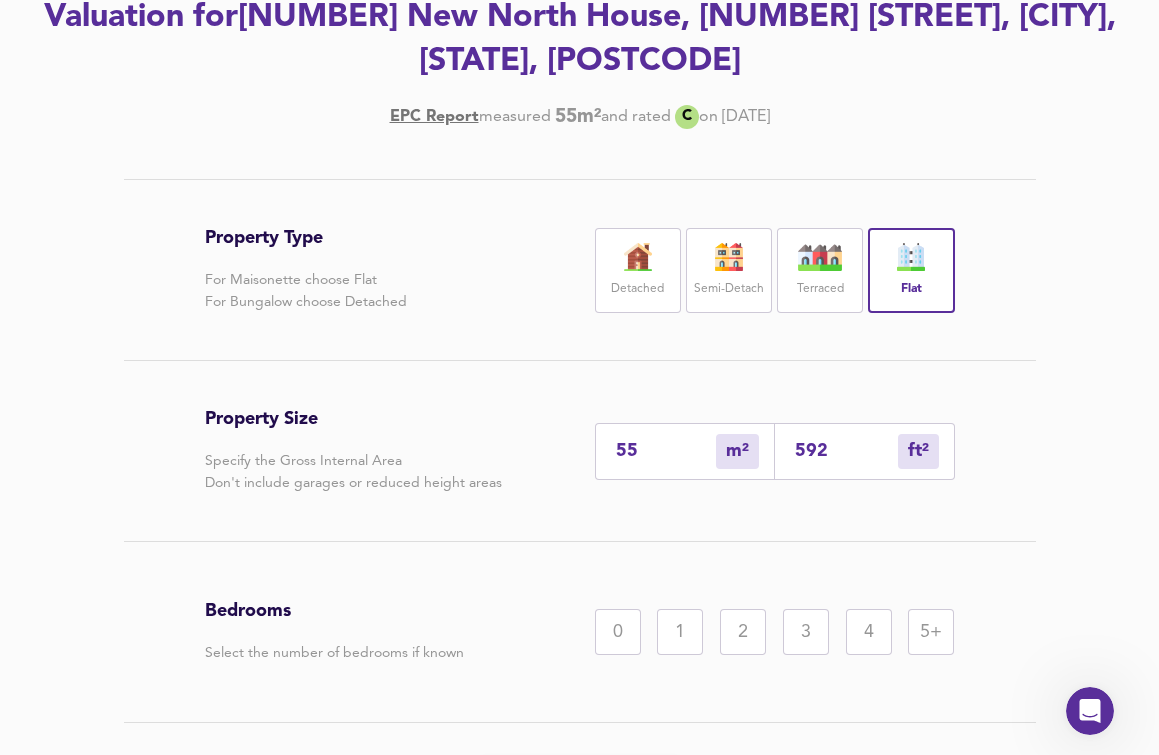 drag, startPoint x: 620, startPoint y: 457, endPoint x: 594, endPoint y: 433, distance: 35.383614 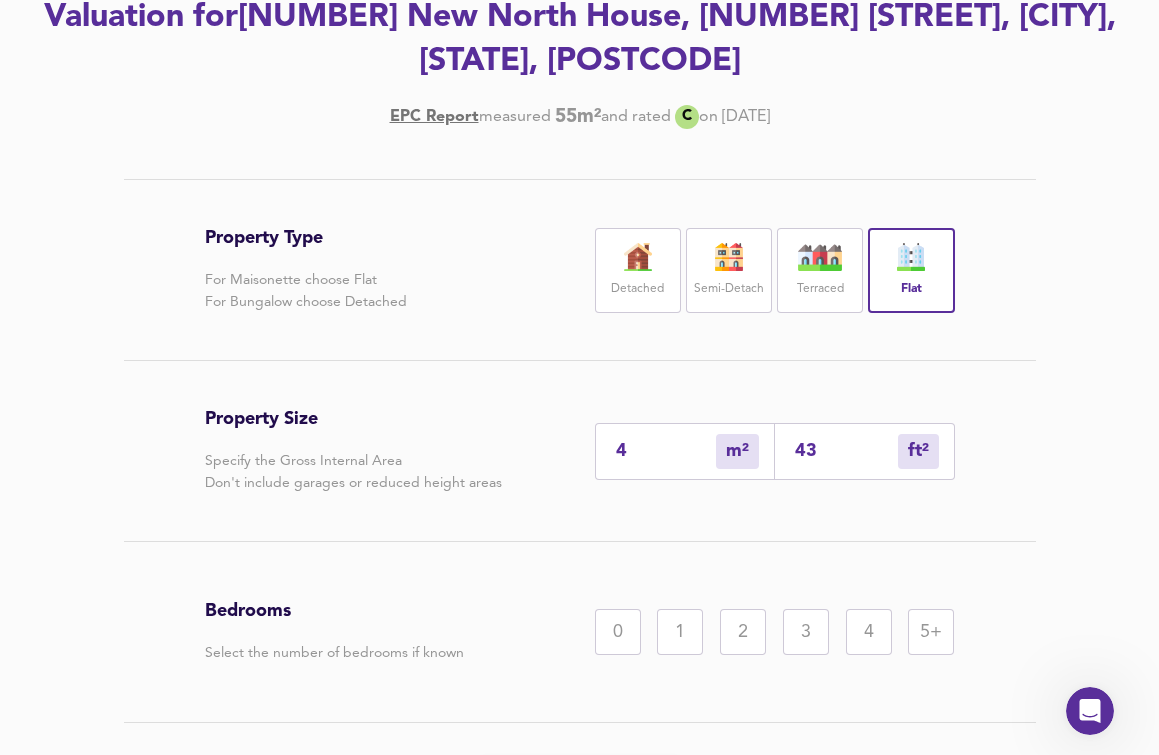 type on "46" 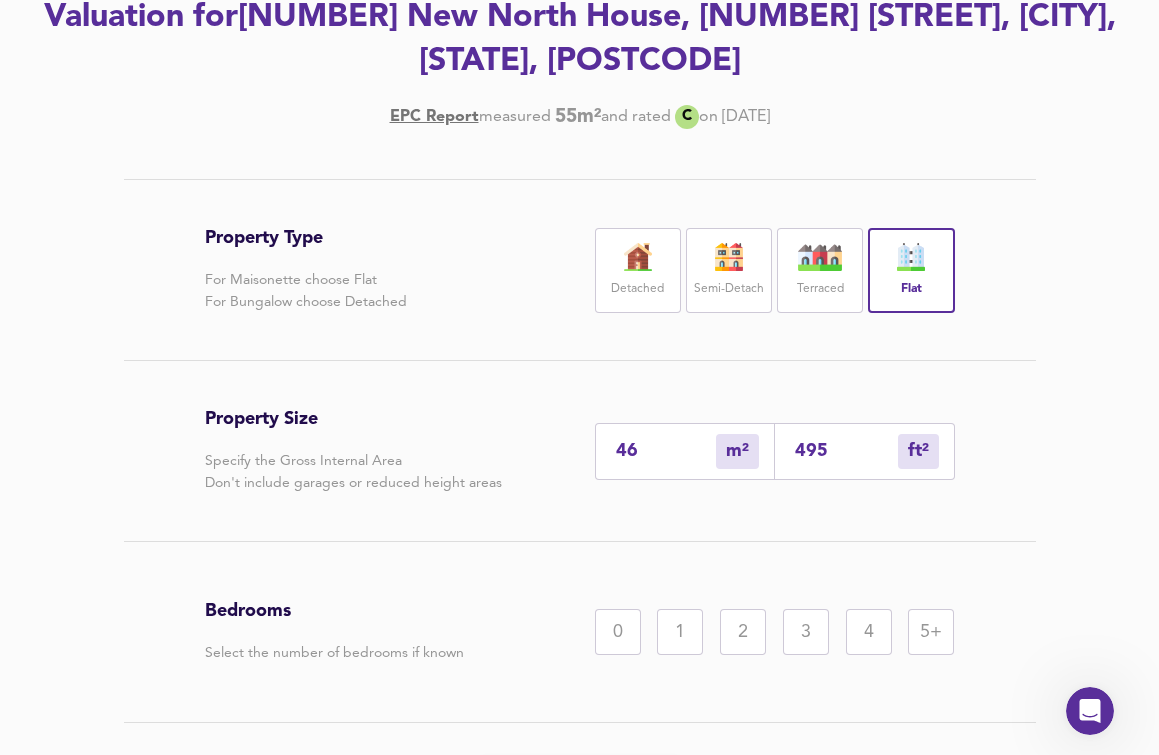 type on "46" 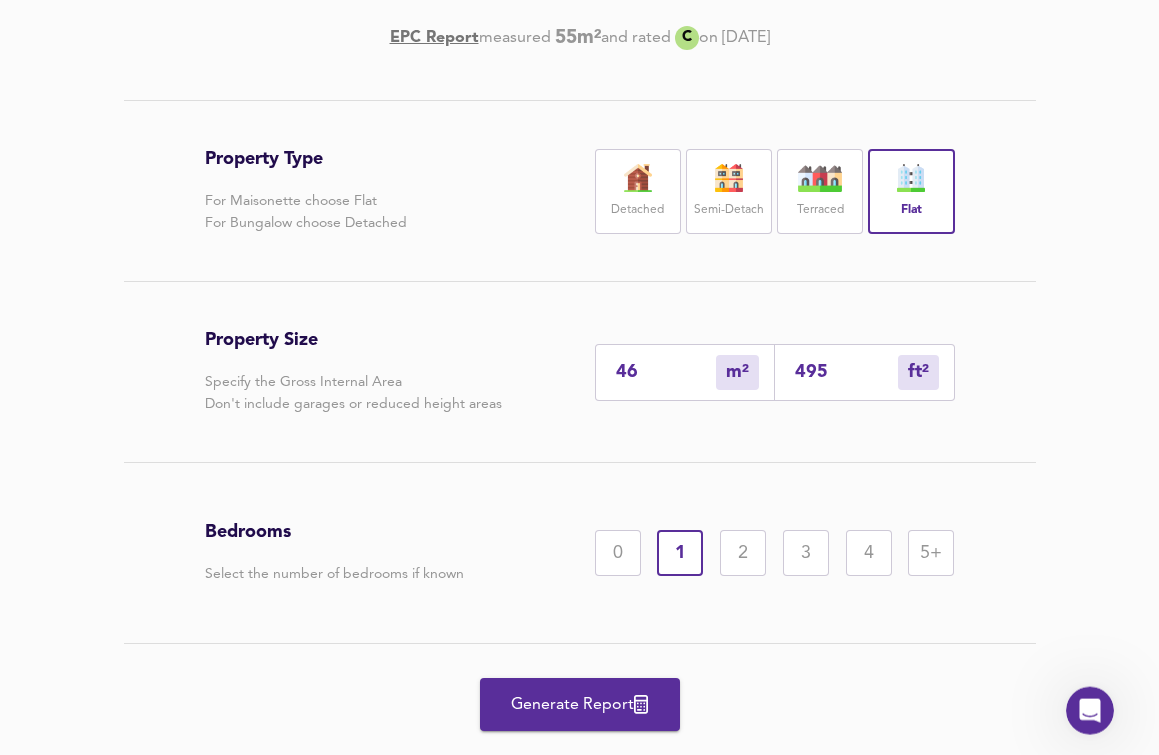 scroll, scrollTop: 435, scrollLeft: 0, axis: vertical 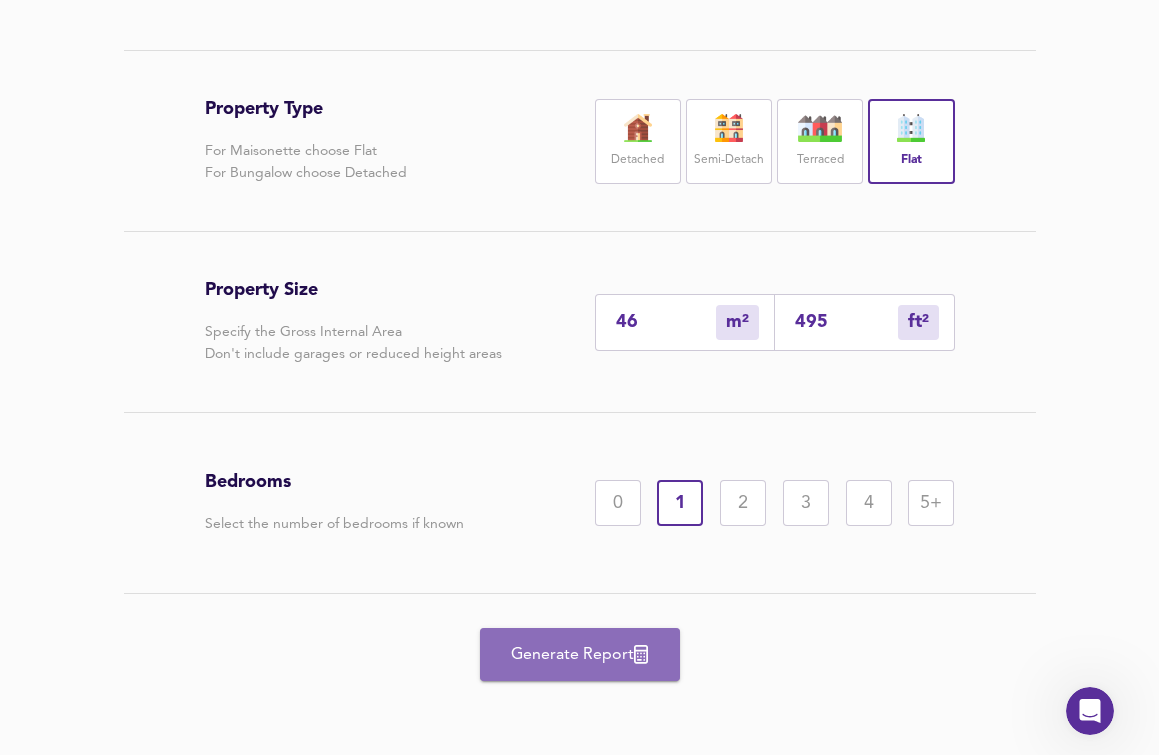 click on "Generate Report" at bounding box center (580, 655) 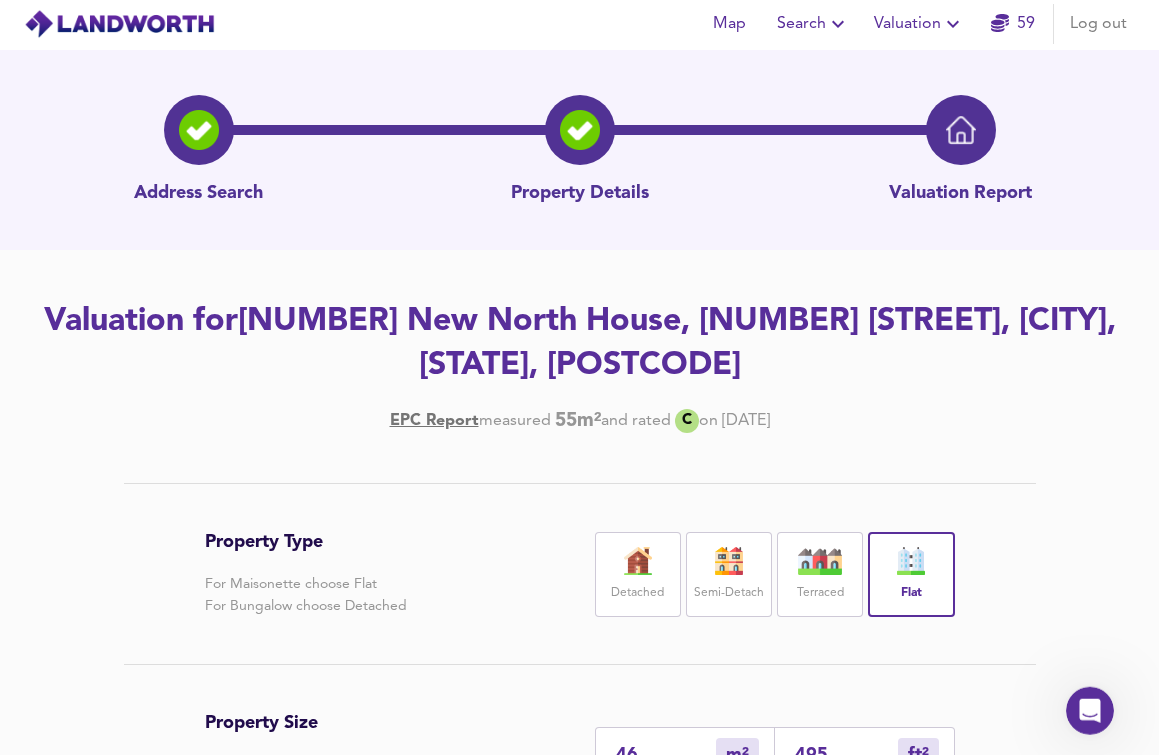 scroll, scrollTop: 0, scrollLeft: 0, axis: both 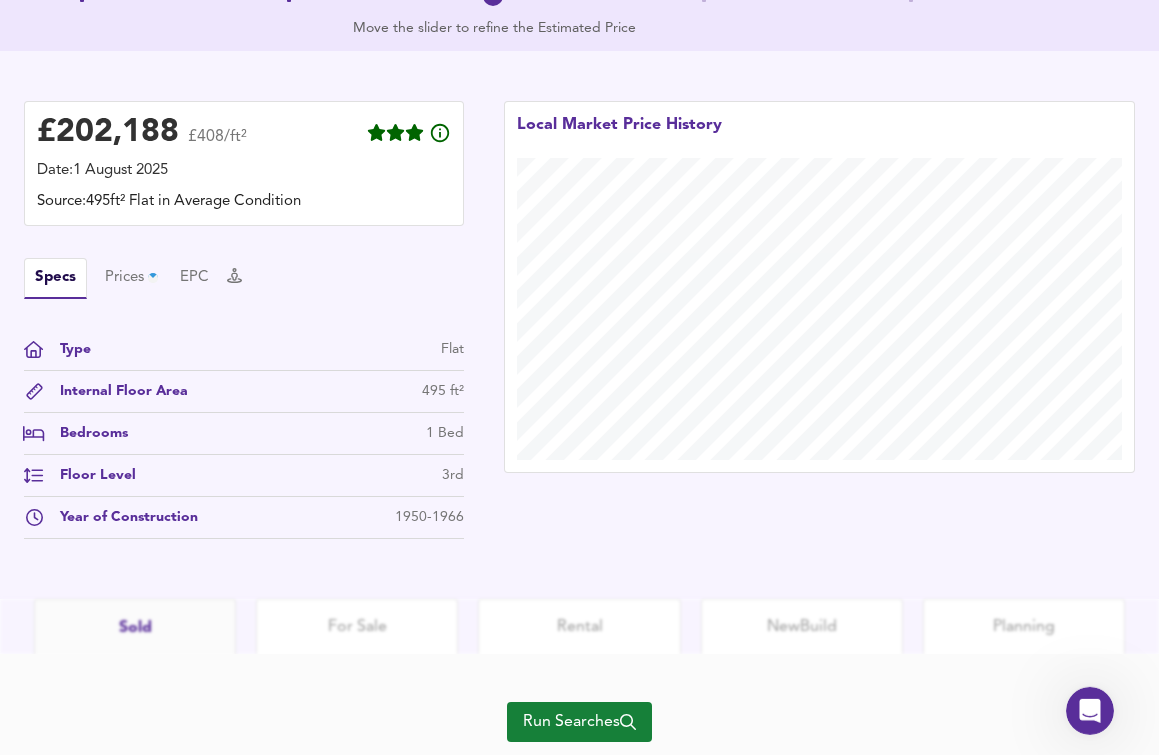 click on "Run Searches" at bounding box center (579, 722) 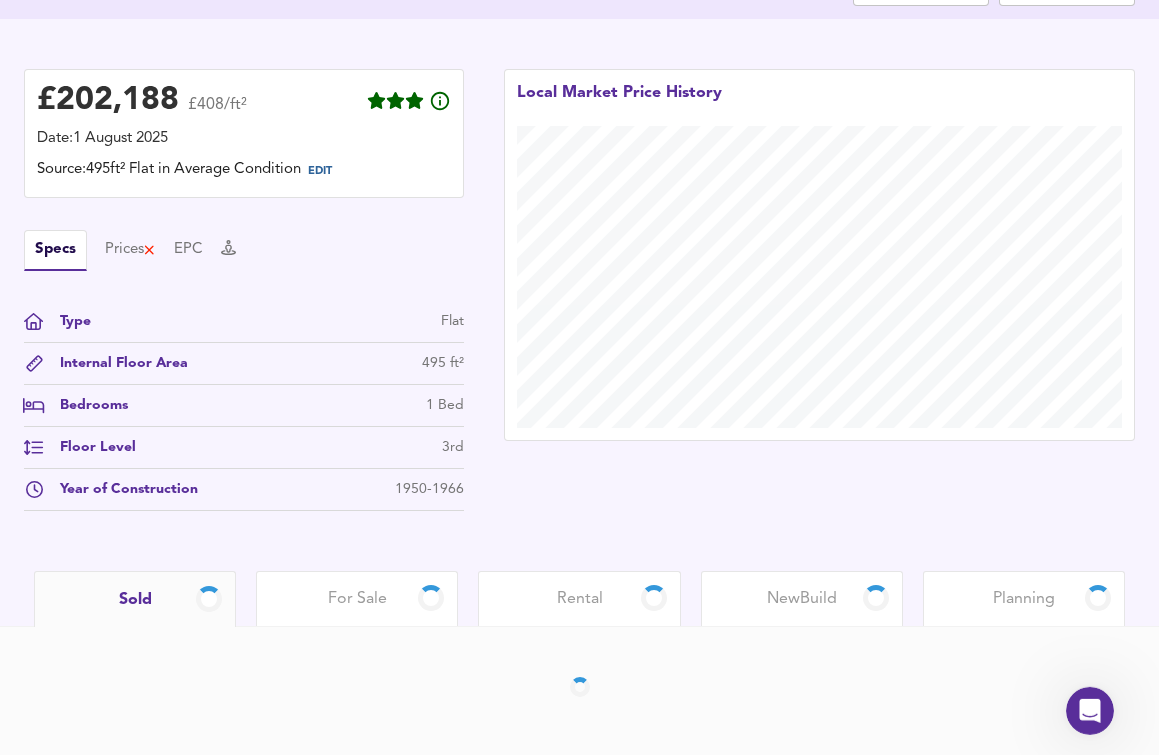 scroll, scrollTop: 459, scrollLeft: 0, axis: vertical 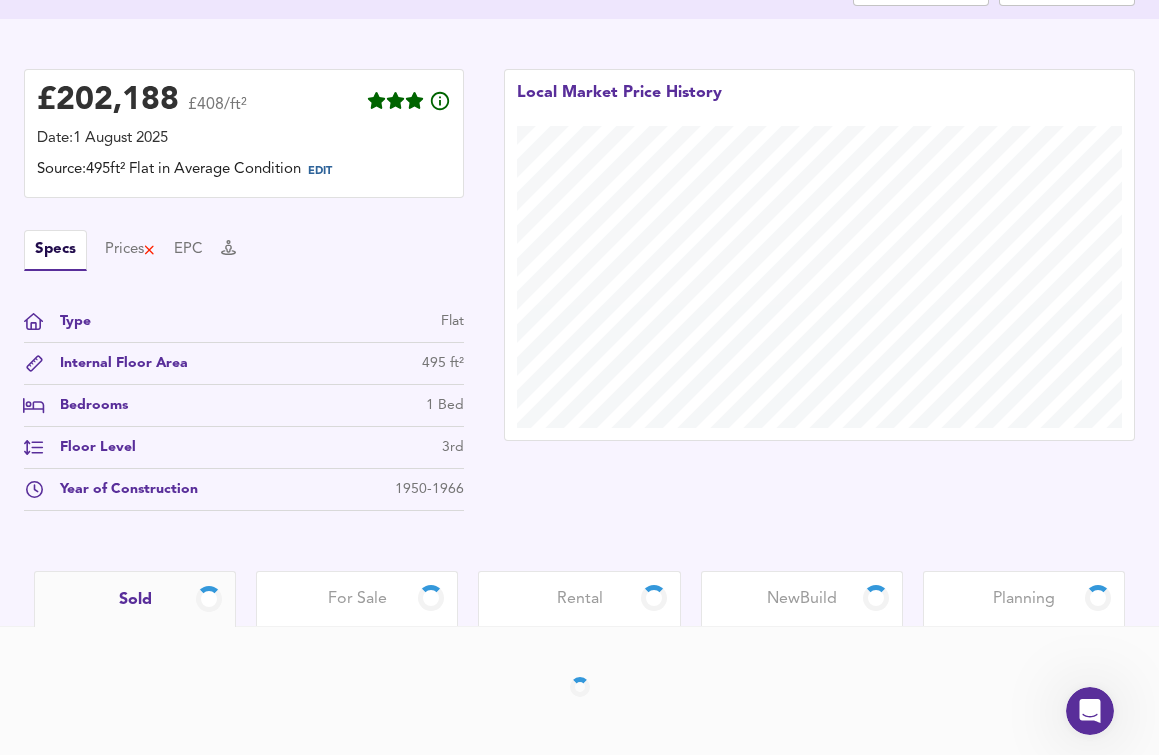click on "Rental" at bounding box center [580, 599] 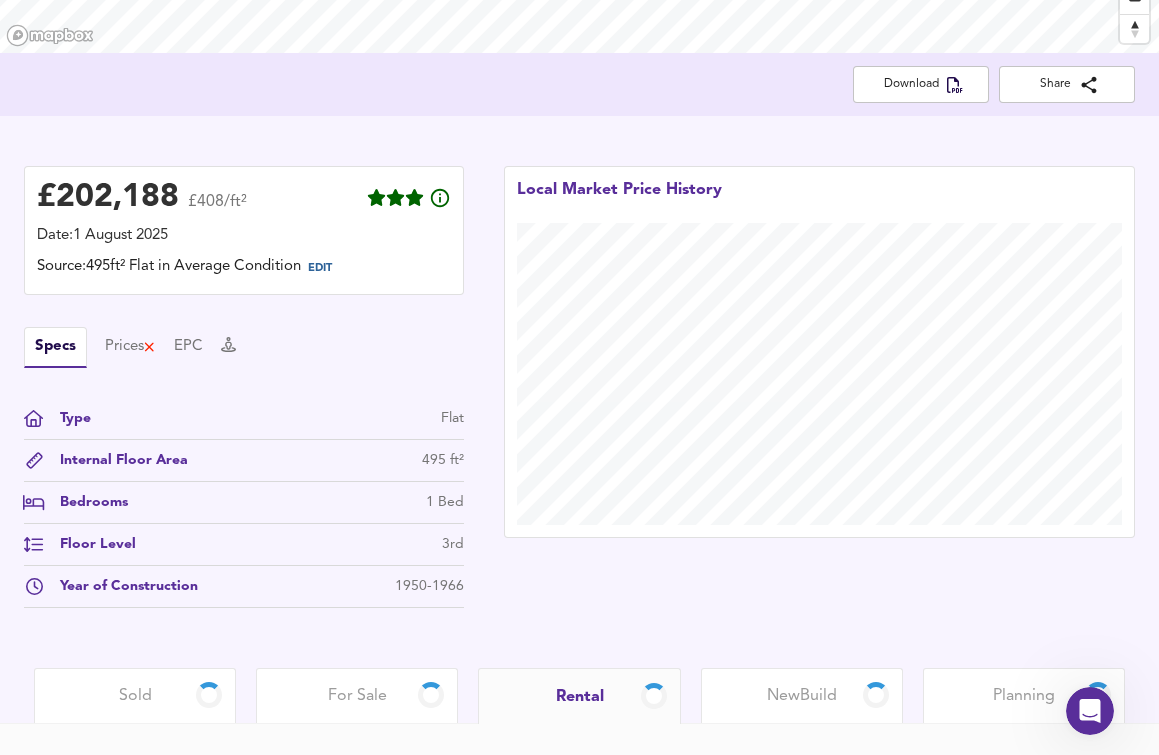 scroll, scrollTop: 255, scrollLeft: 0, axis: vertical 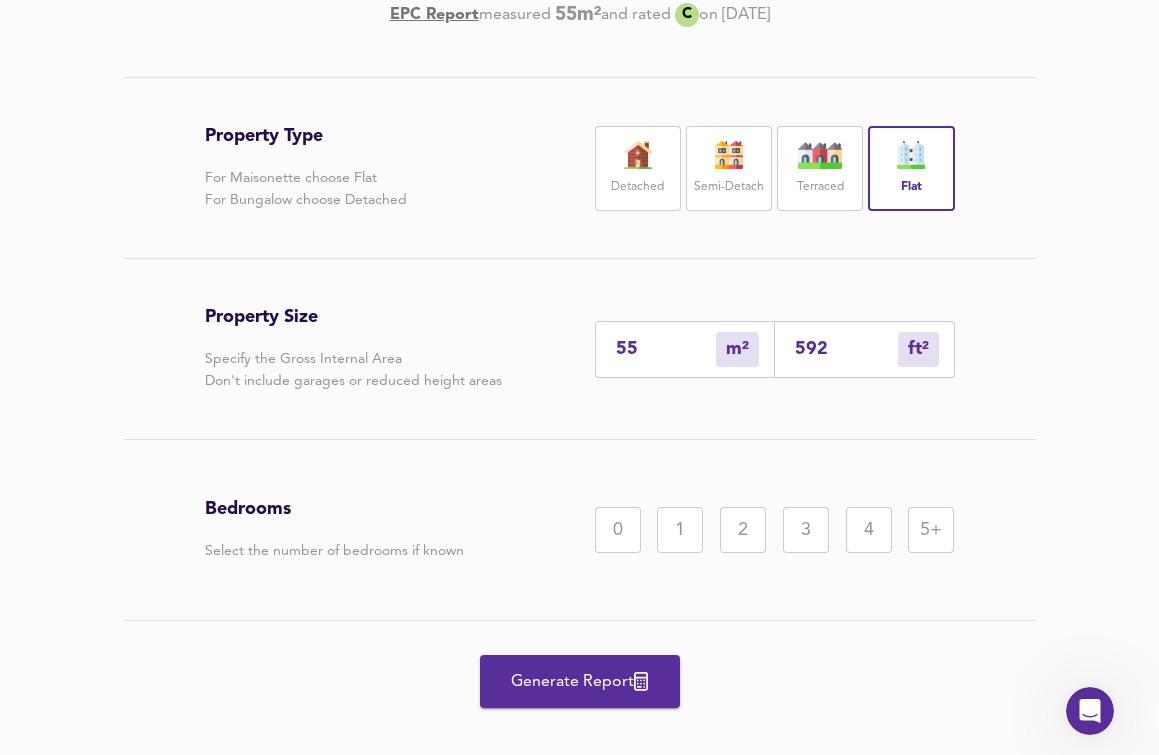 click on "55" at bounding box center [666, 349] 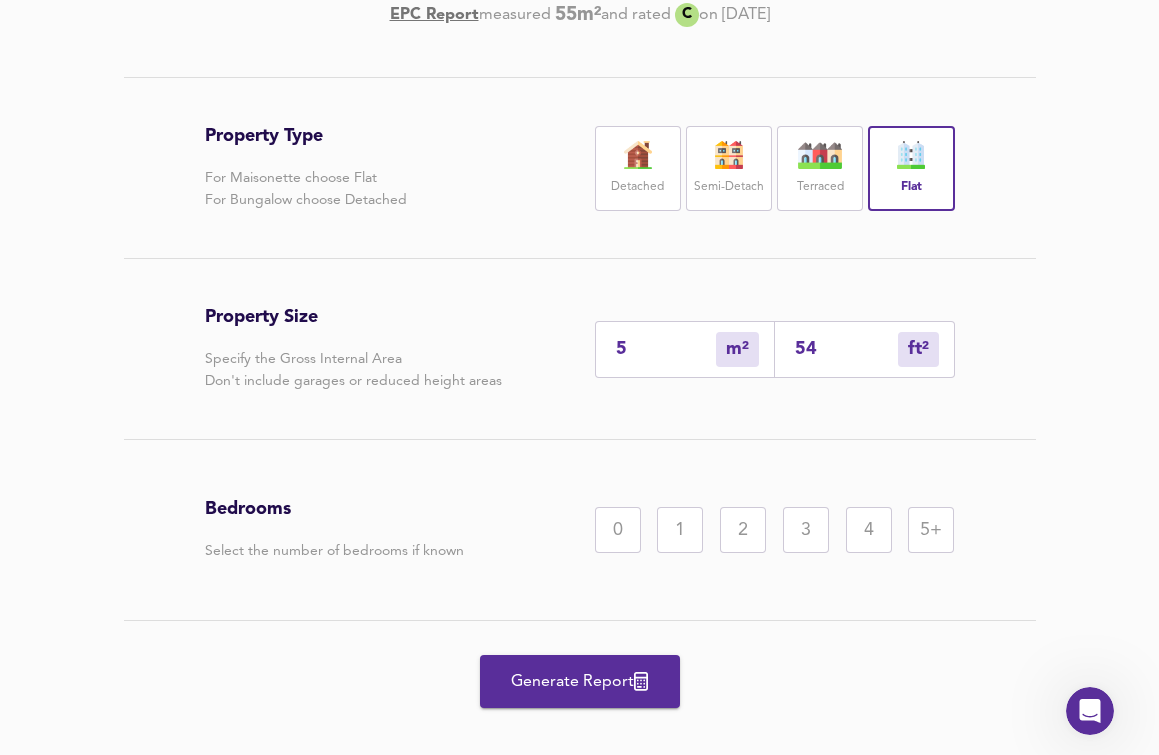 type on "51" 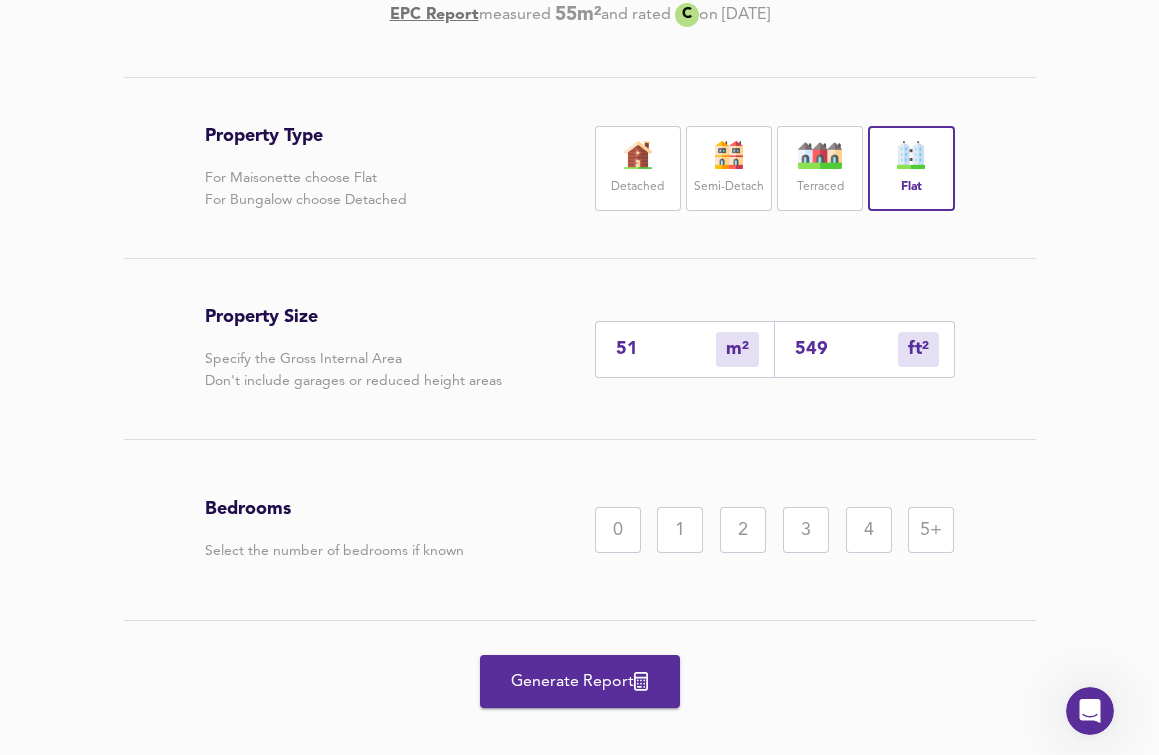 type on "51" 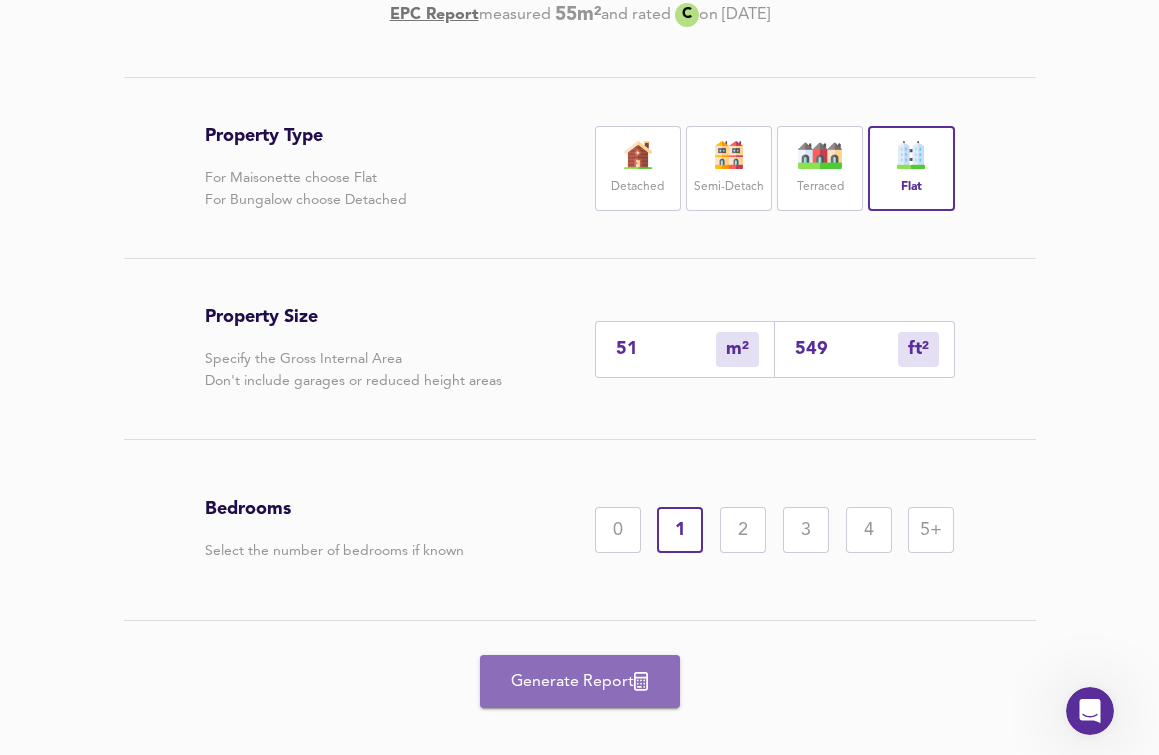 click on "Generate Report" at bounding box center [580, 682] 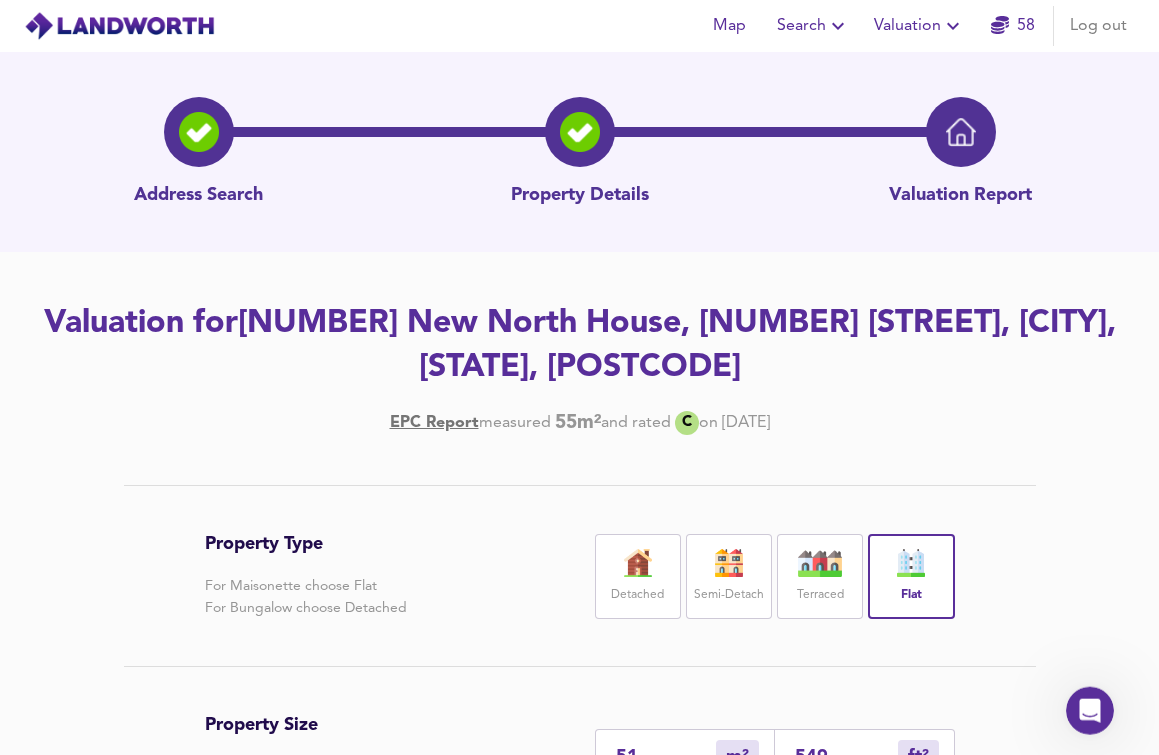 scroll, scrollTop: 0, scrollLeft: 0, axis: both 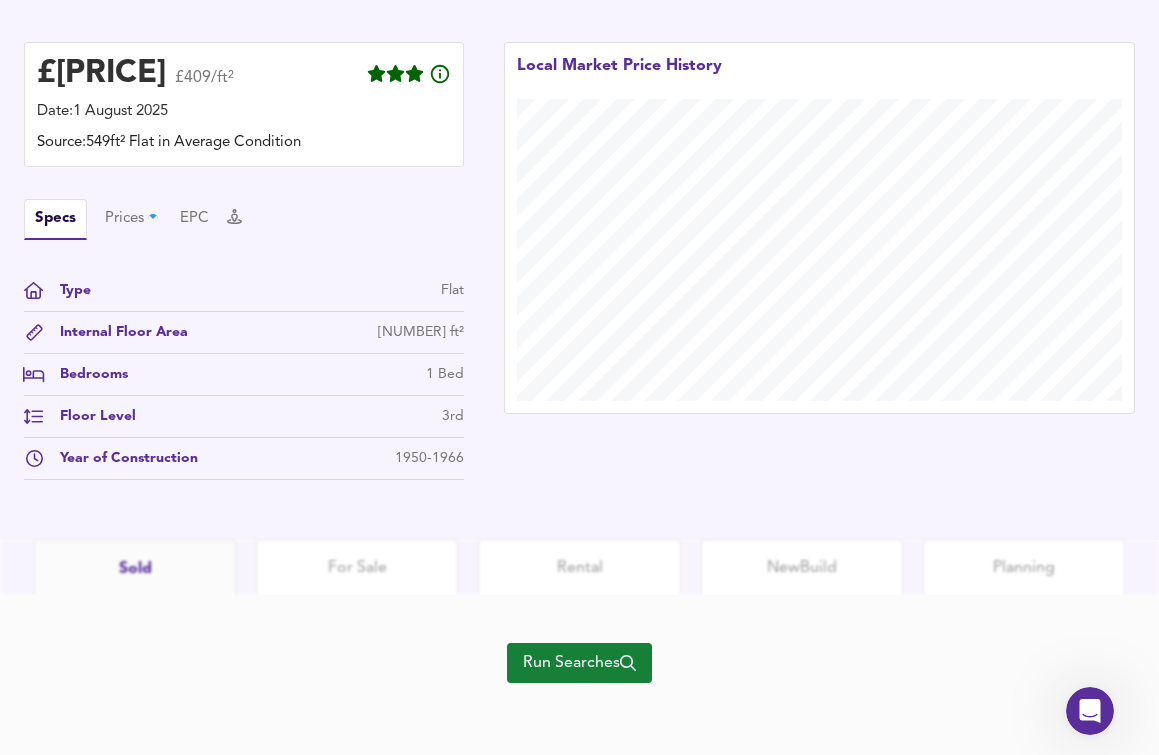 click on "Run Searches" at bounding box center [579, 663] 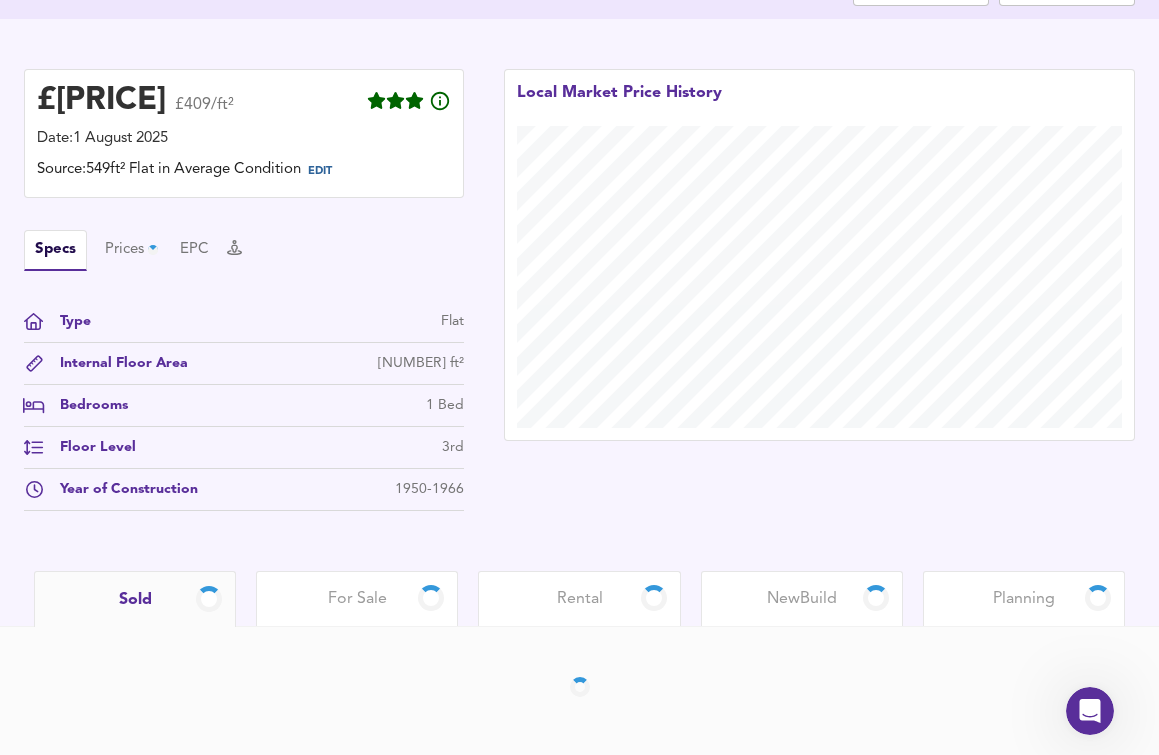 scroll, scrollTop: 459, scrollLeft: 0, axis: vertical 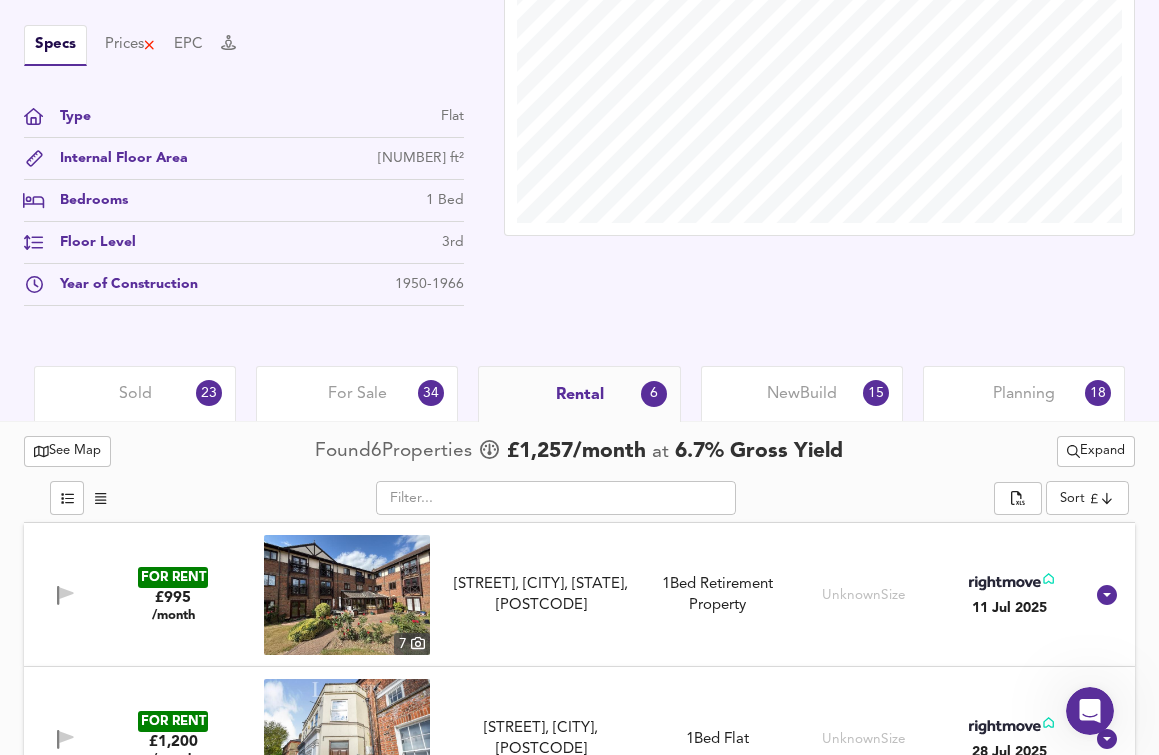 click on "Rental 6" at bounding box center (579, 394) 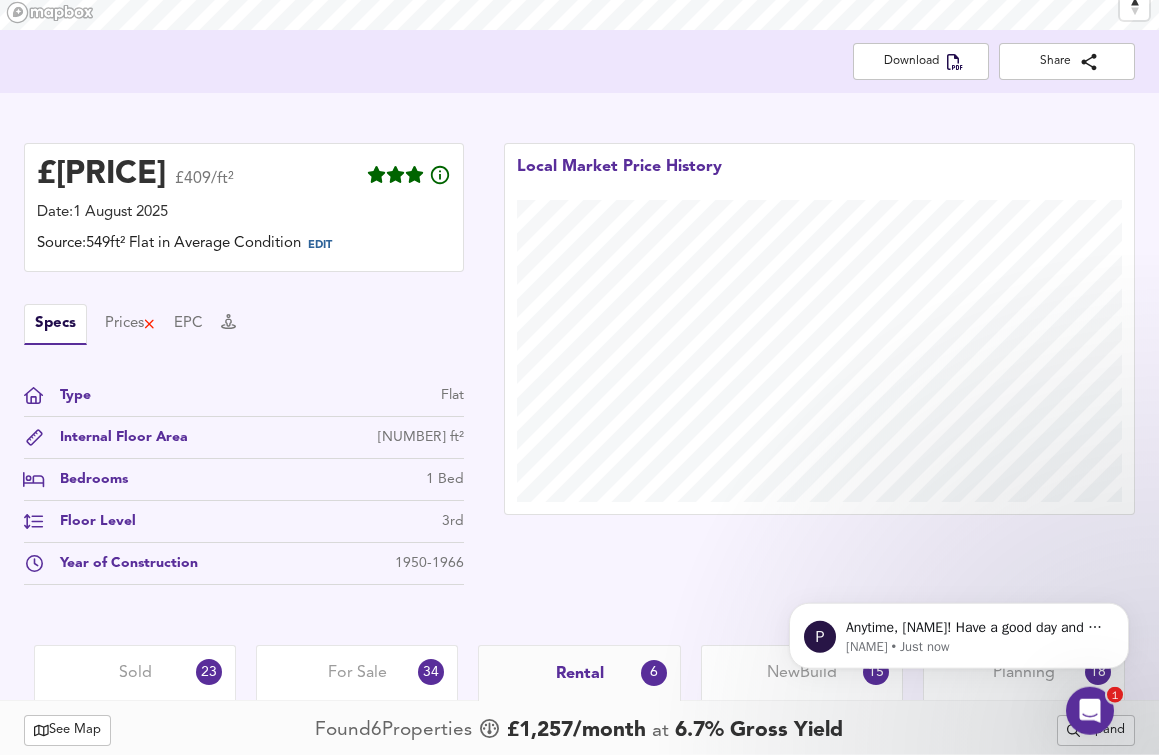 scroll, scrollTop: 153, scrollLeft: 0, axis: vertical 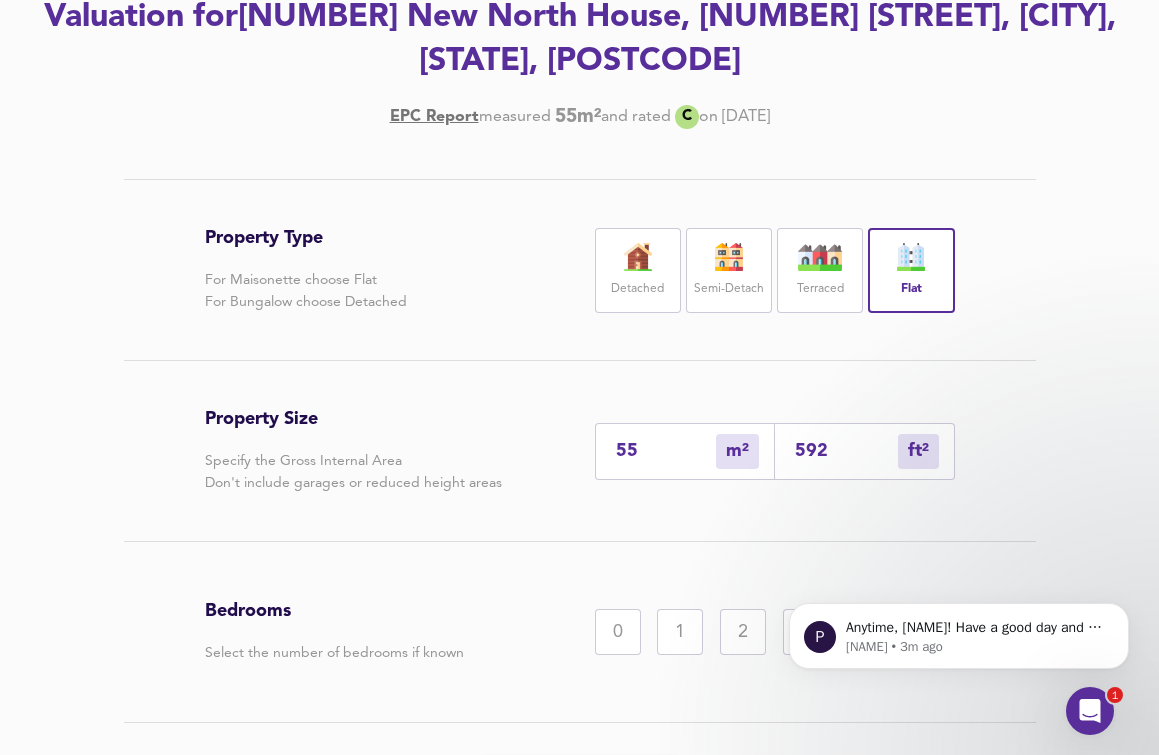 click on "55" at bounding box center (666, 451) 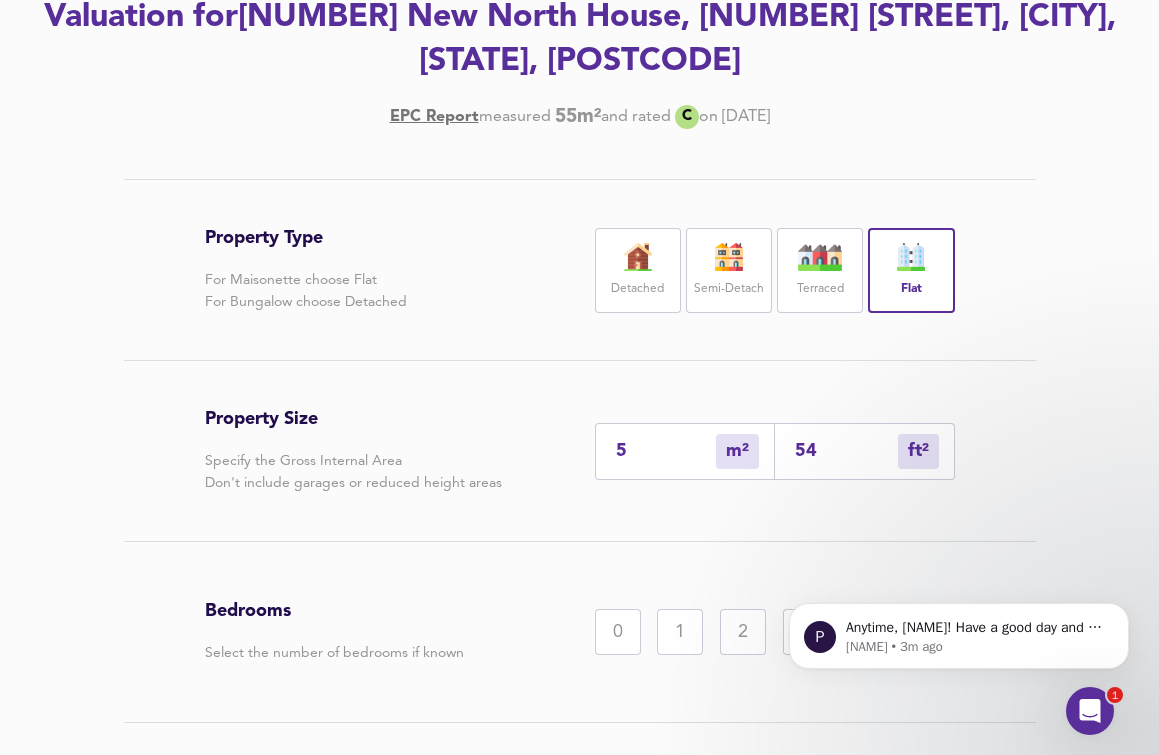type on "53" 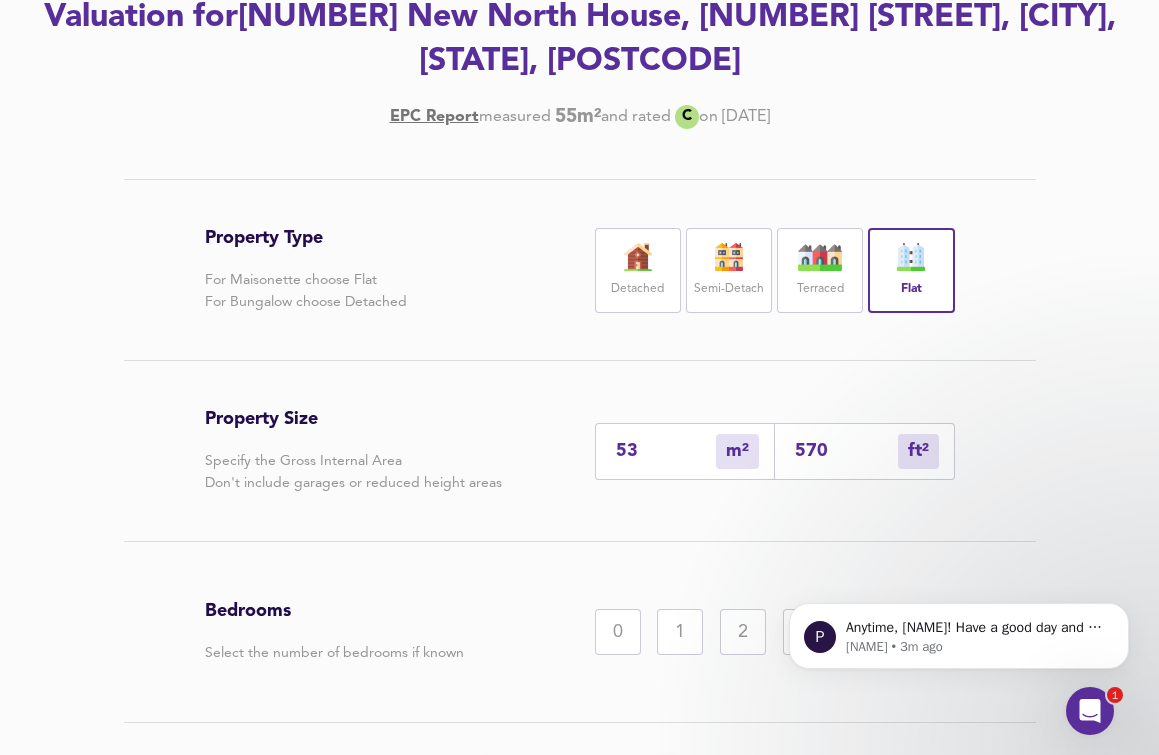 type on "53" 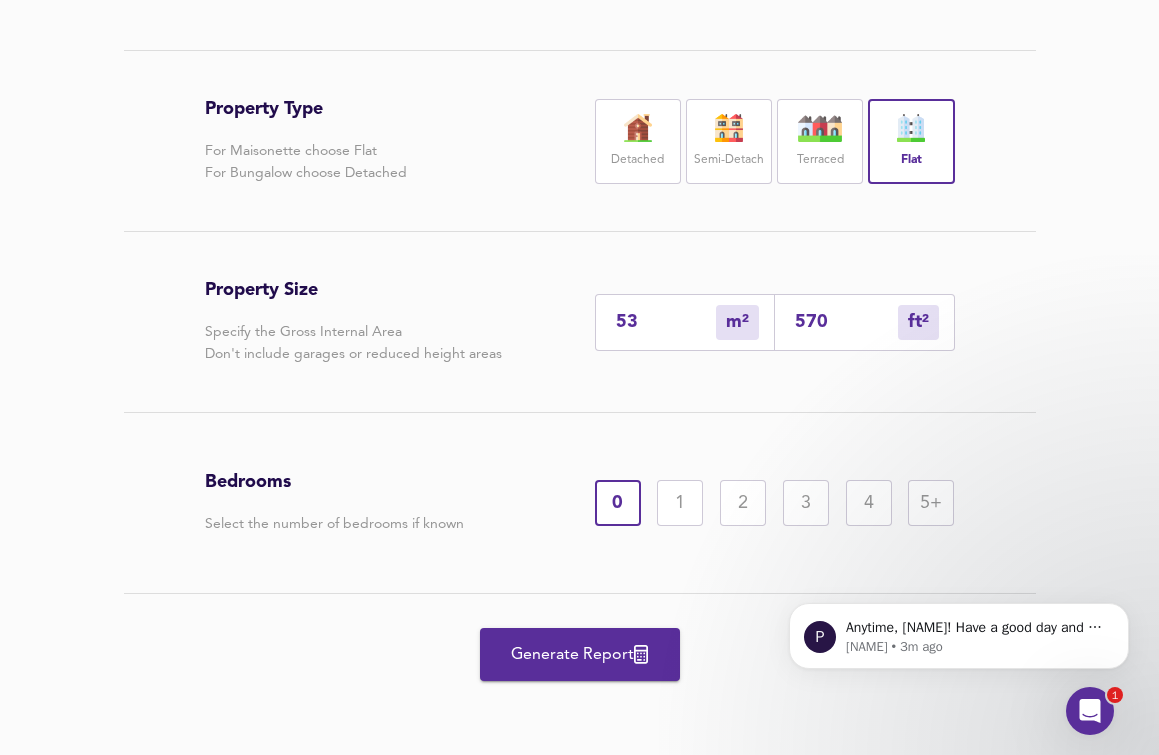 click on "Generate Report" at bounding box center [580, 655] 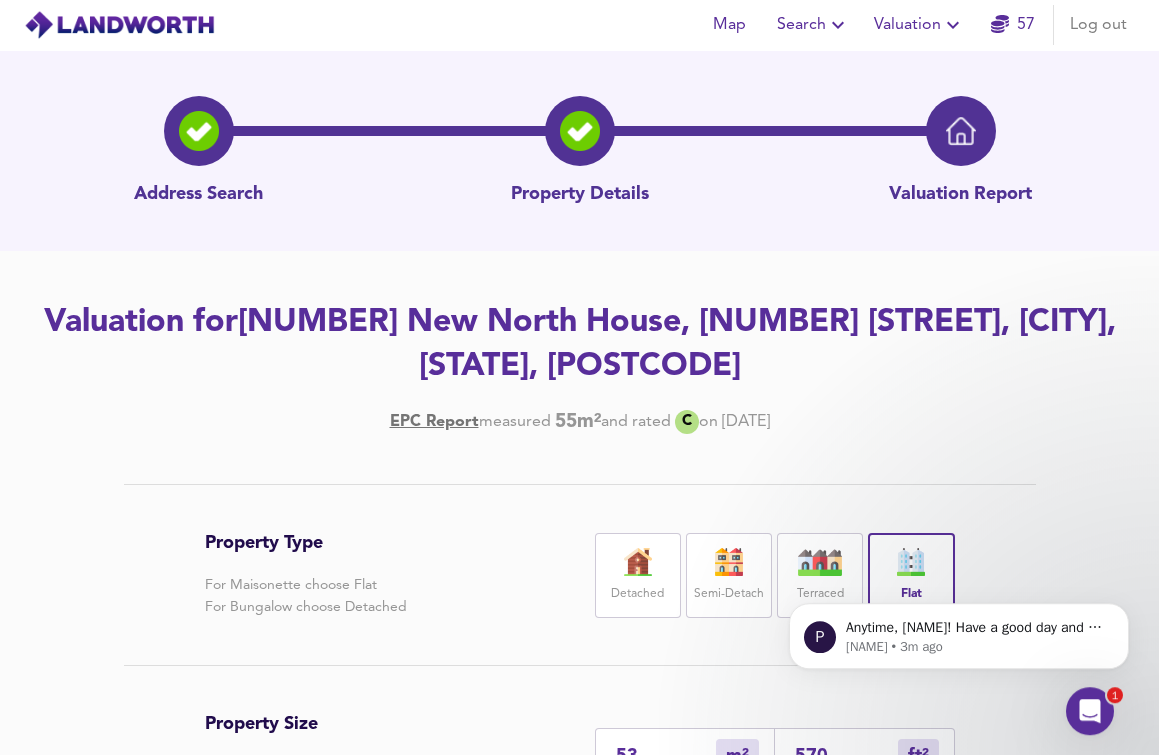 scroll, scrollTop: 0, scrollLeft: 0, axis: both 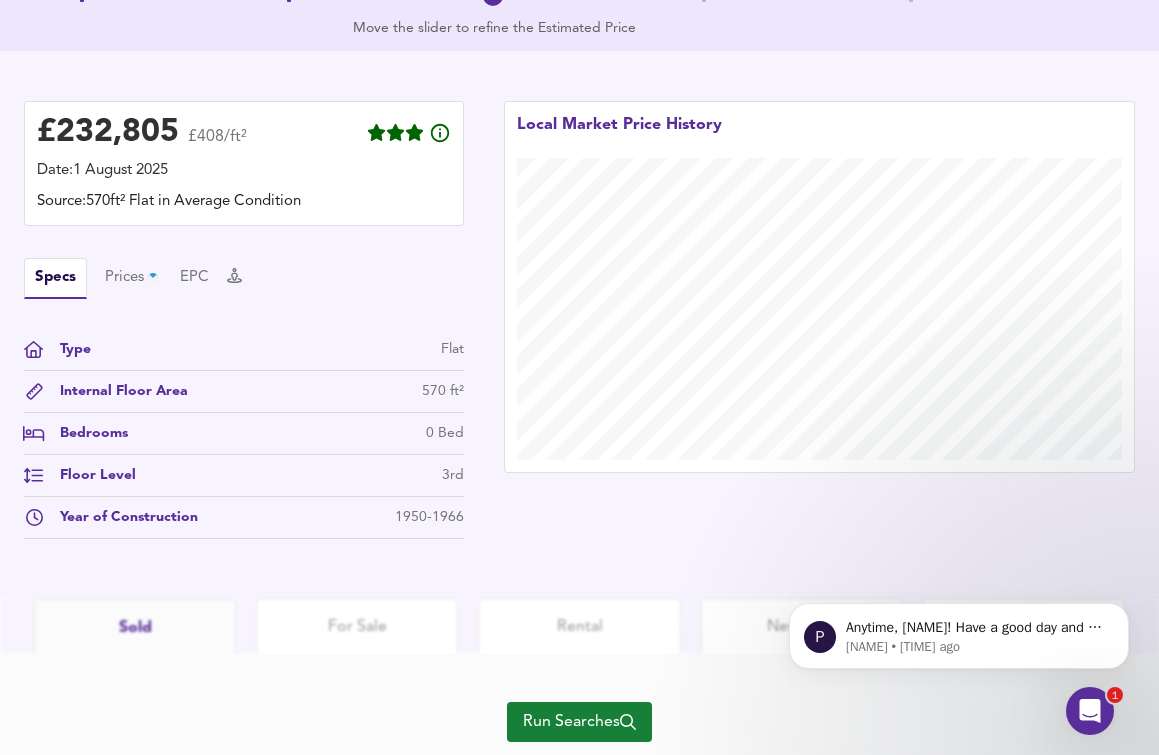 click on "Run Searches" at bounding box center (579, 722) 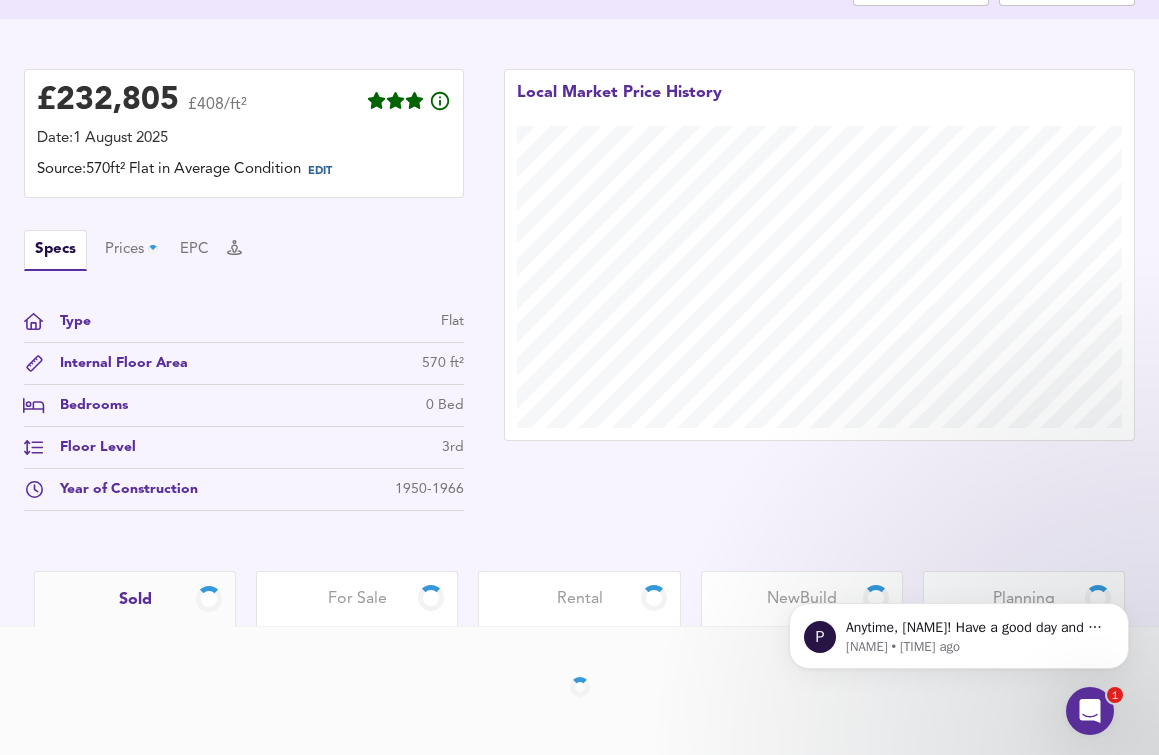 scroll, scrollTop: 459, scrollLeft: 0, axis: vertical 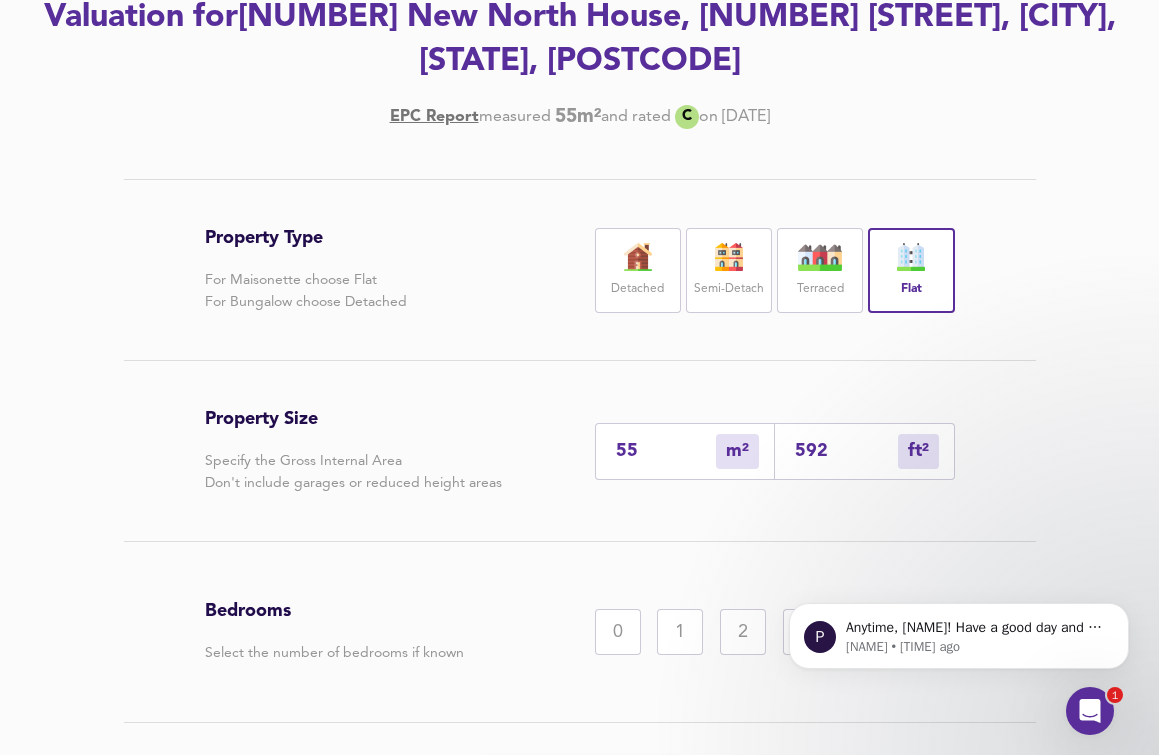 drag, startPoint x: 601, startPoint y: 452, endPoint x: 540, endPoint y: 447, distance: 61.204575 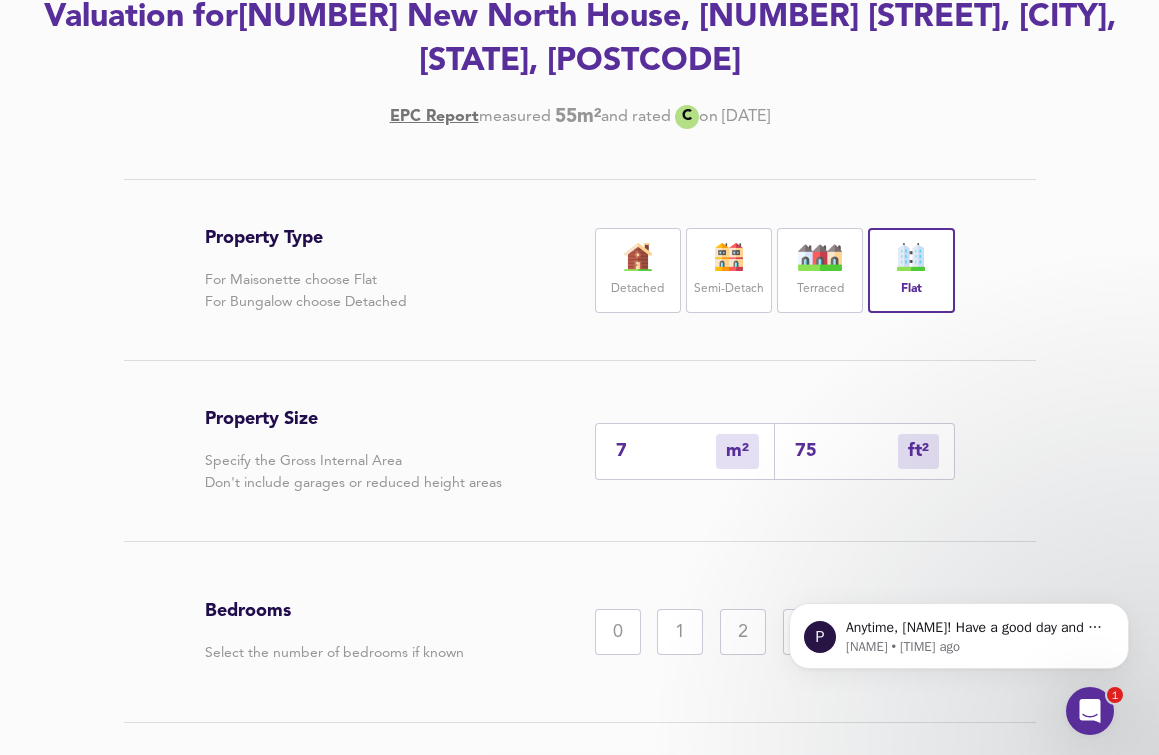 type on "73" 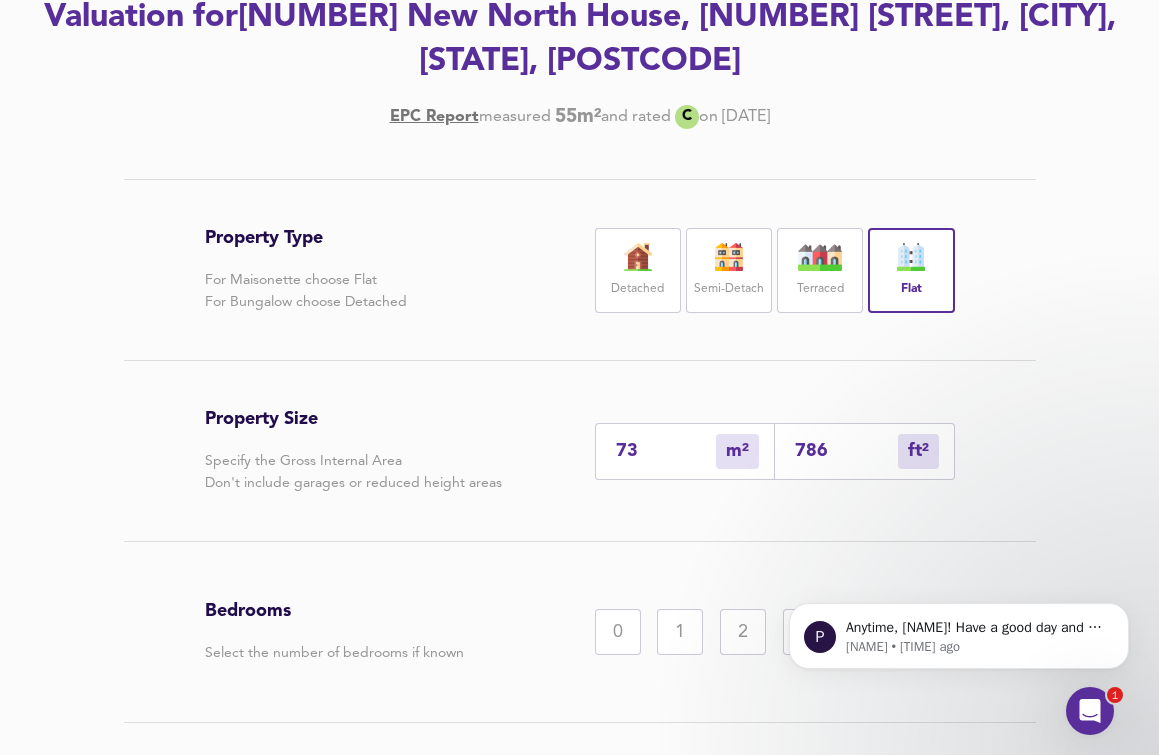 type on "73" 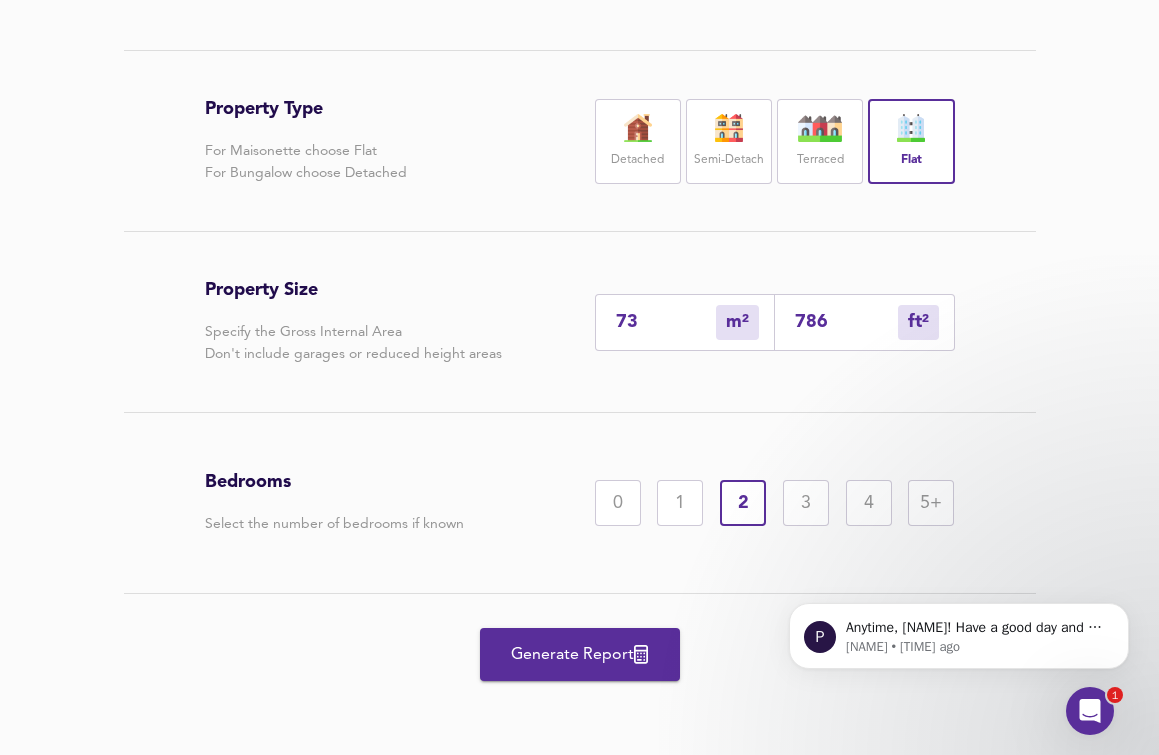 drag, startPoint x: 606, startPoint y: 652, endPoint x: 604, endPoint y: 642, distance: 10.198039 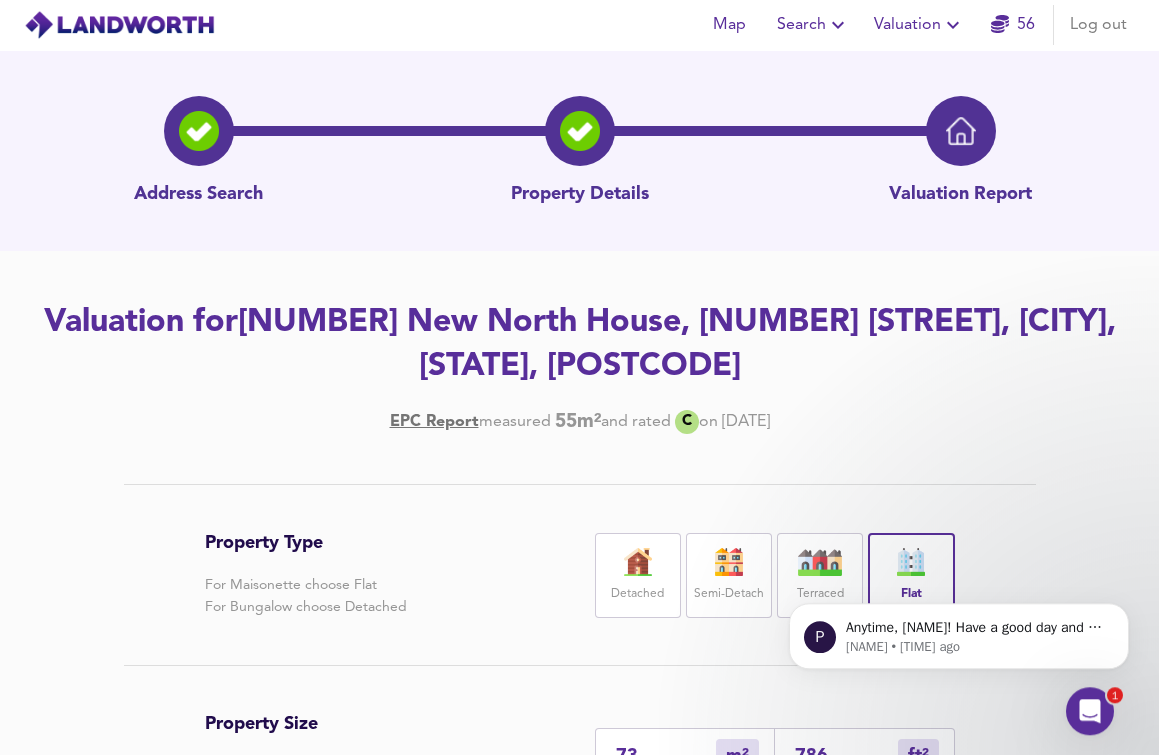 scroll, scrollTop: 0, scrollLeft: 0, axis: both 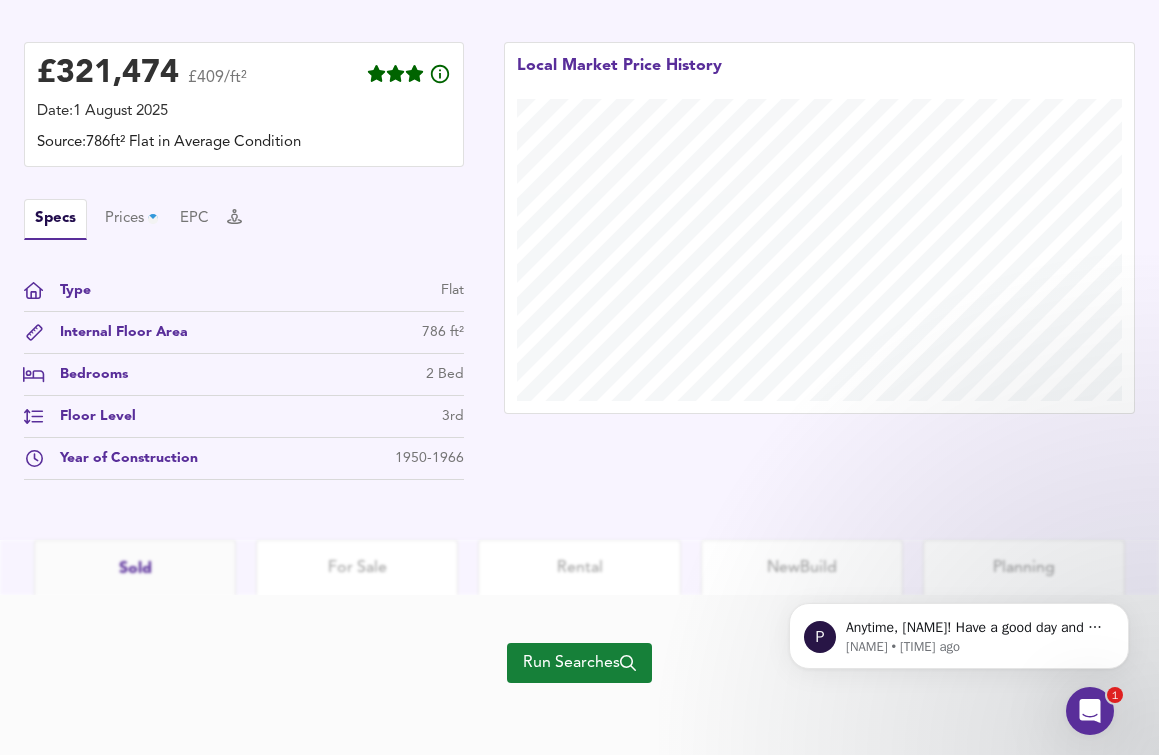click on "Run Searches" at bounding box center (579, 663) 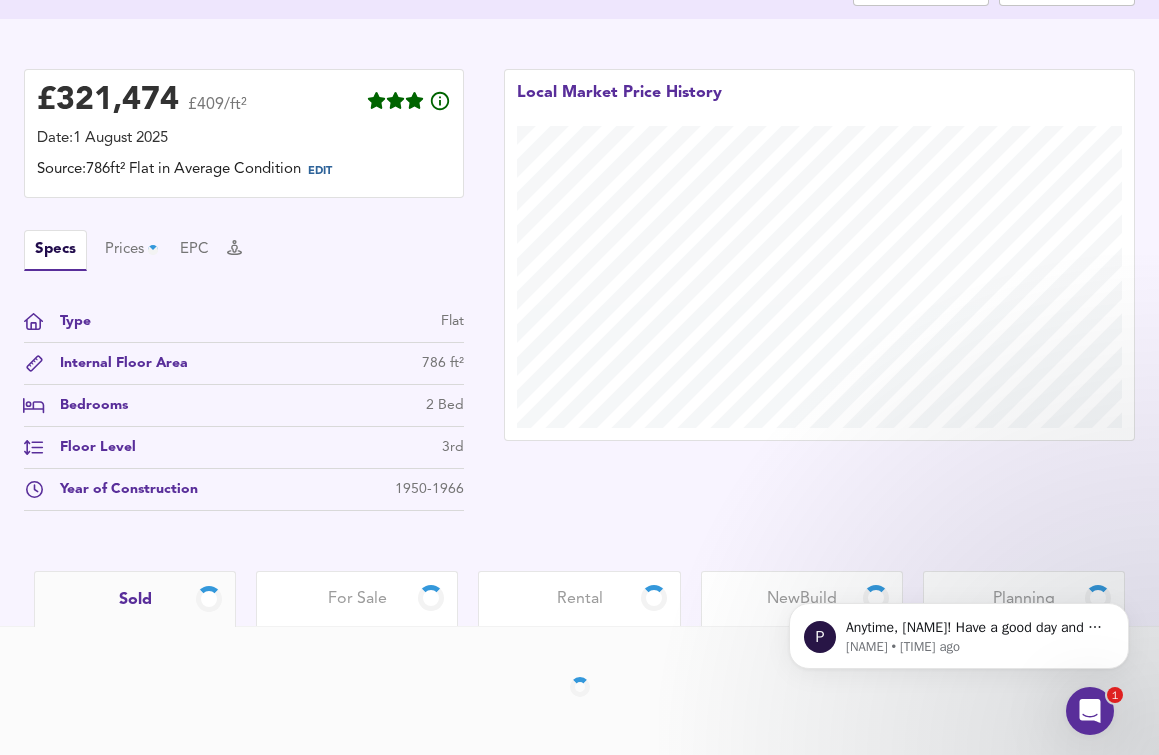 scroll, scrollTop: 459, scrollLeft: 0, axis: vertical 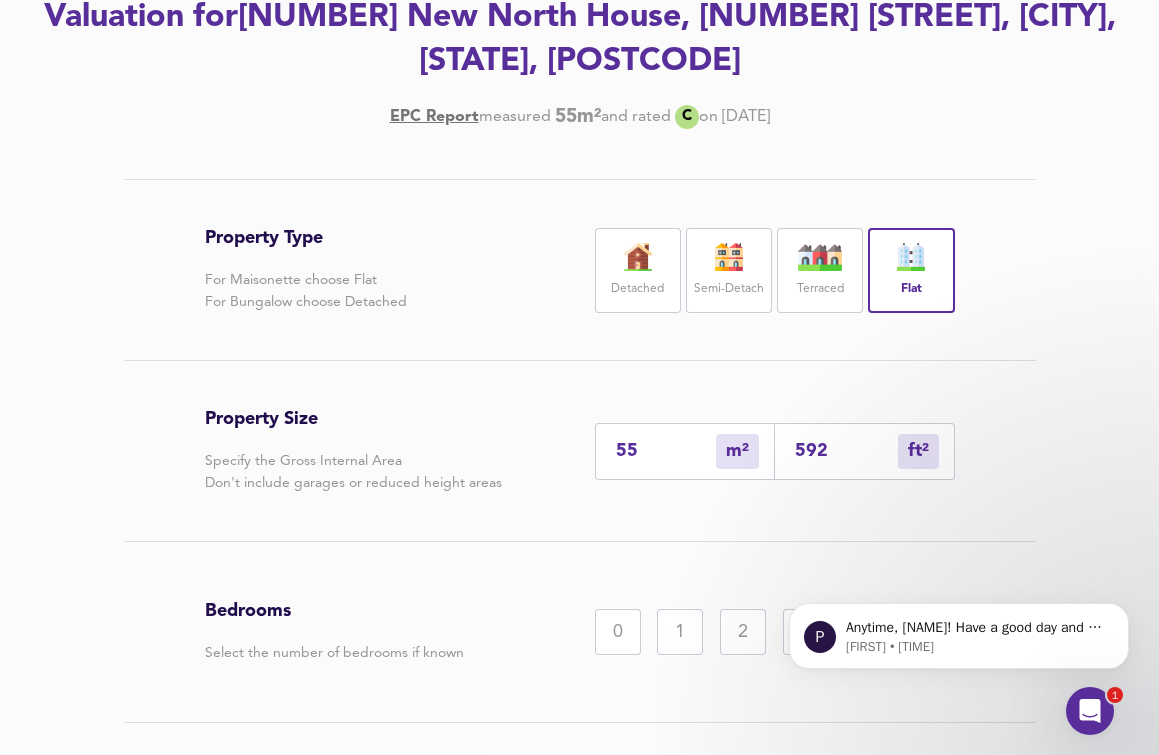 drag, startPoint x: 647, startPoint y: 449, endPoint x: 576, endPoint y: 446, distance: 71.063354 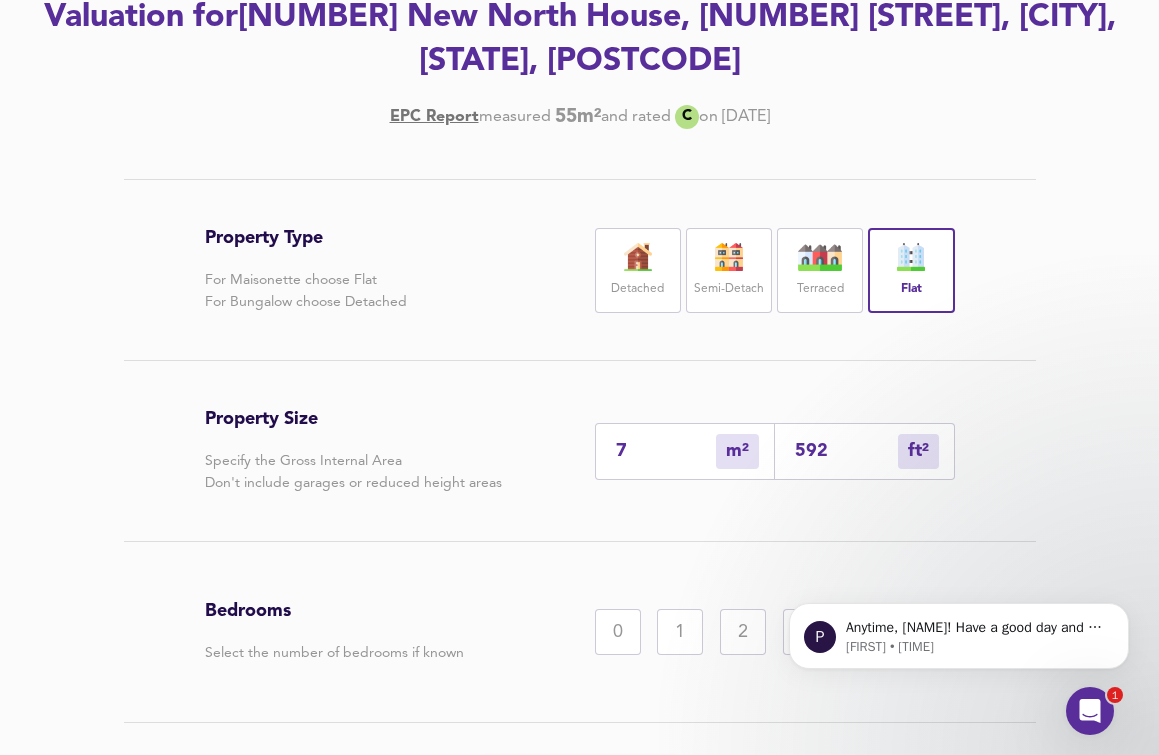 type on "75" 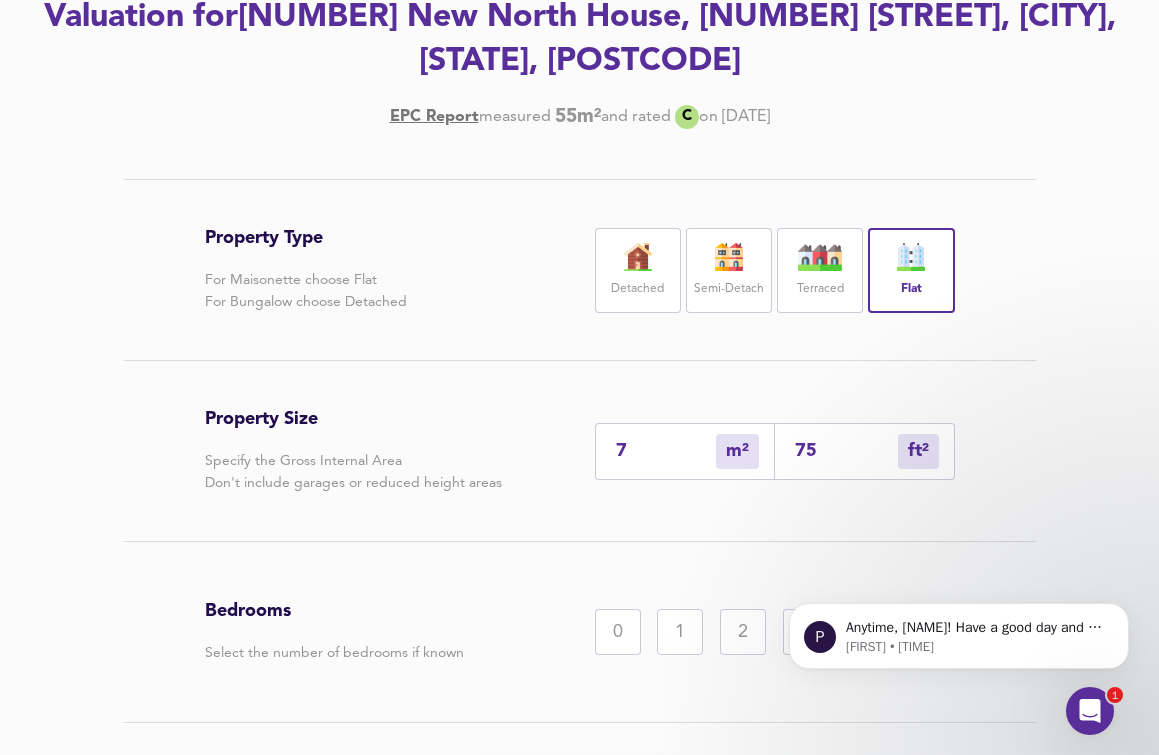 type on "77" 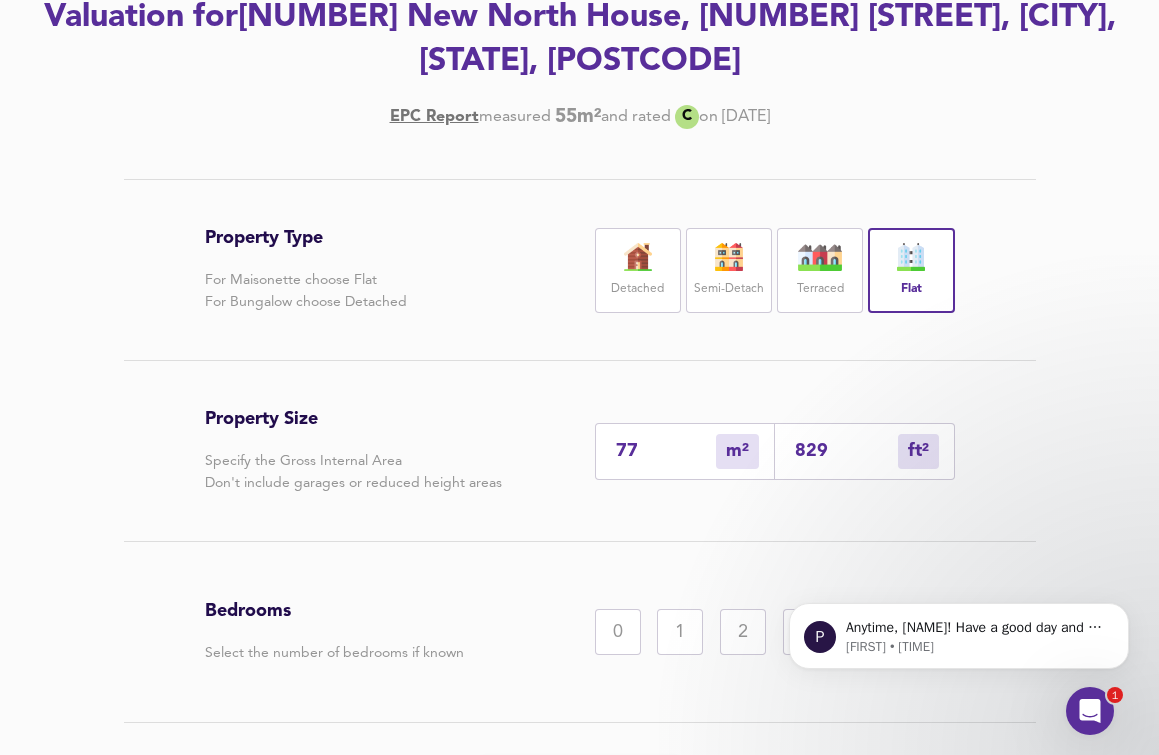 type on "77" 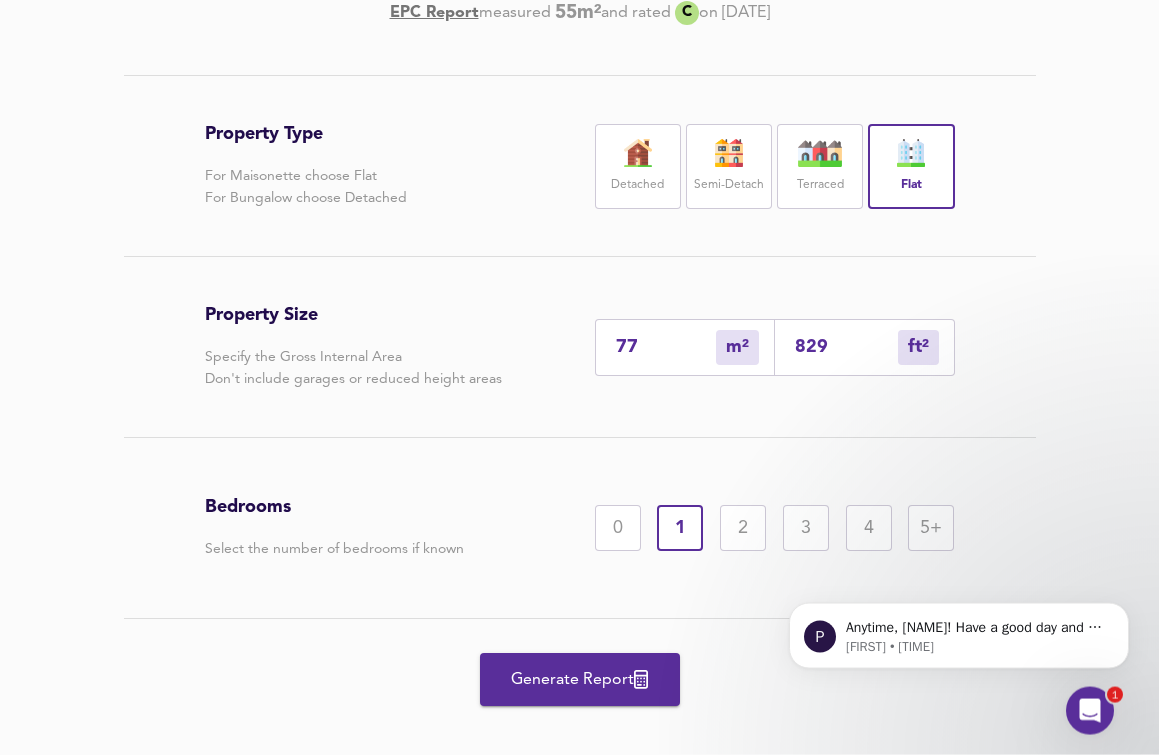 scroll, scrollTop: 435, scrollLeft: 0, axis: vertical 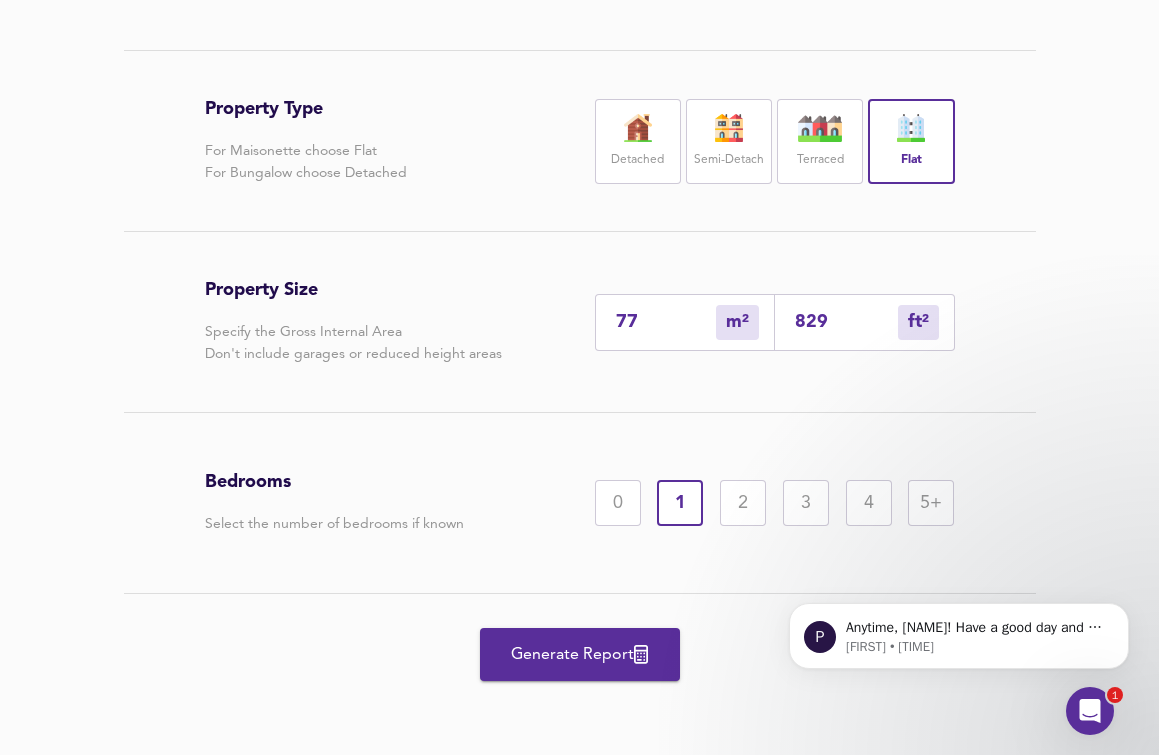 click on "Generate Report" at bounding box center [580, 655] 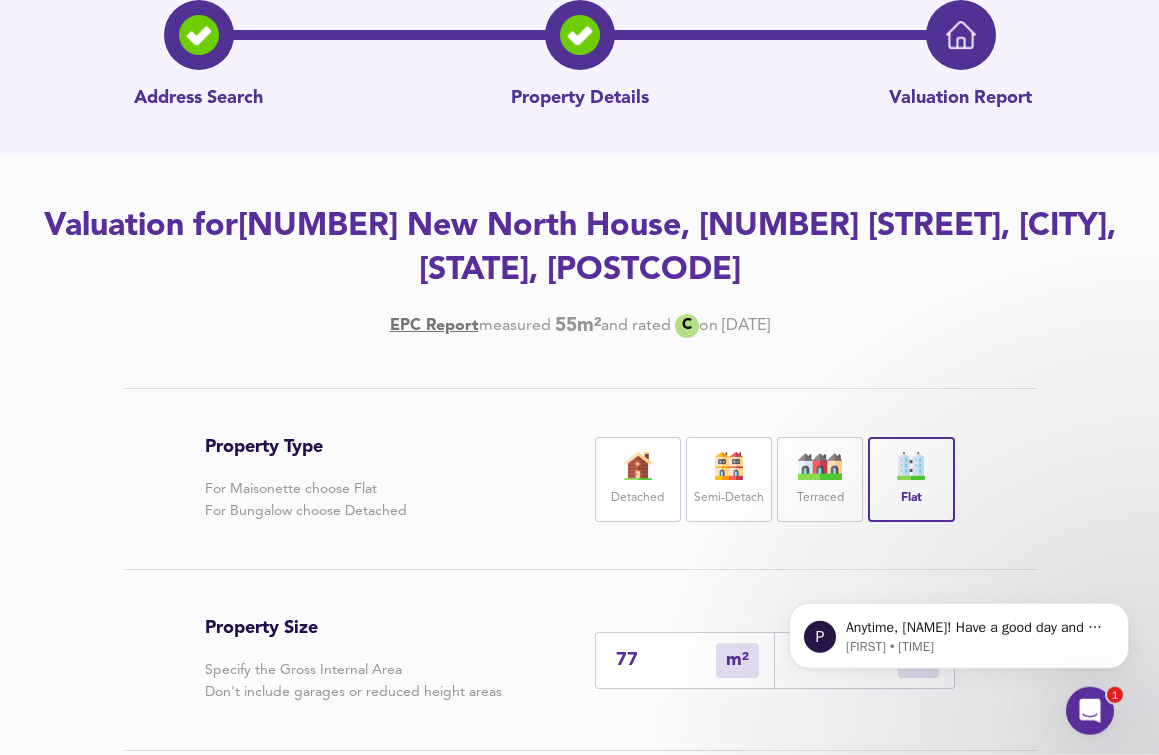 scroll, scrollTop: 204, scrollLeft: 0, axis: vertical 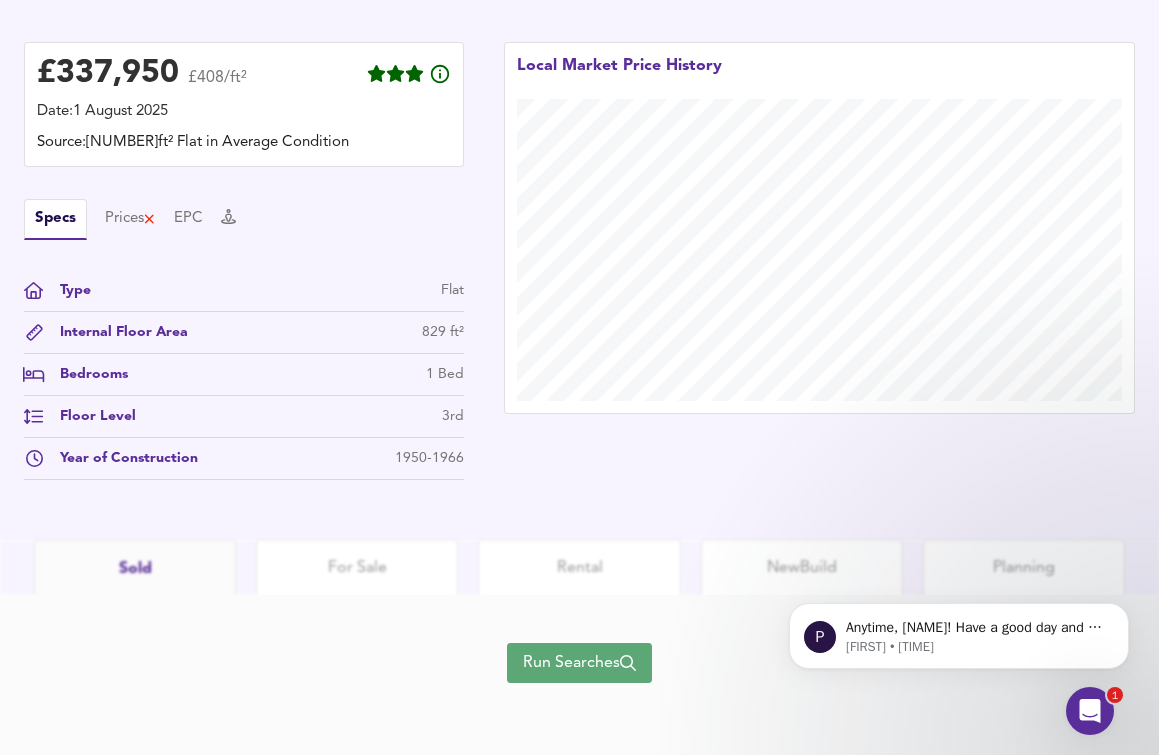 click on "Run Searches" at bounding box center (579, 663) 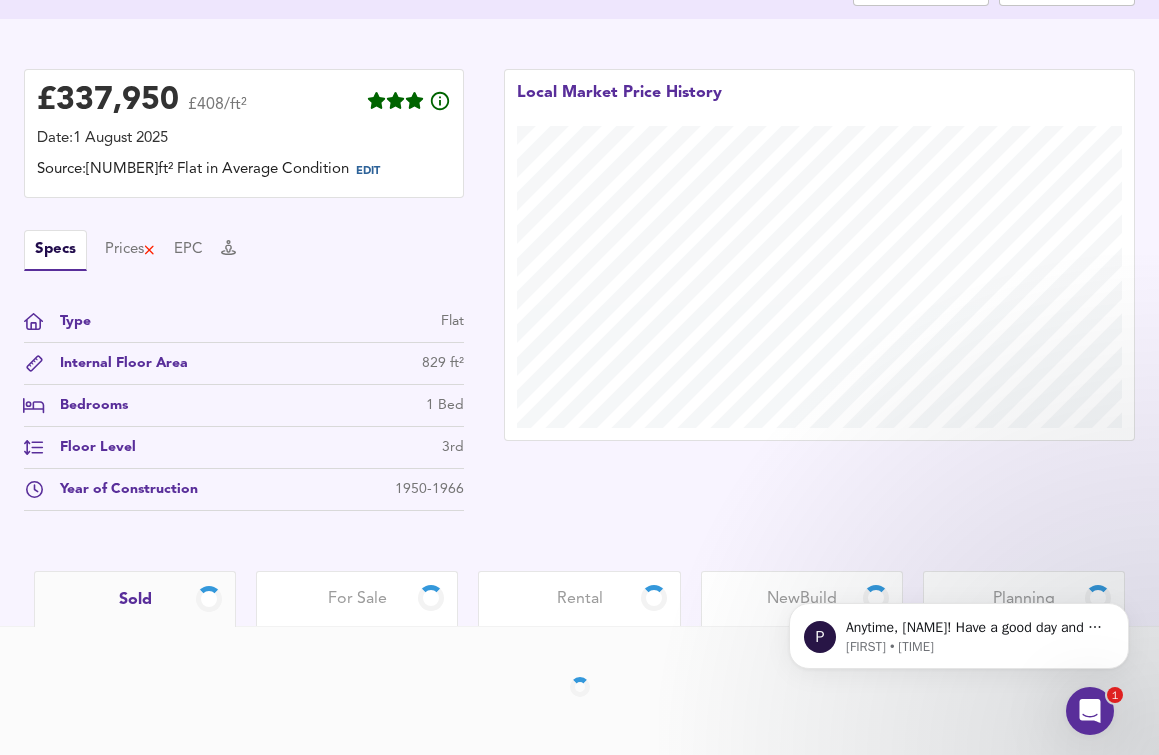 scroll, scrollTop: 459, scrollLeft: 0, axis: vertical 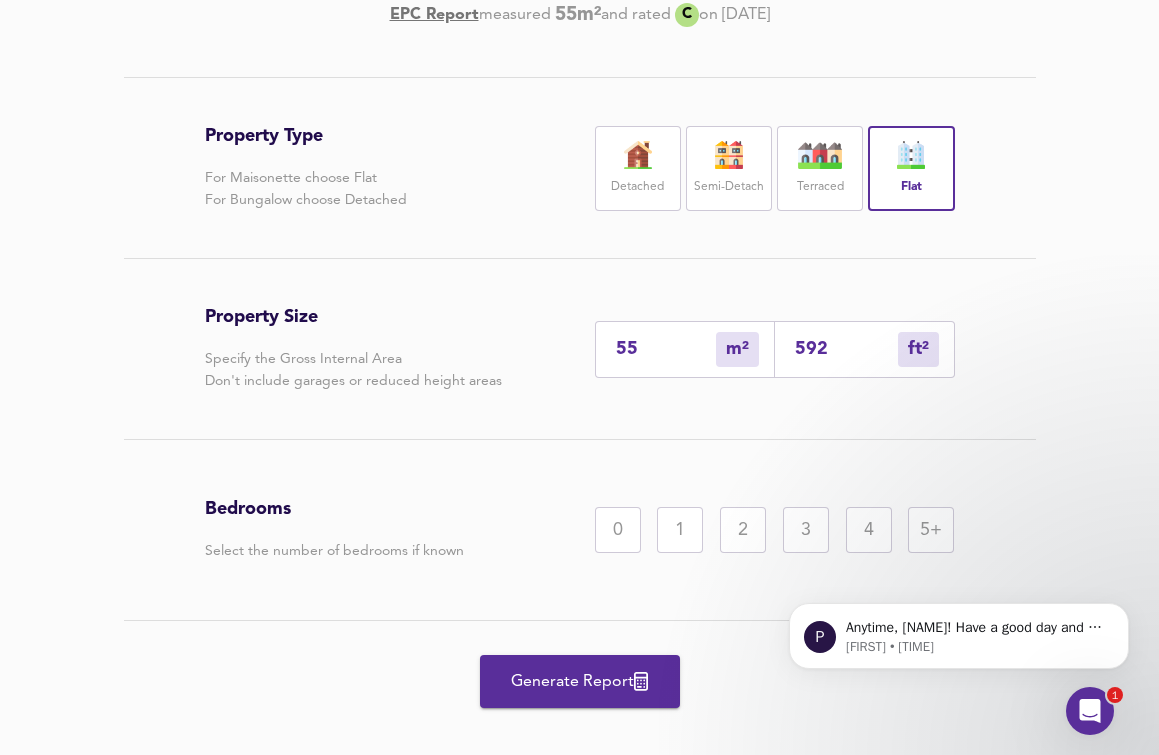drag, startPoint x: 651, startPoint y: 354, endPoint x: 548, endPoint y: 334, distance: 104.92378 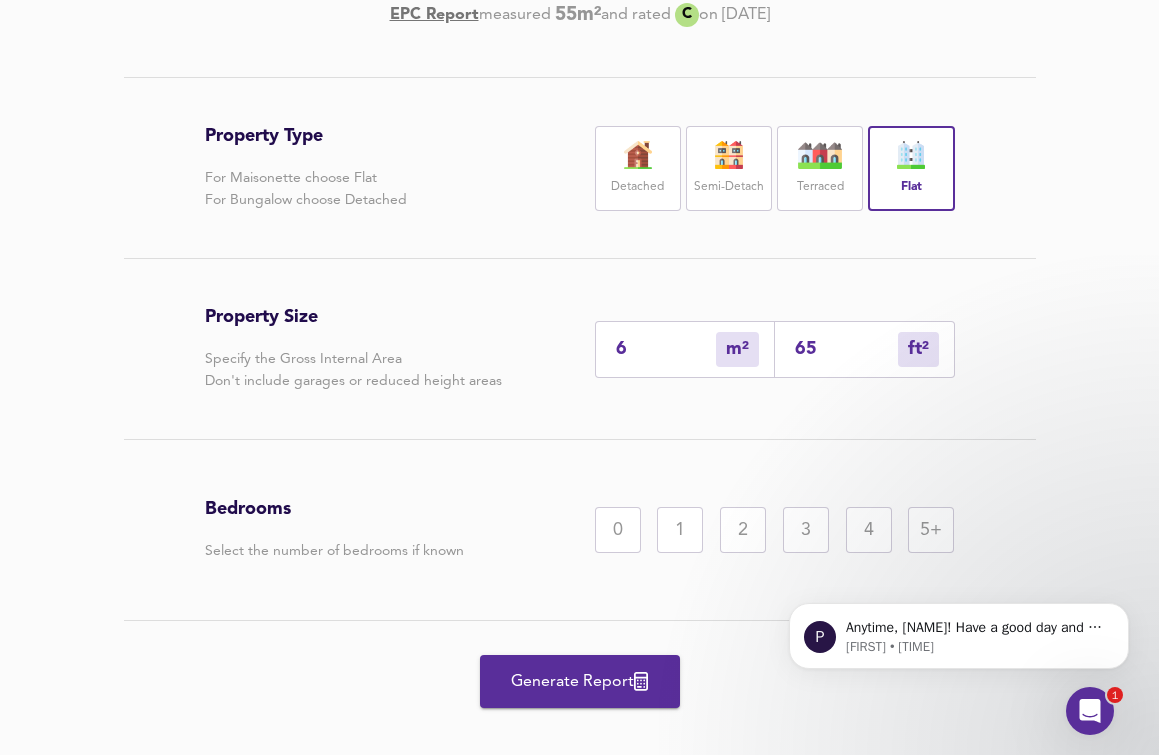 type on "61" 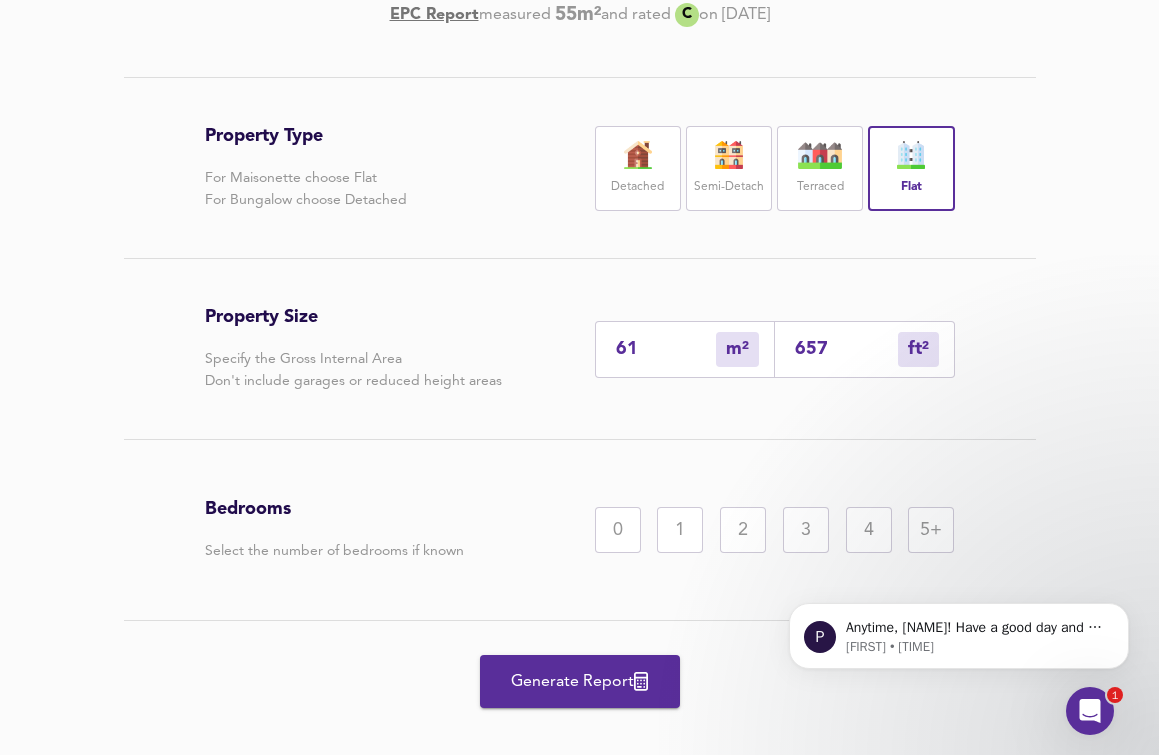 type on "61" 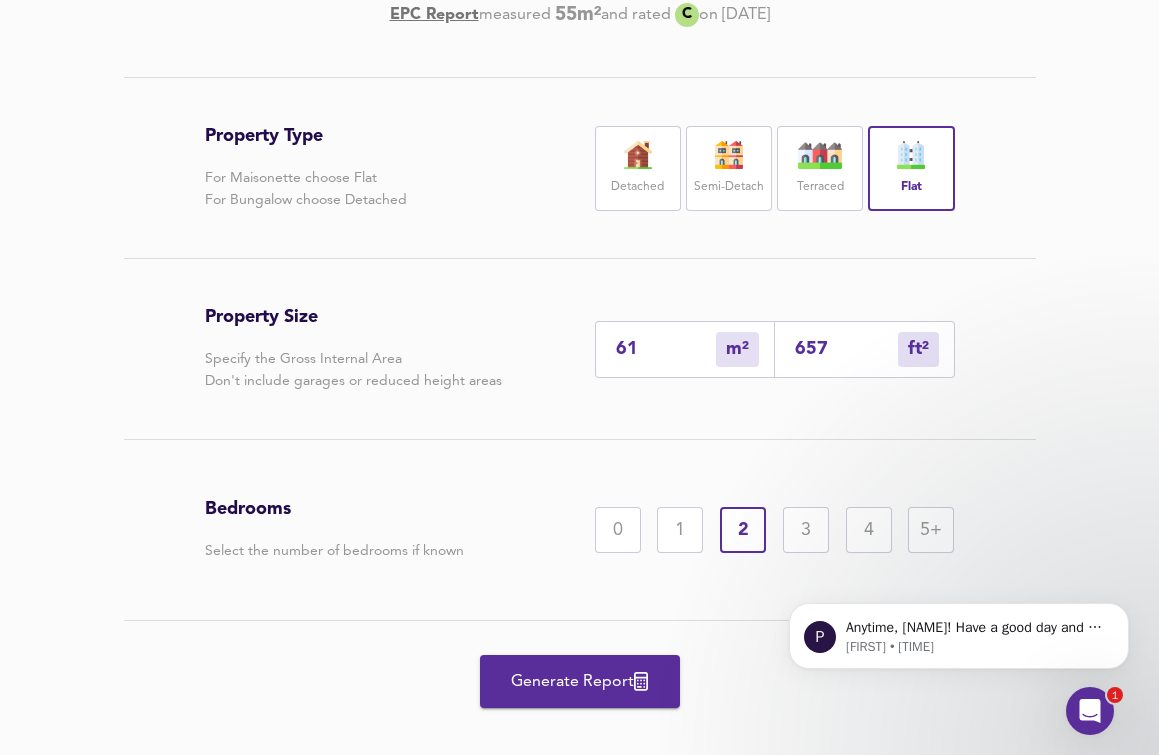 click on "Generate Report" at bounding box center (580, 682) 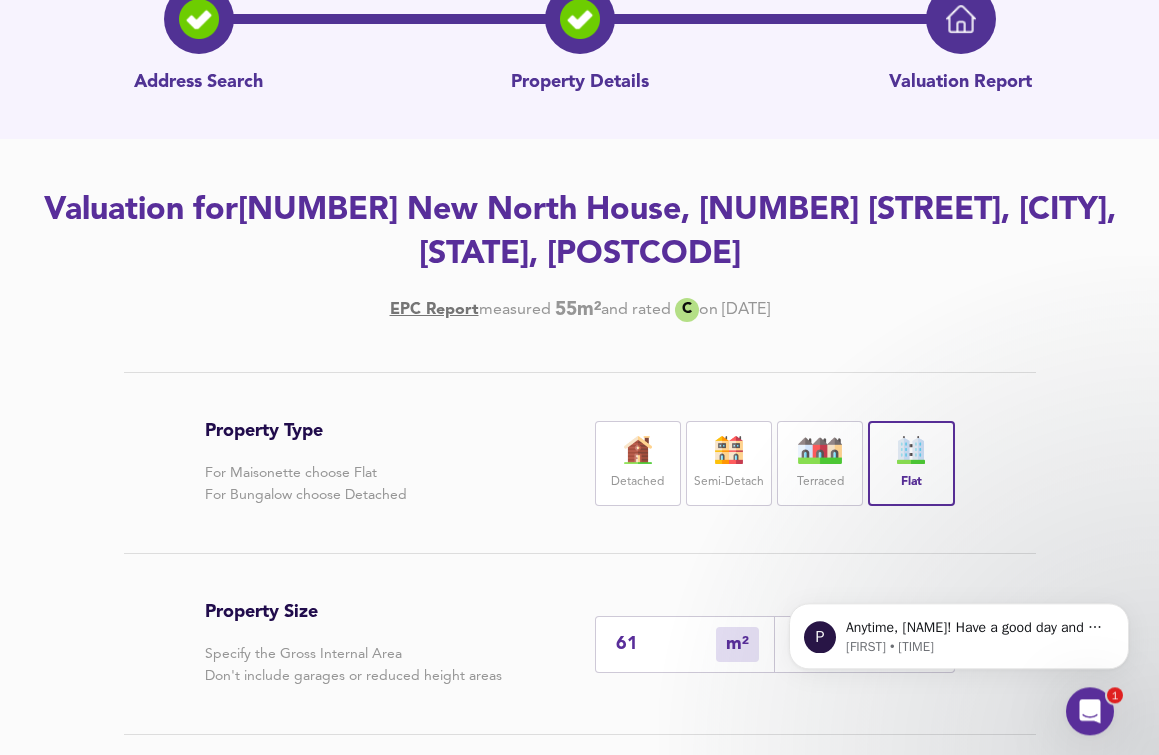 scroll, scrollTop: 201, scrollLeft: 0, axis: vertical 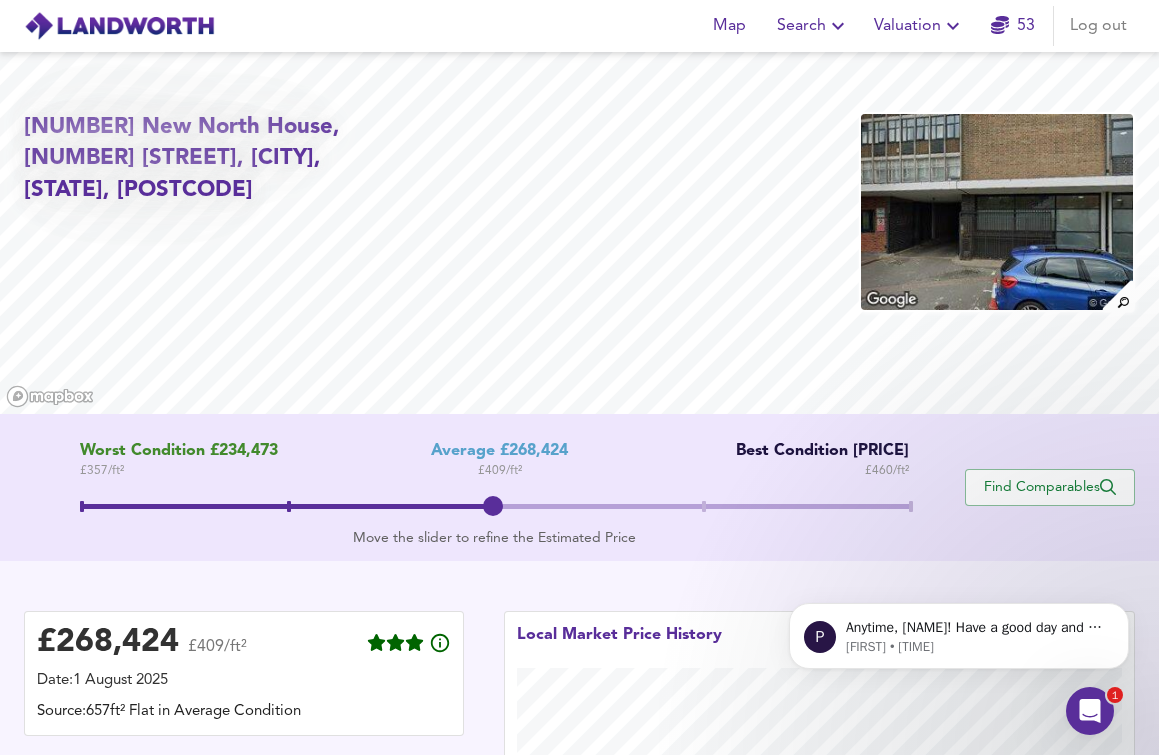 click 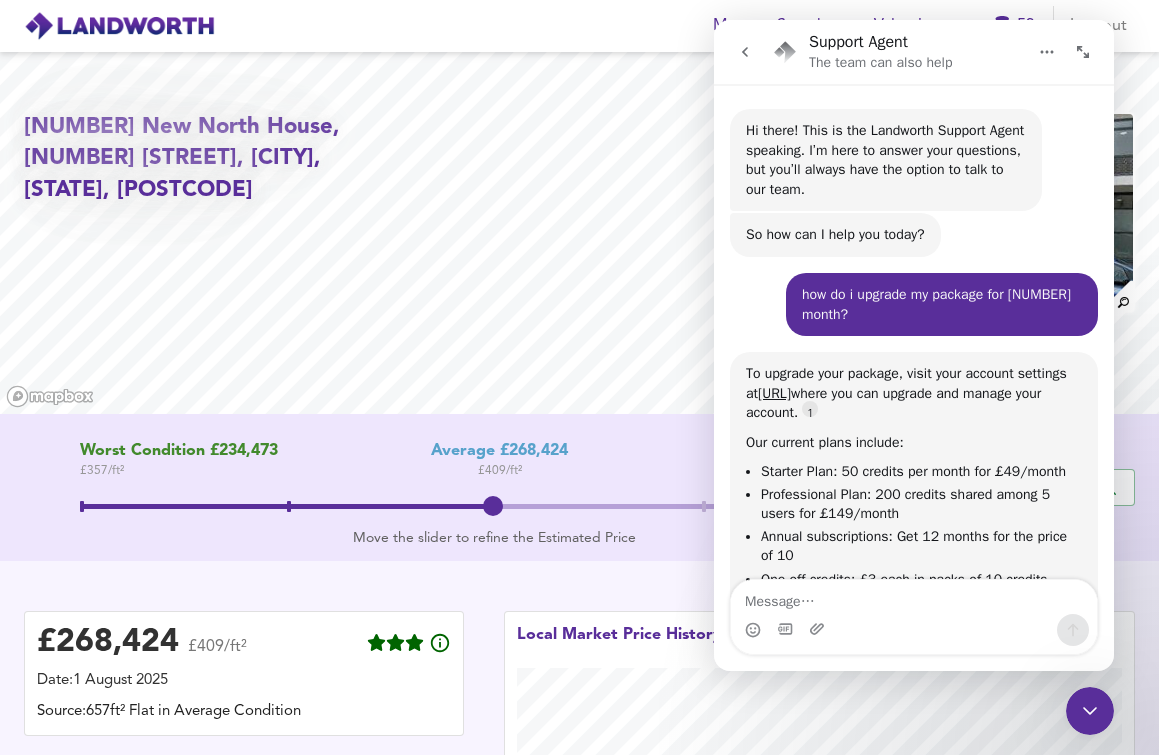 scroll, scrollTop: 23, scrollLeft: 0, axis: vertical 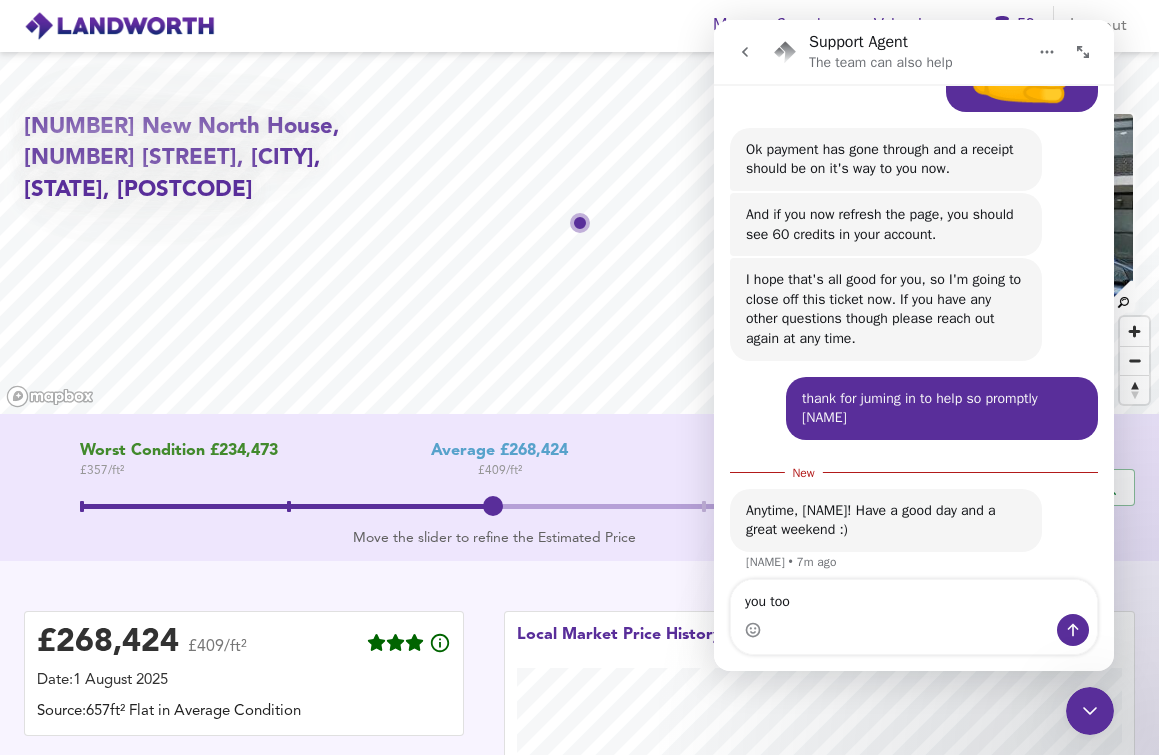 type on "you too!" 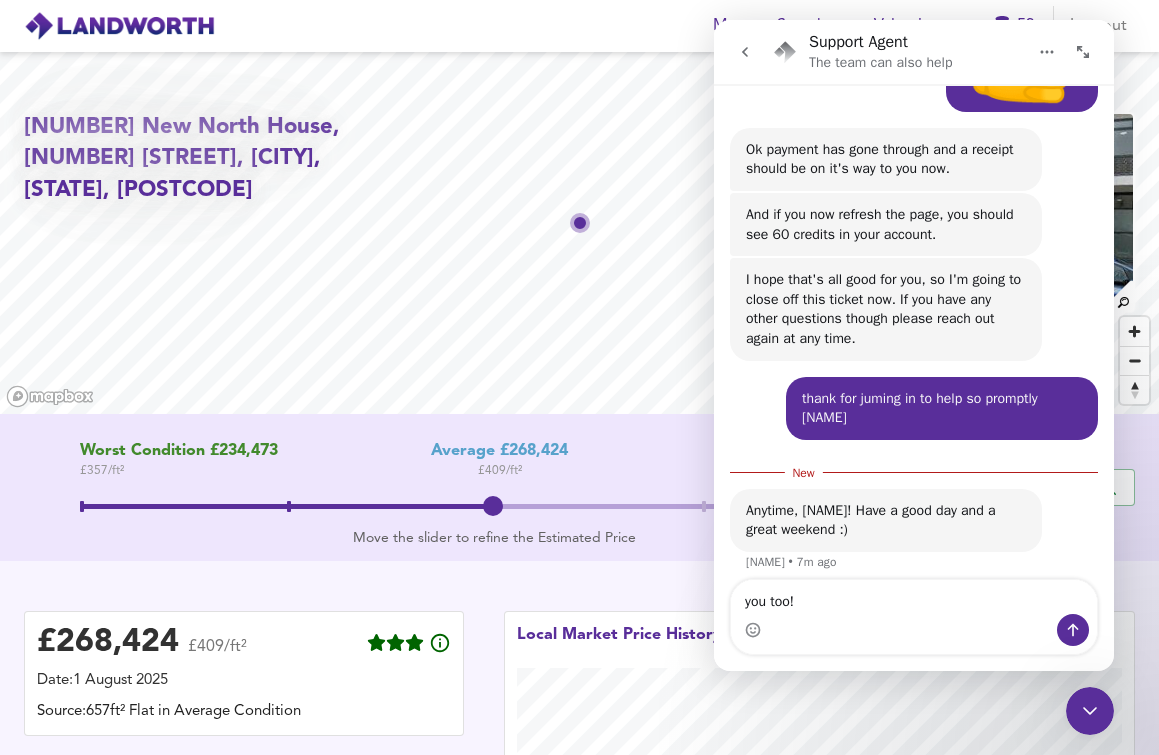 type 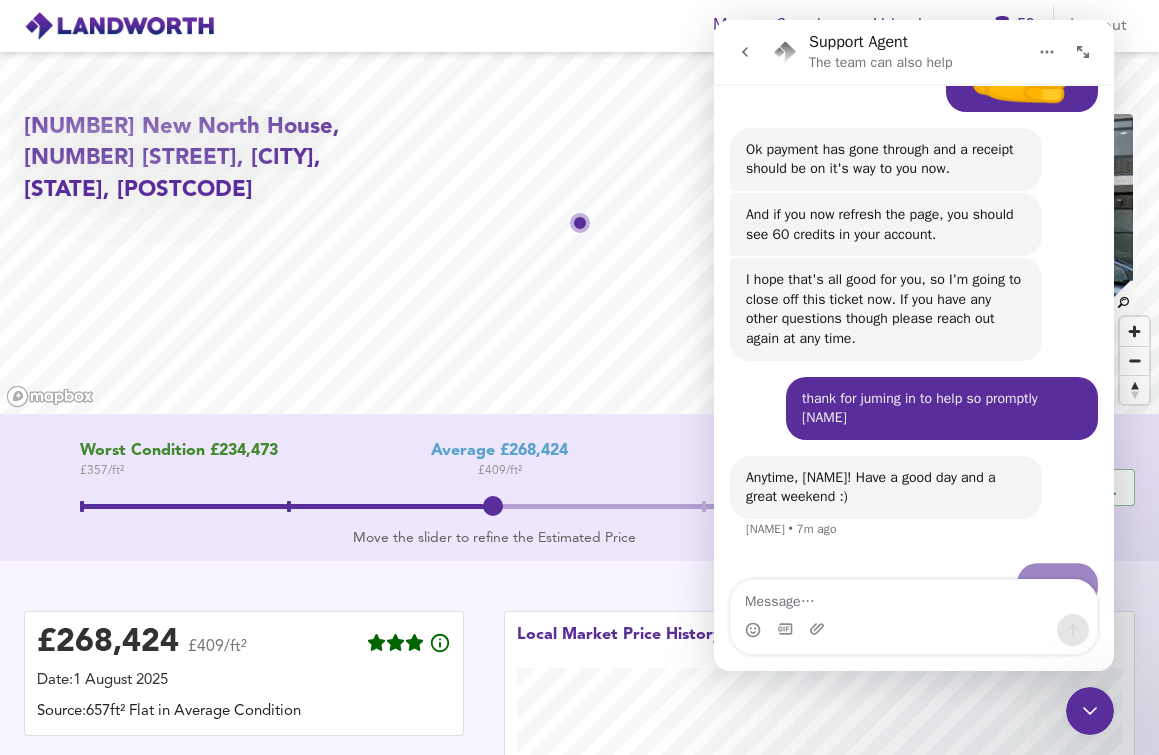scroll, scrollTop: 0, scrollLeft: 0, axis: both 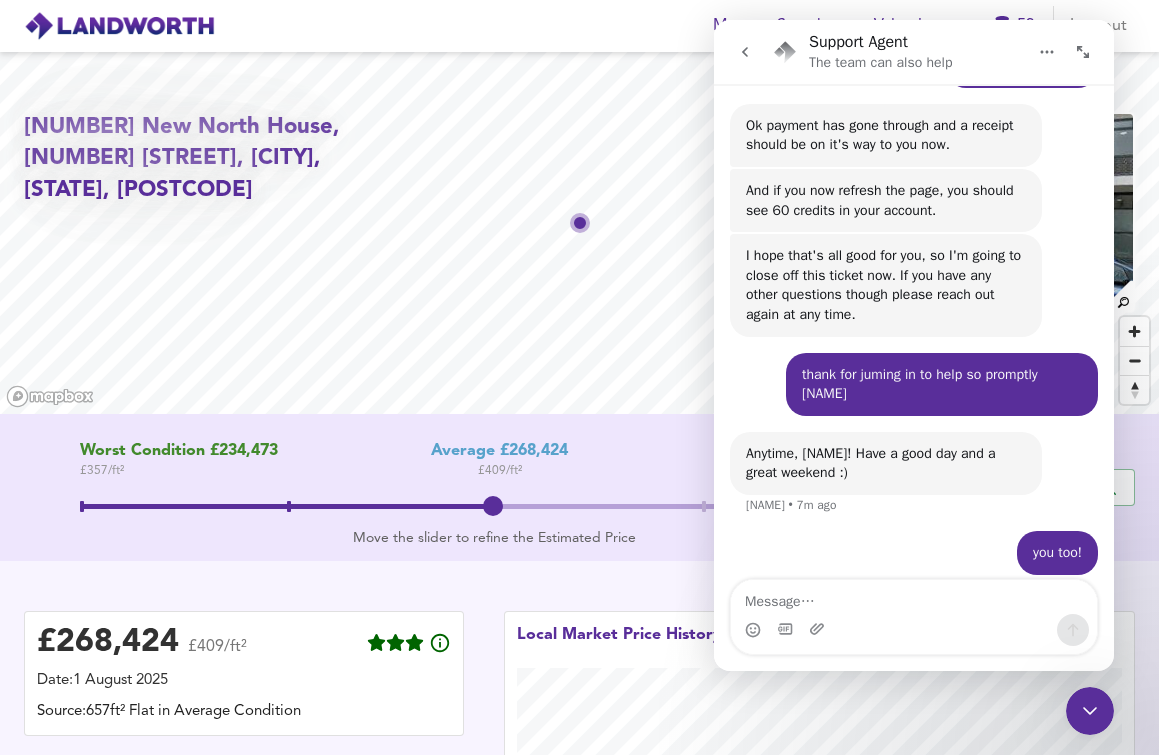 click 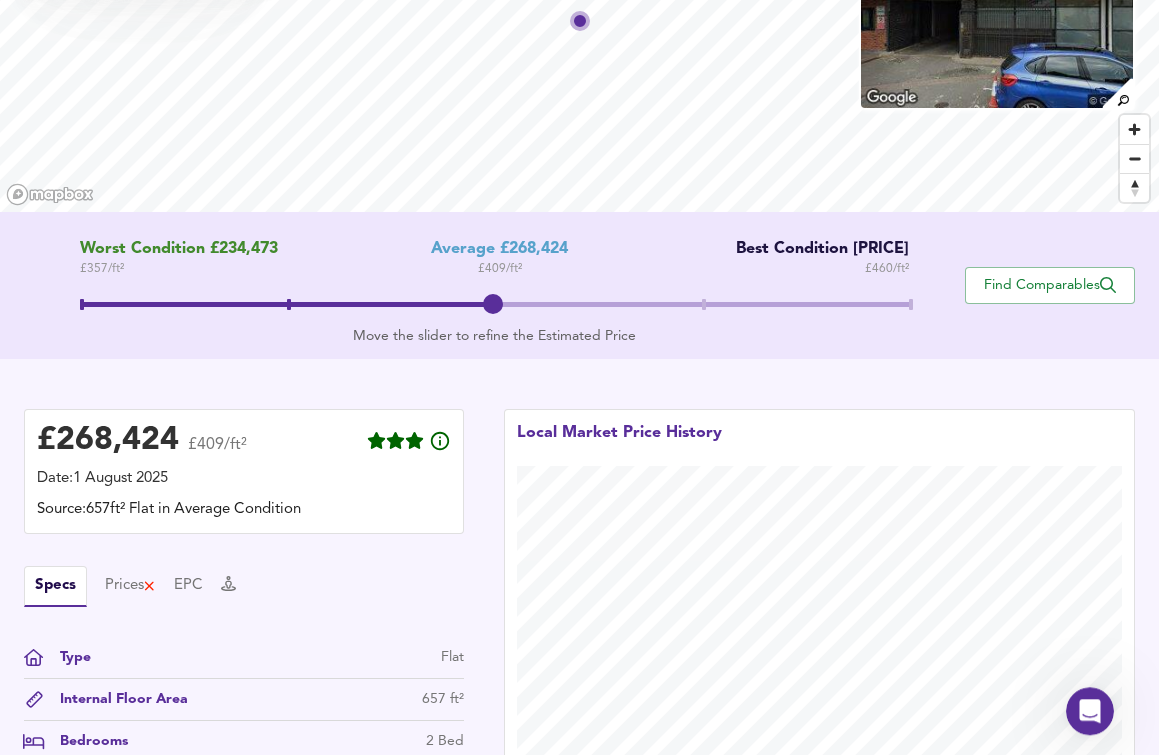scroll, scrollTop: 204, scrollLeft: 0, axis: vertical 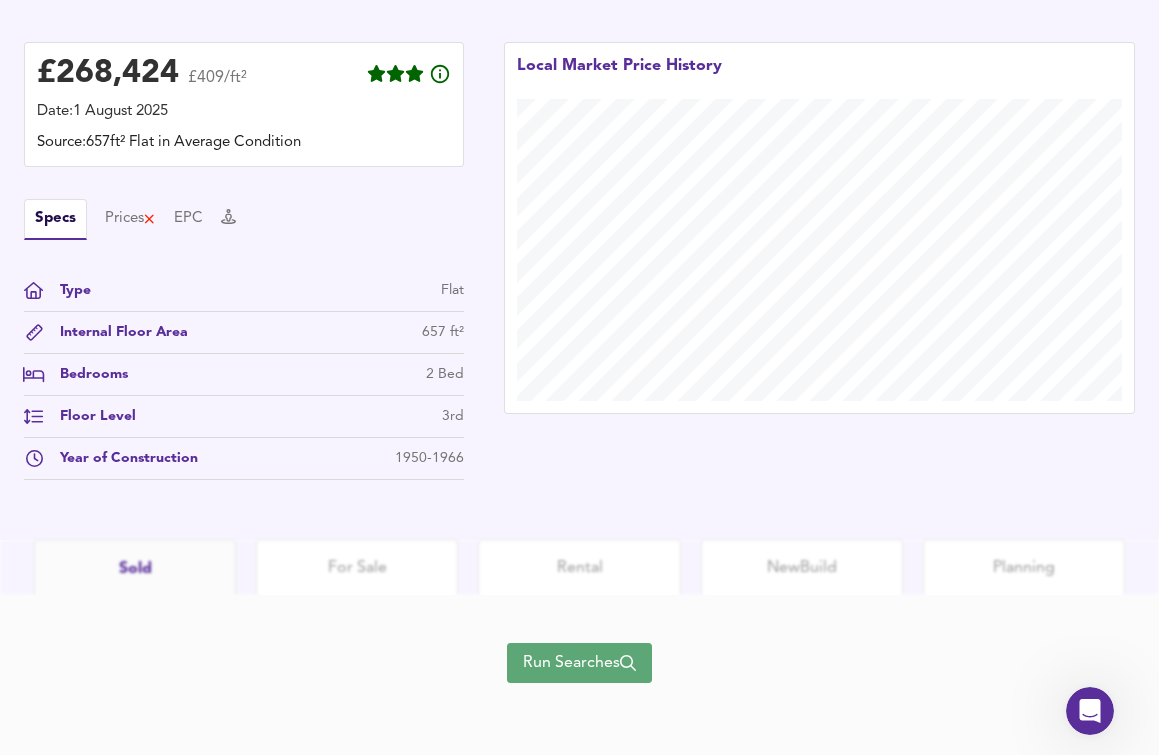 click on "Run Searches" at bounding box center [579, 663] 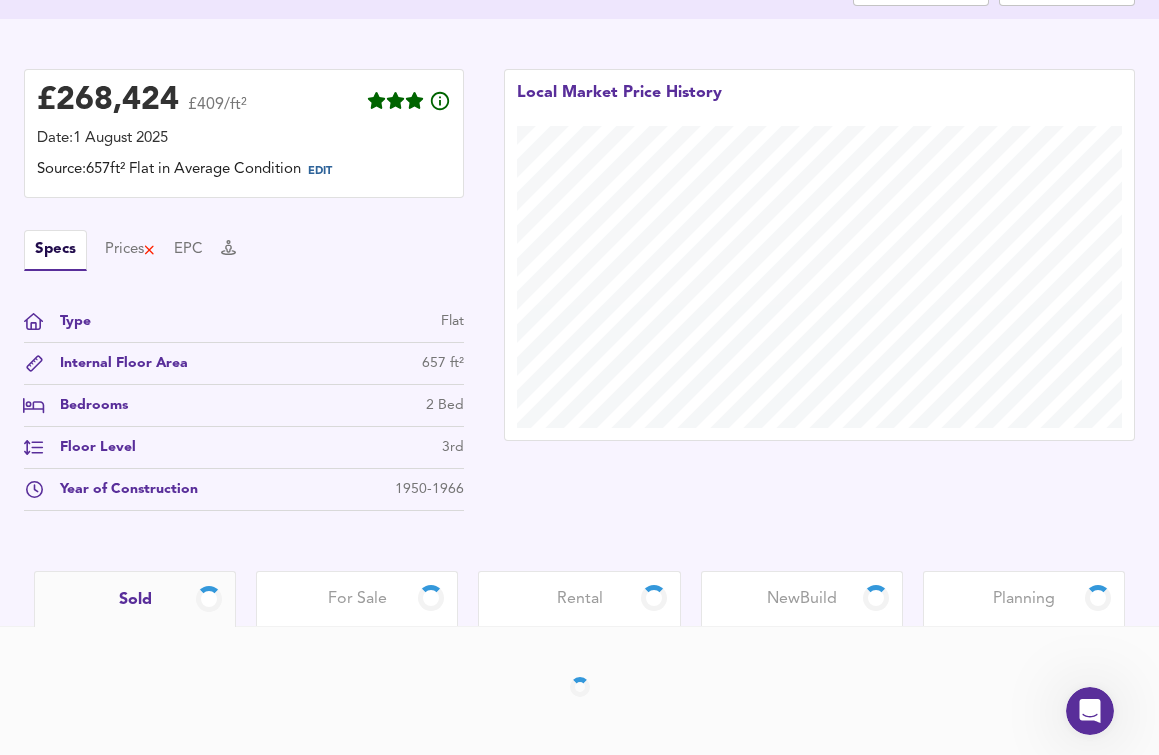 click on "Rental" at bounding box center (580, 599) 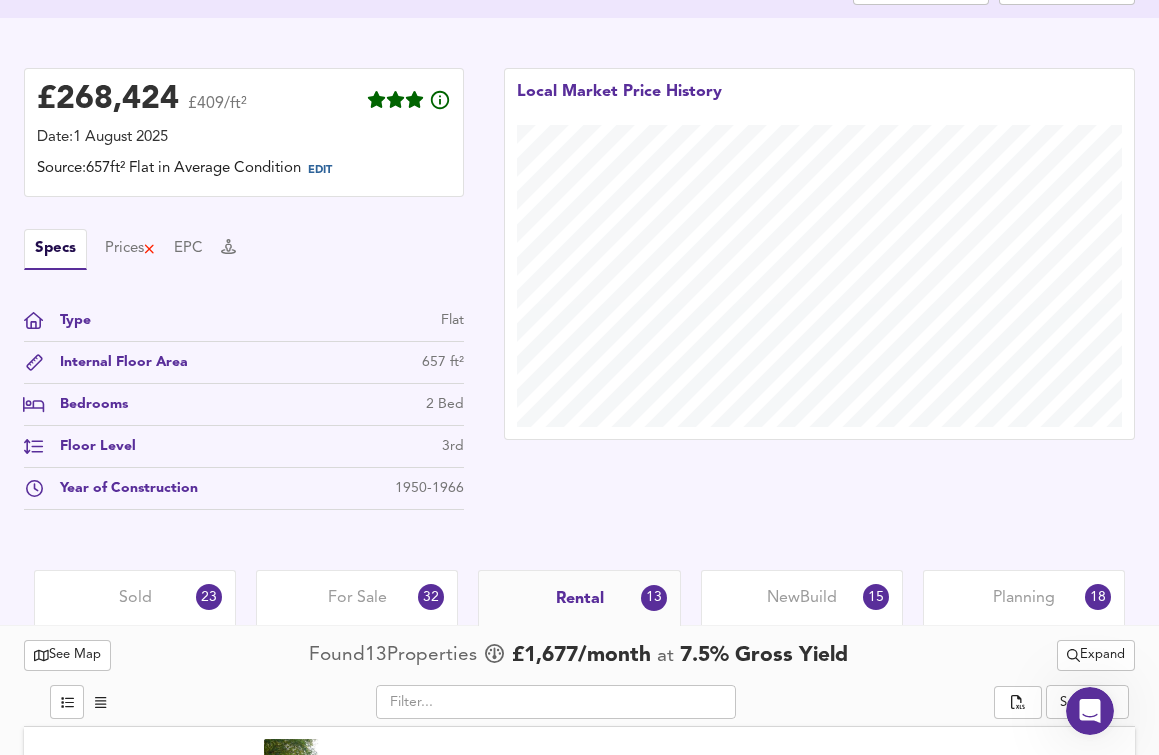 scroll, scrollTop: 204, scrollLeft: 0, axis: vertical 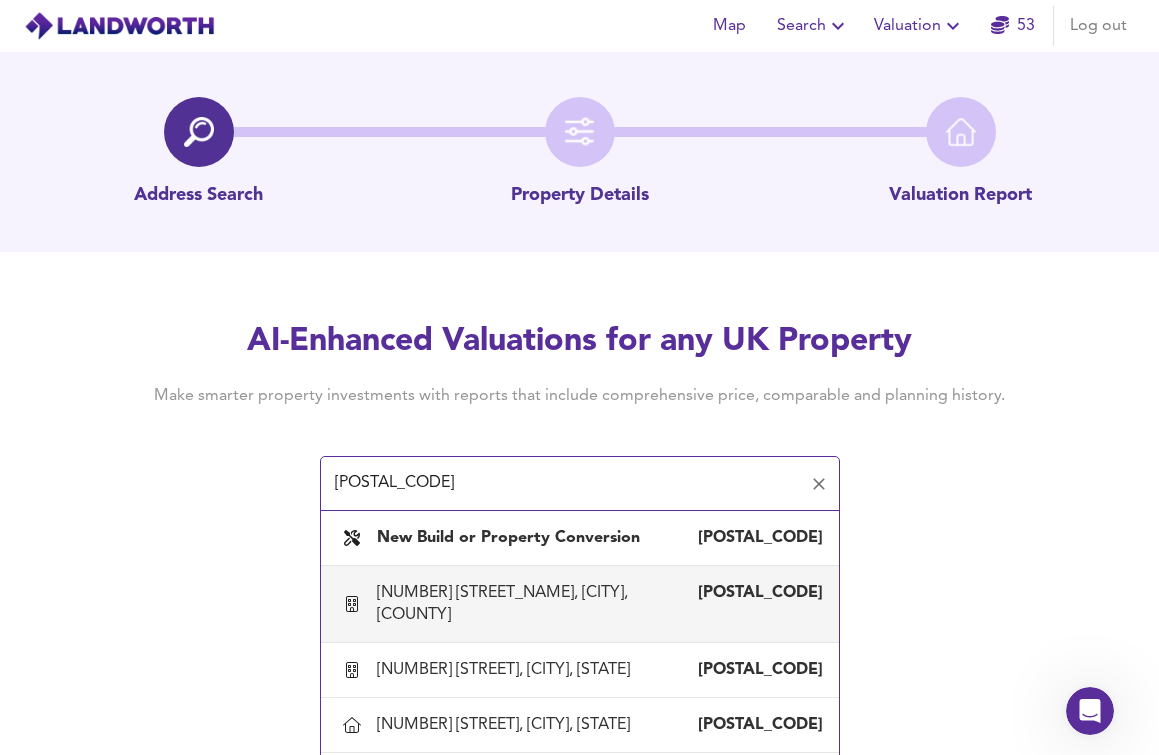click on "[NUMBER] [STREET_NAME], [CITY], [COUNTY]" at bounding box center (537, 604) 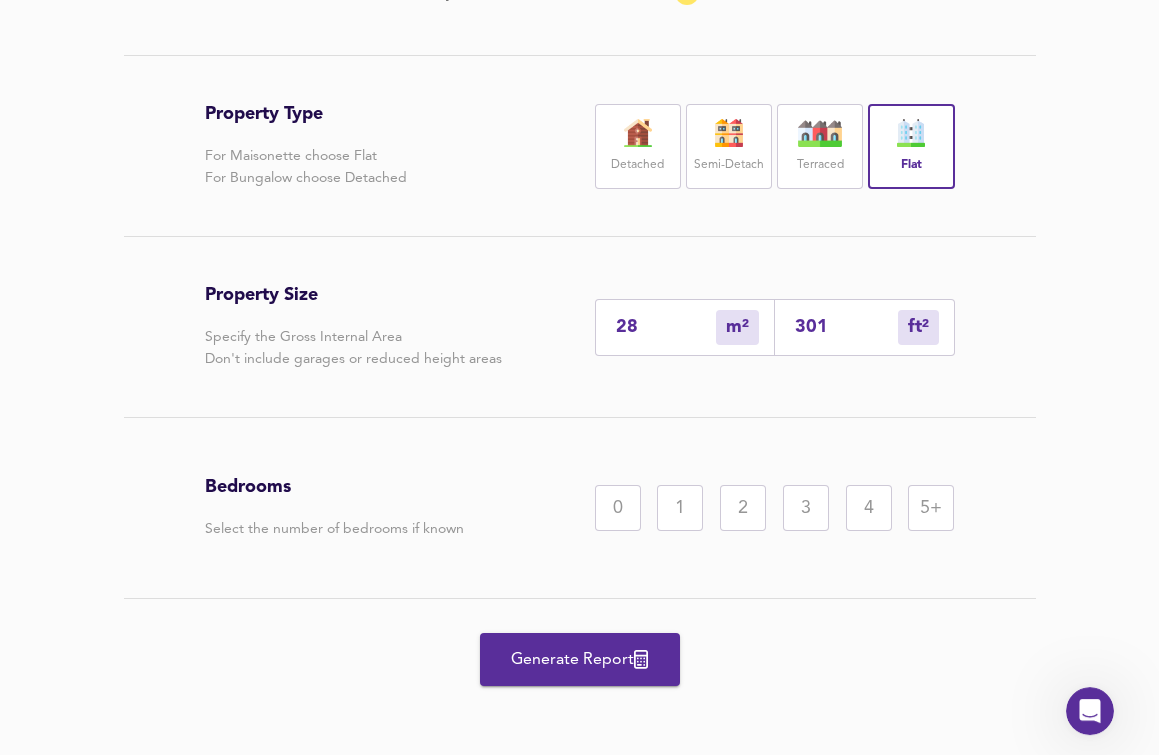 scroll, scrollTop: 391, scrollLeft: 0, axis: vertical 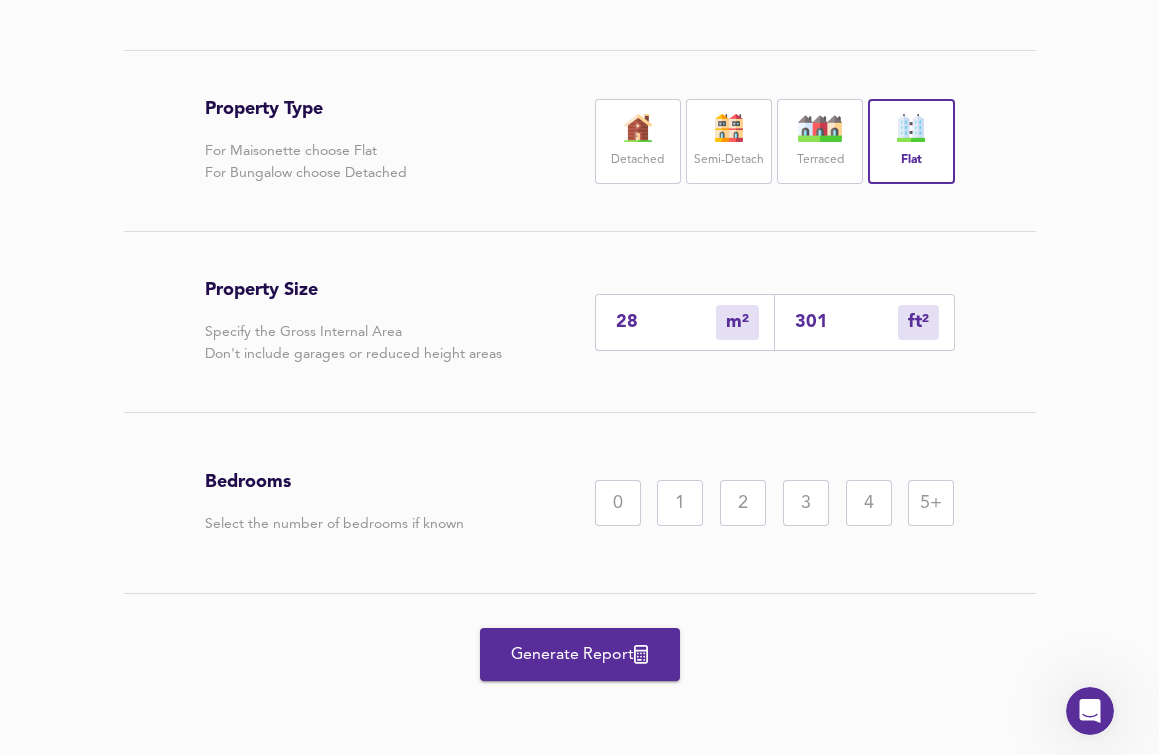 click on "0" at bounding box center (618, 503) 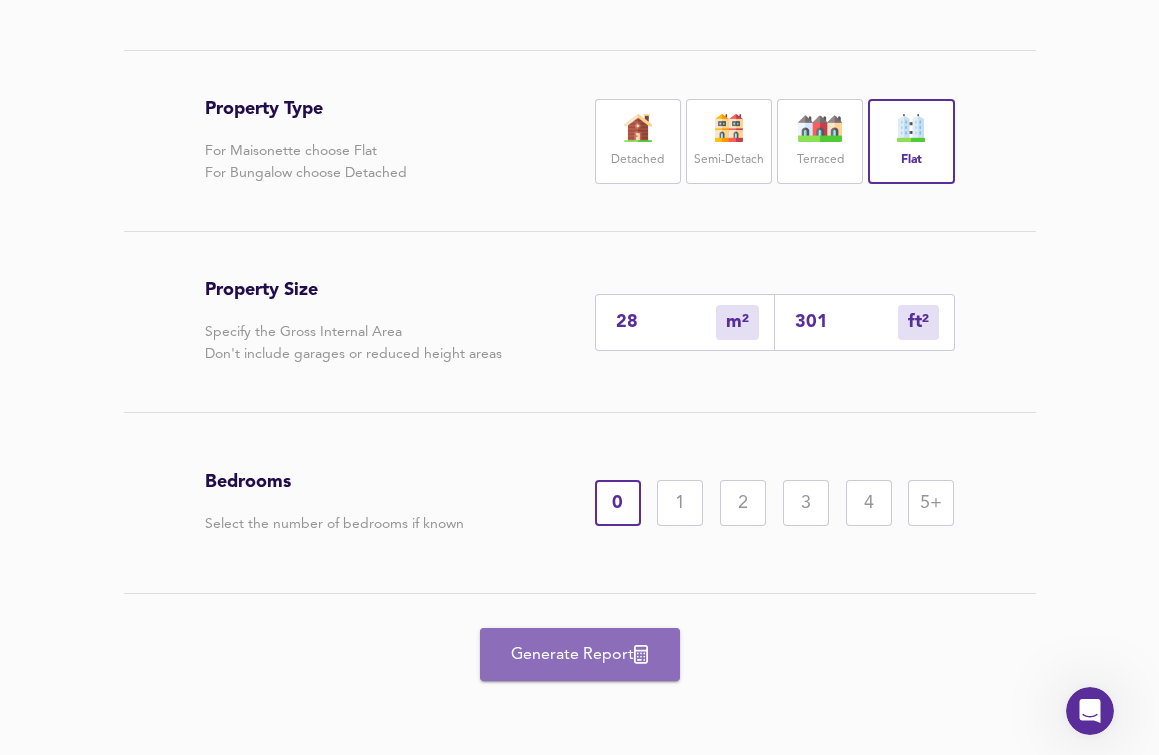 click on "Generate Report" at bounding box center (580, 655) 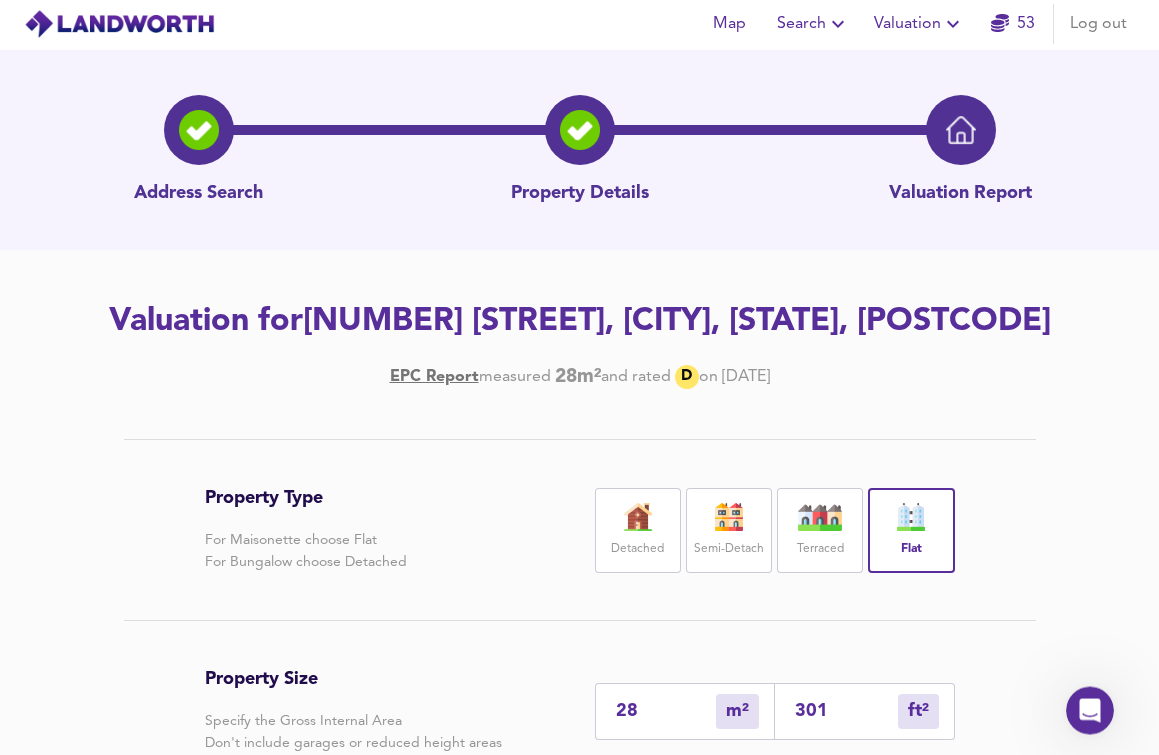 scroll, scrollTop: 0, scrollLeft: 0, axis: both 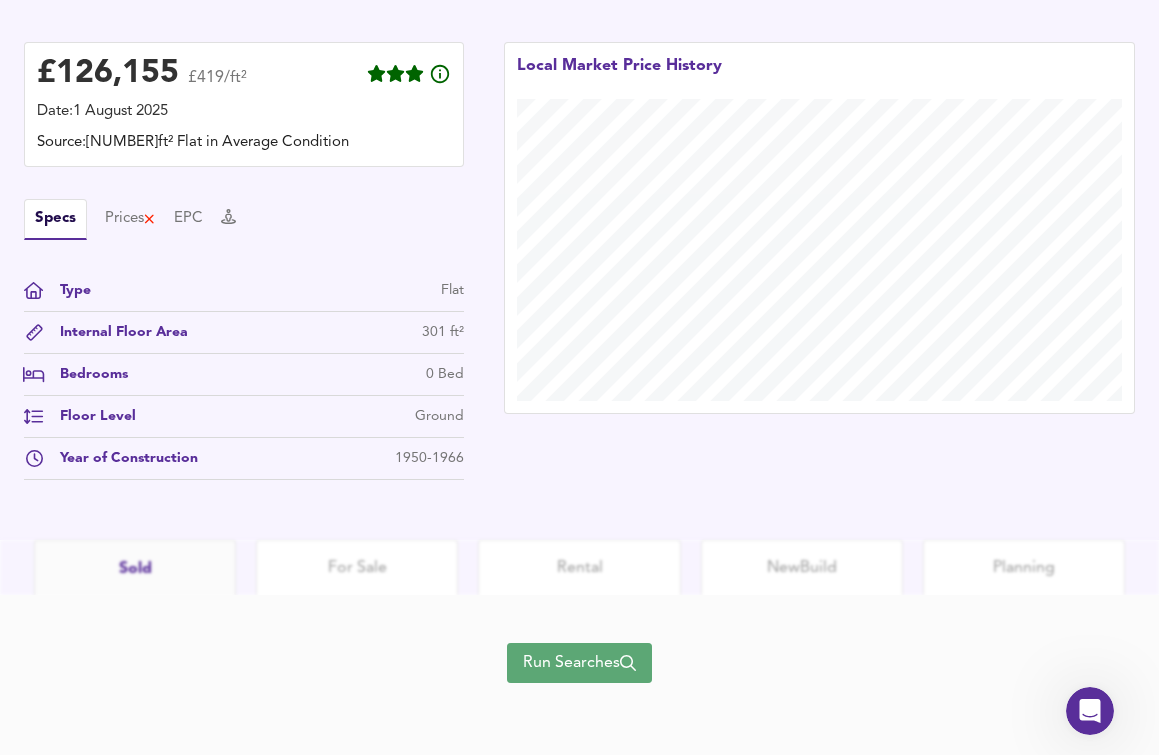 click on "Run Searches" at bounding box center (579, 663) 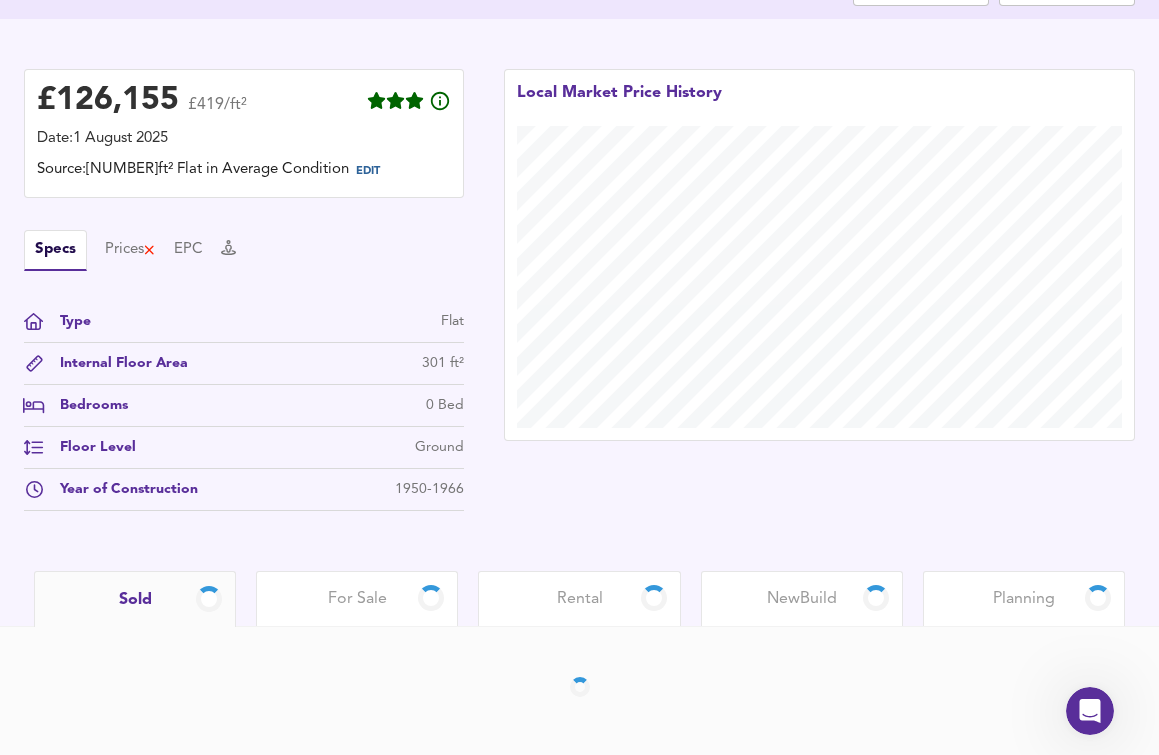 click on "Rental" at bounding box center (580, 599) 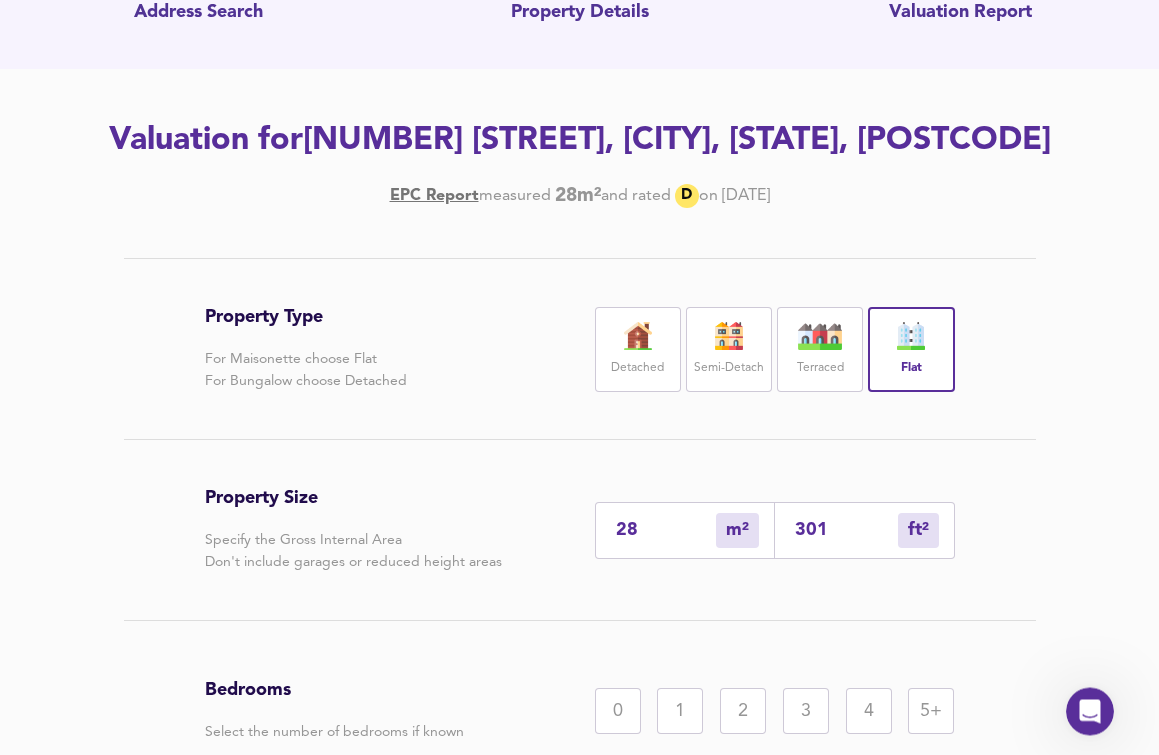 scroll, scrollTop: 306, scrollLeft: 0, axis: vertical 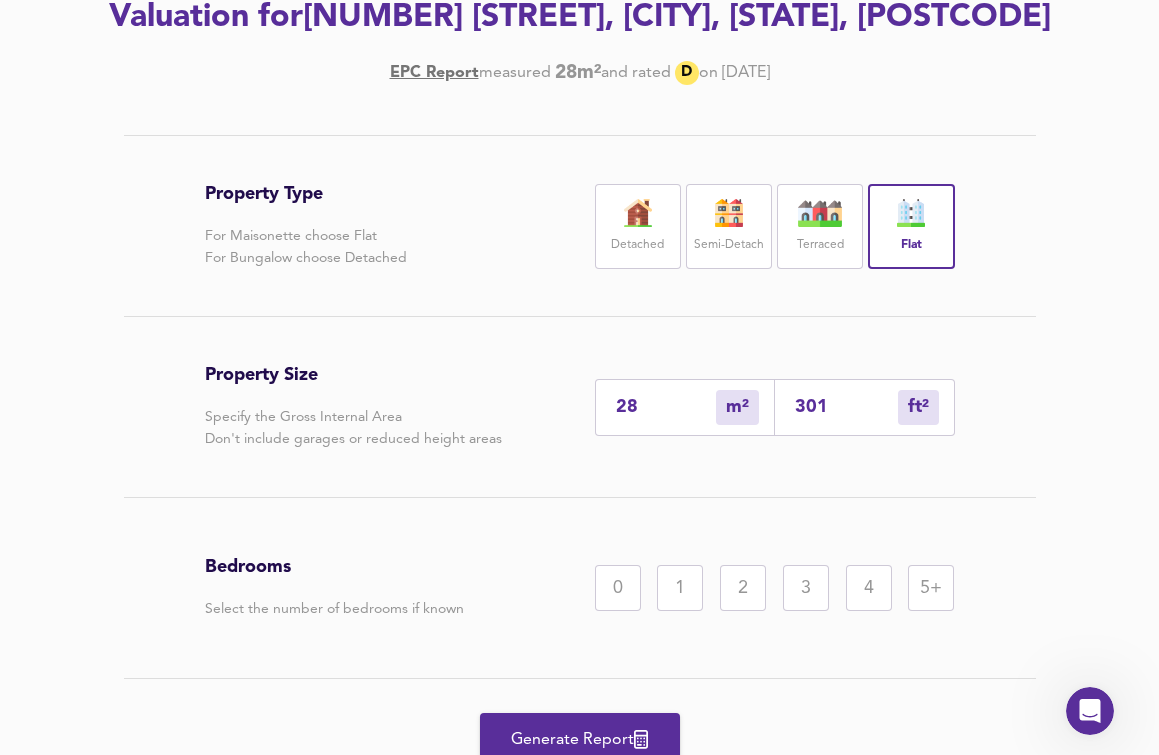 drag, startPoint x: 659, startPoint y: 418, endPoint x: 566, endPoint y: 408, distance: 93.53609 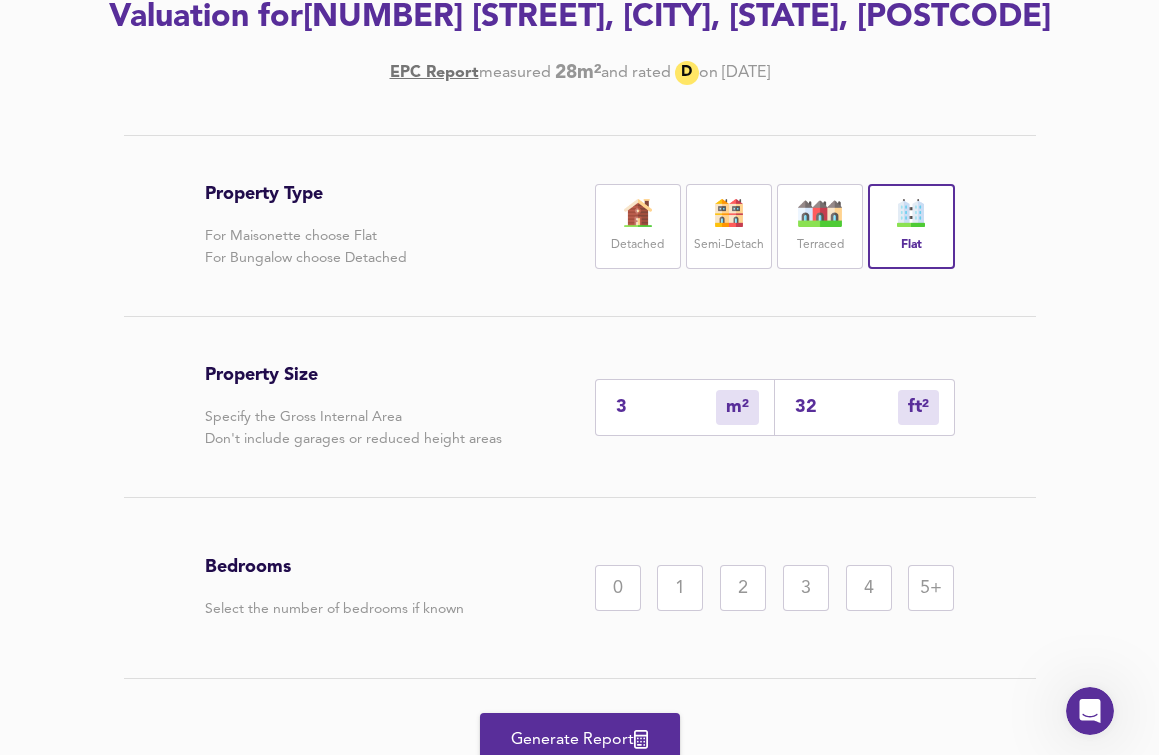 type on "33" 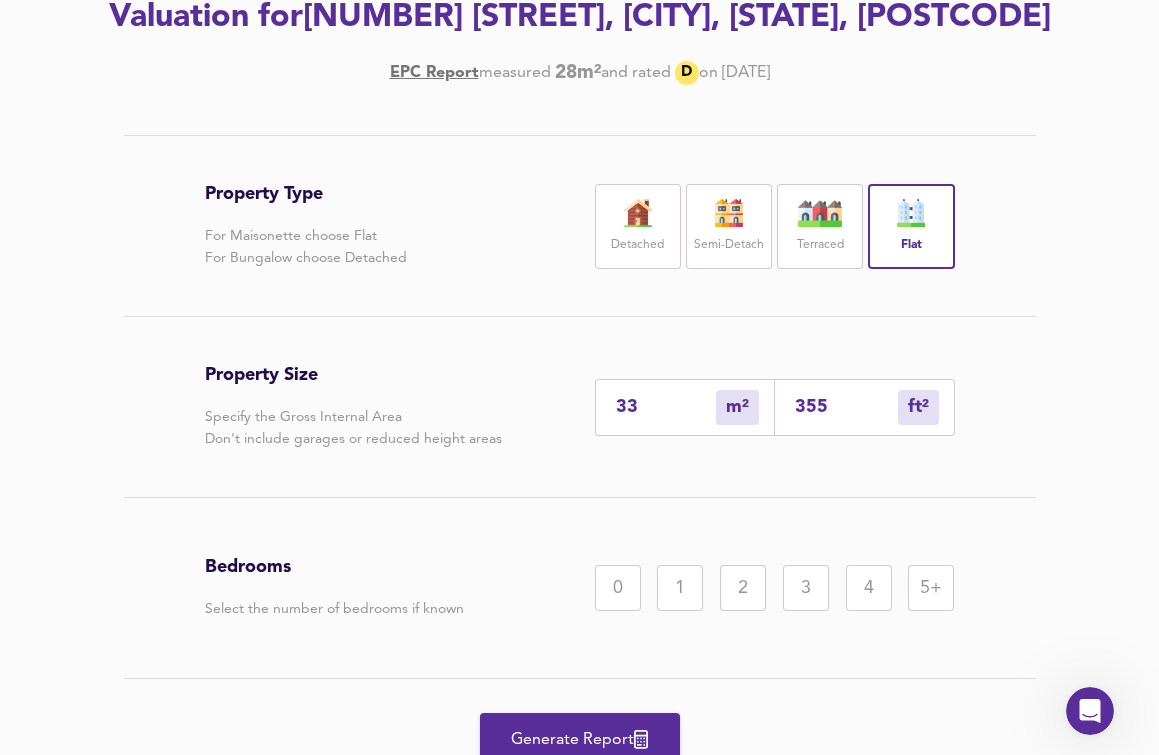 type on "33" 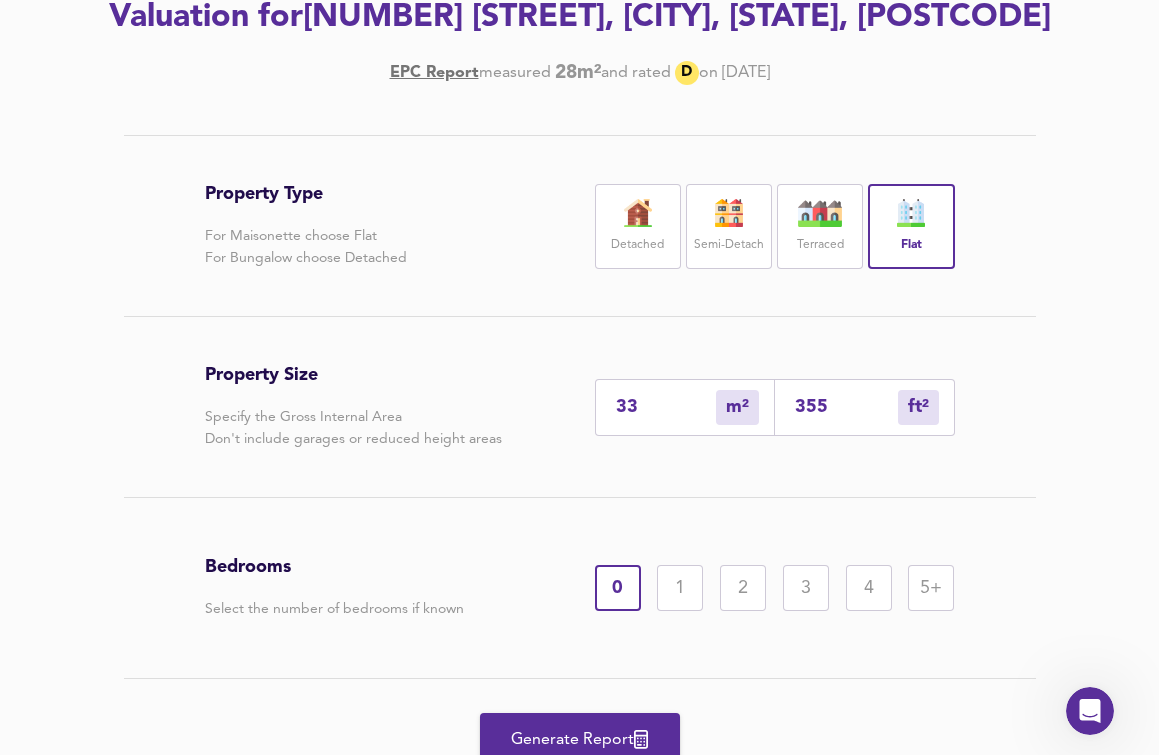 click on "Generate Report" at bounding box center (580, 740) 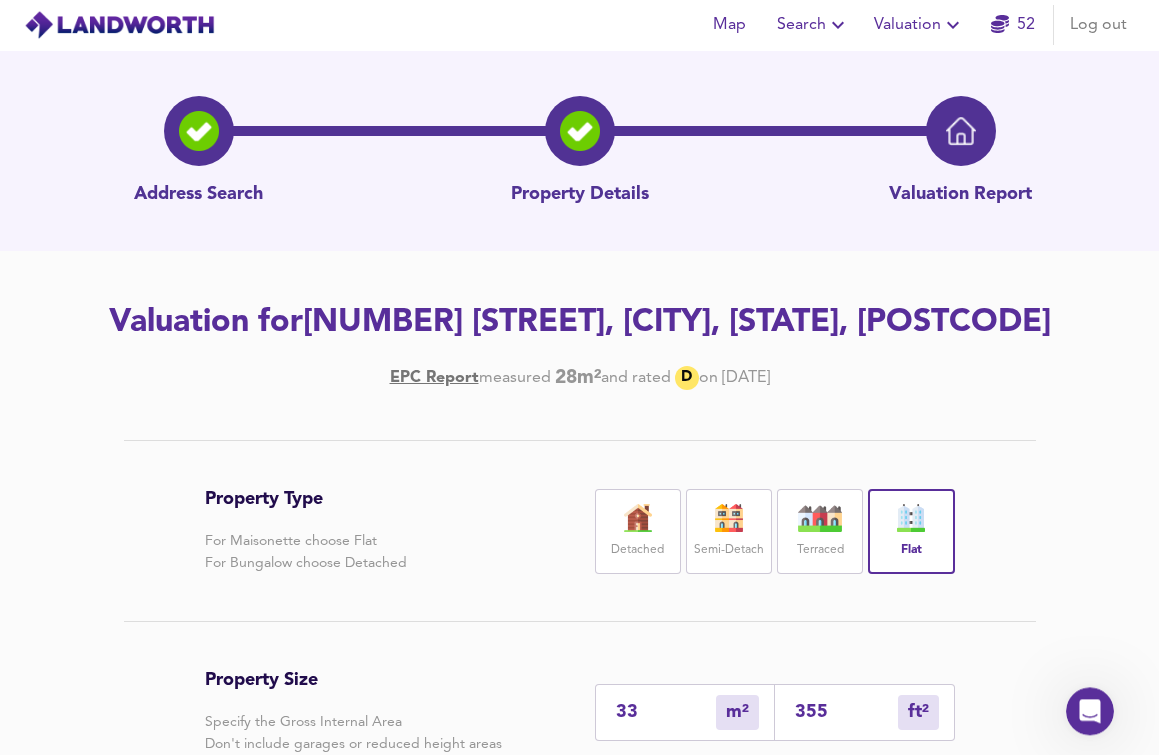 scroll, scrollTop: 0, scrollLeft: 0, axis: both 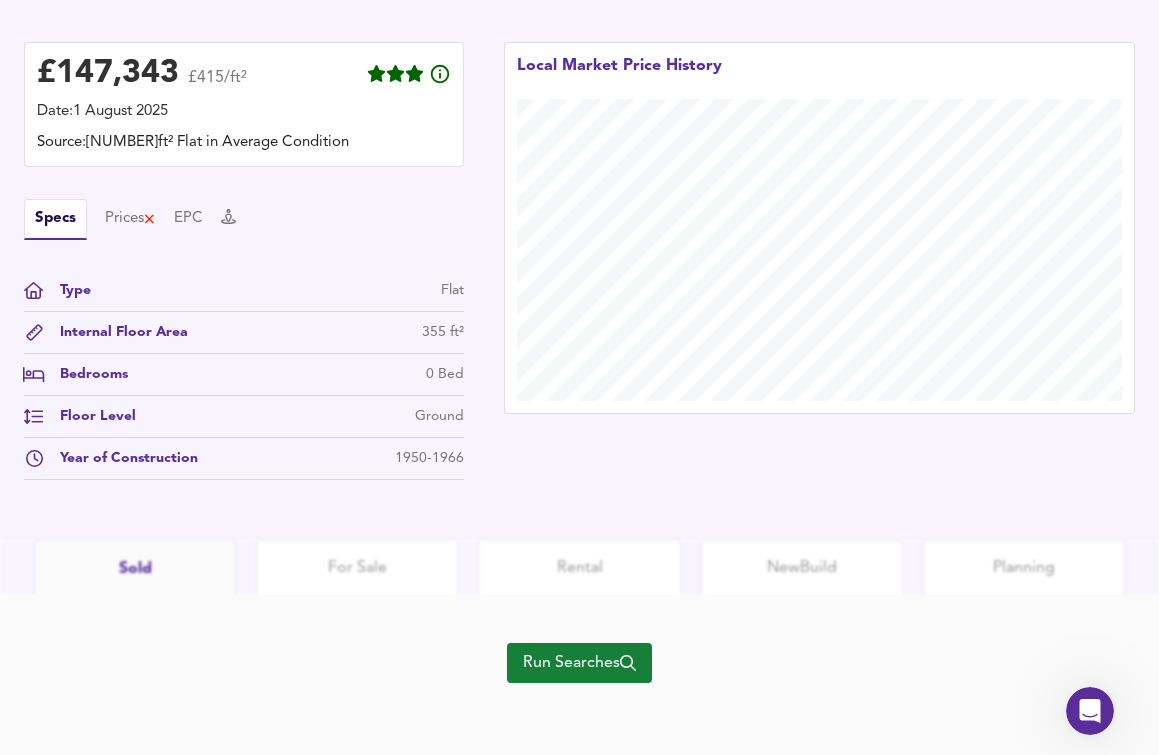 click on "Run Searches" at bounding box center (579, 663) 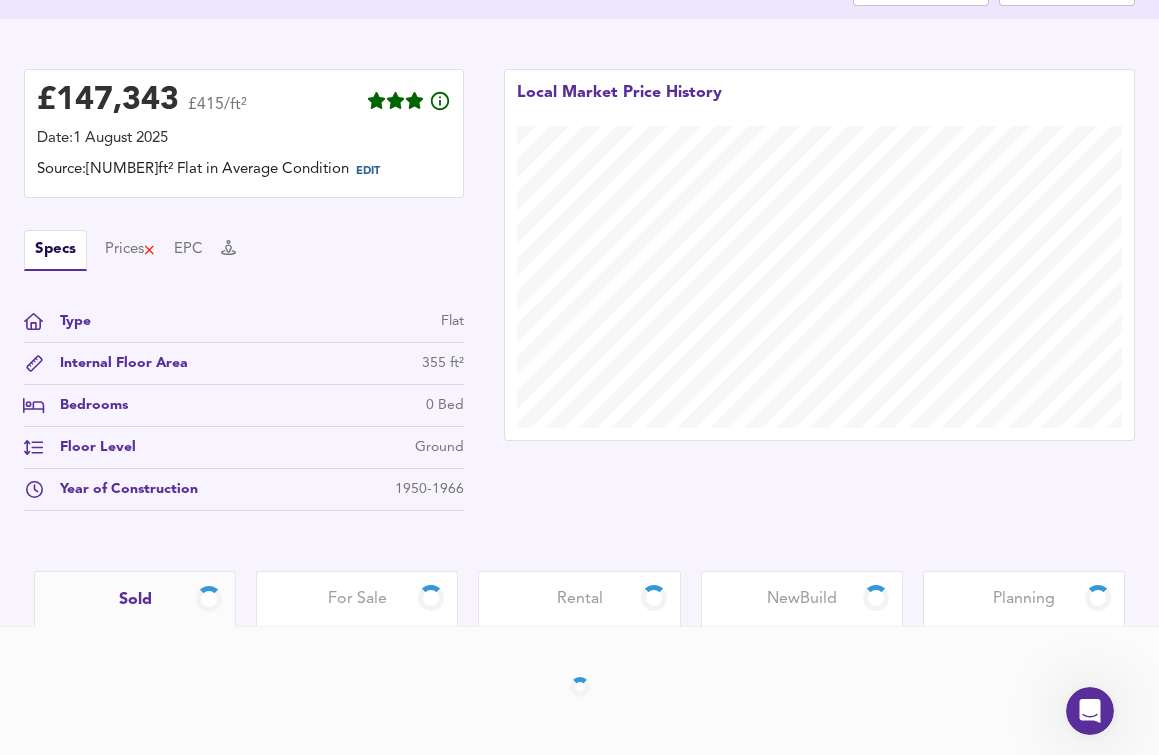 scroll, scrollTop: 459, scrollLeft: 0, axis: vertical 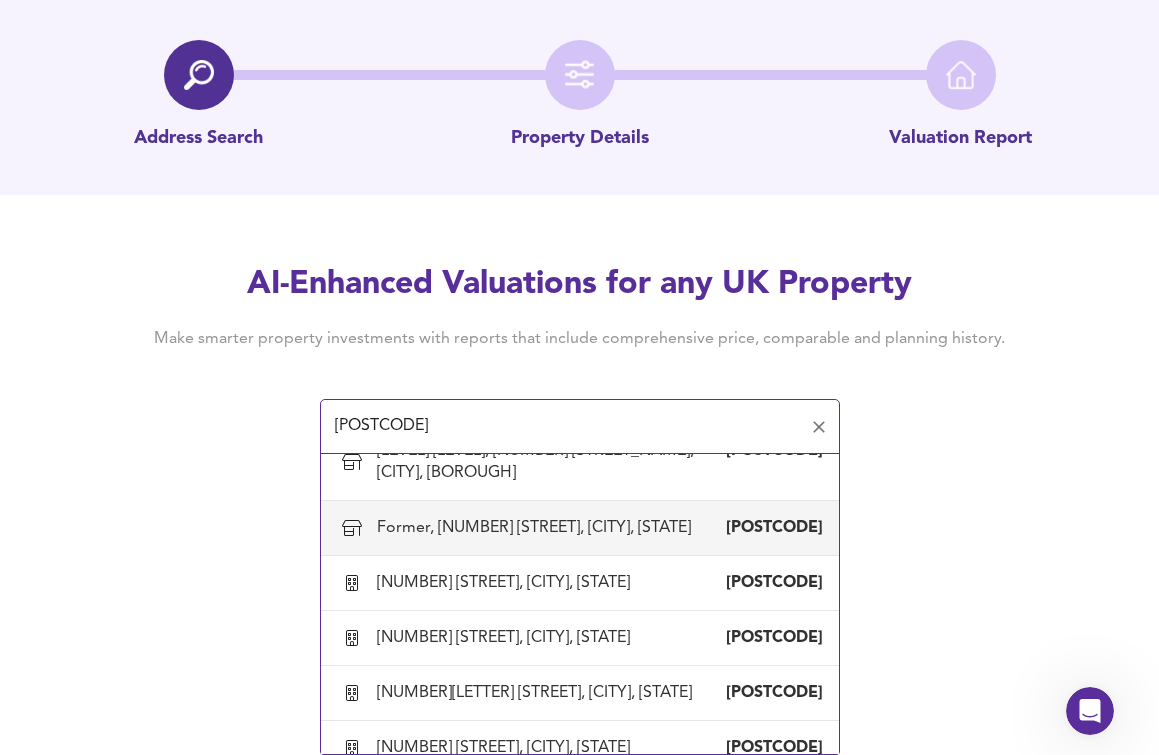 click on "[POSTCODE]" at bounding box center [565, 427] 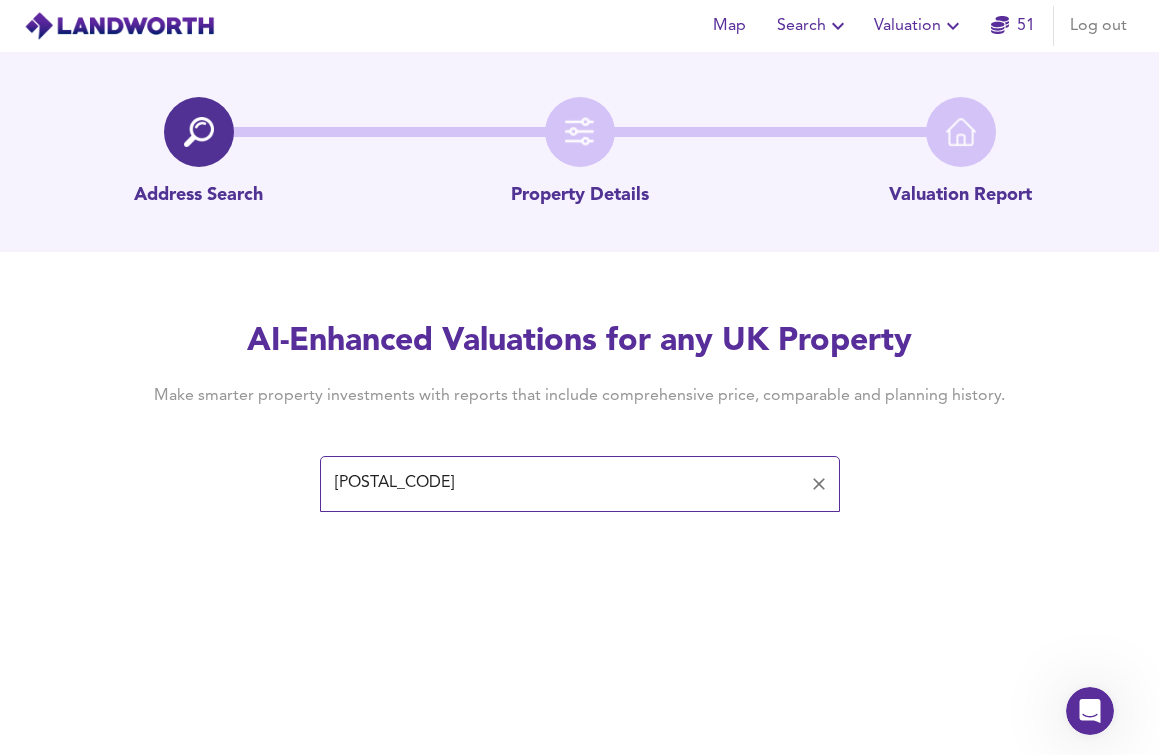 scroll, scrollTop: 0, scrollLeft: 0, axis: both 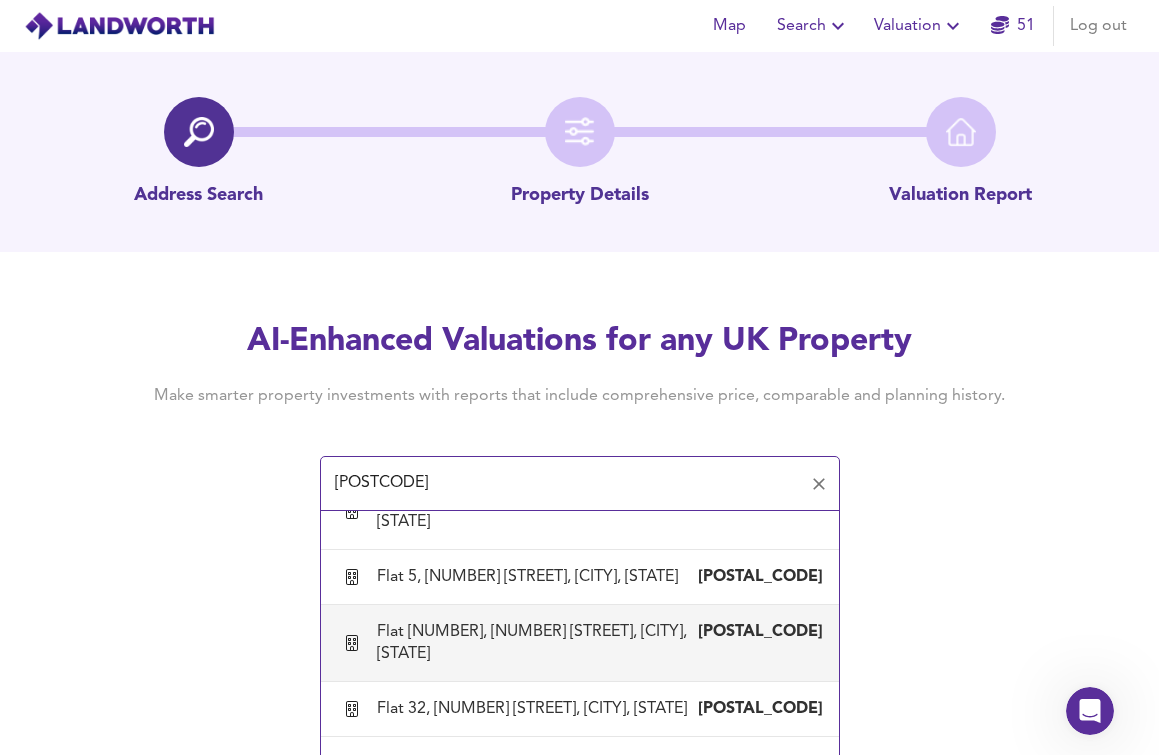 click on "Flat [NUMBER], [NUMBER] [STREET], [CITY], [STATE]" at bounding box center [537, 643] 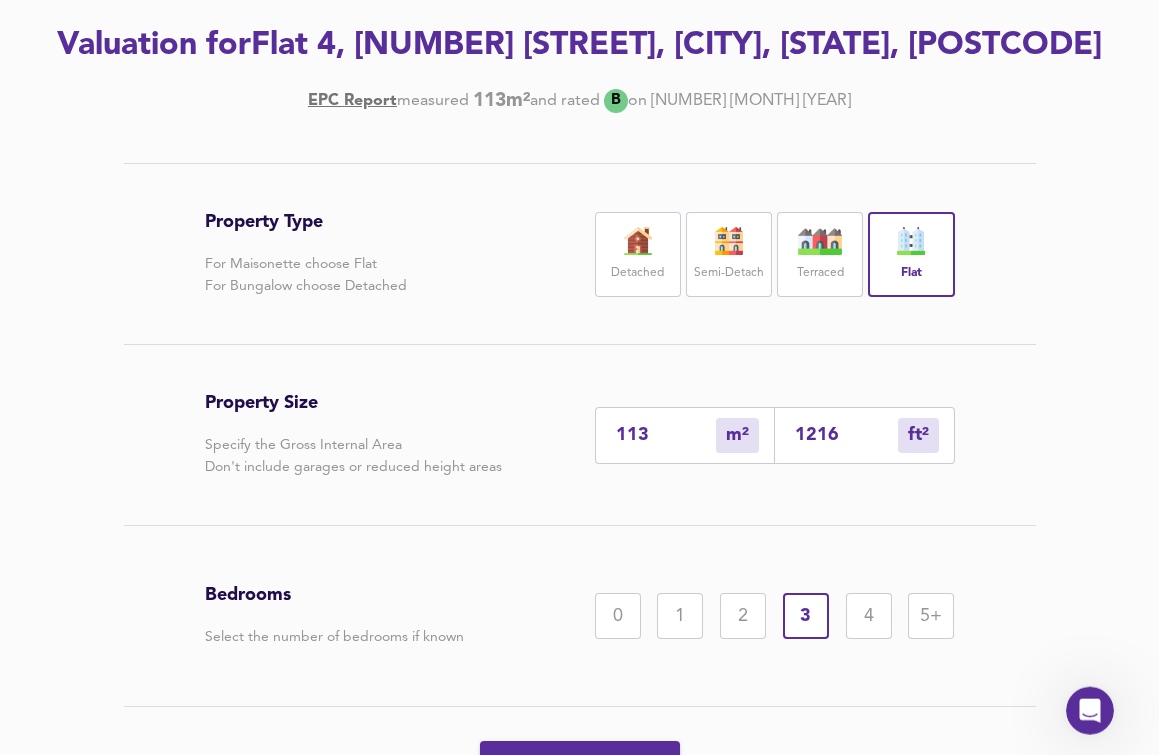 scroll, scrollTop: 306, scrollLeft: 0, axis: vertical 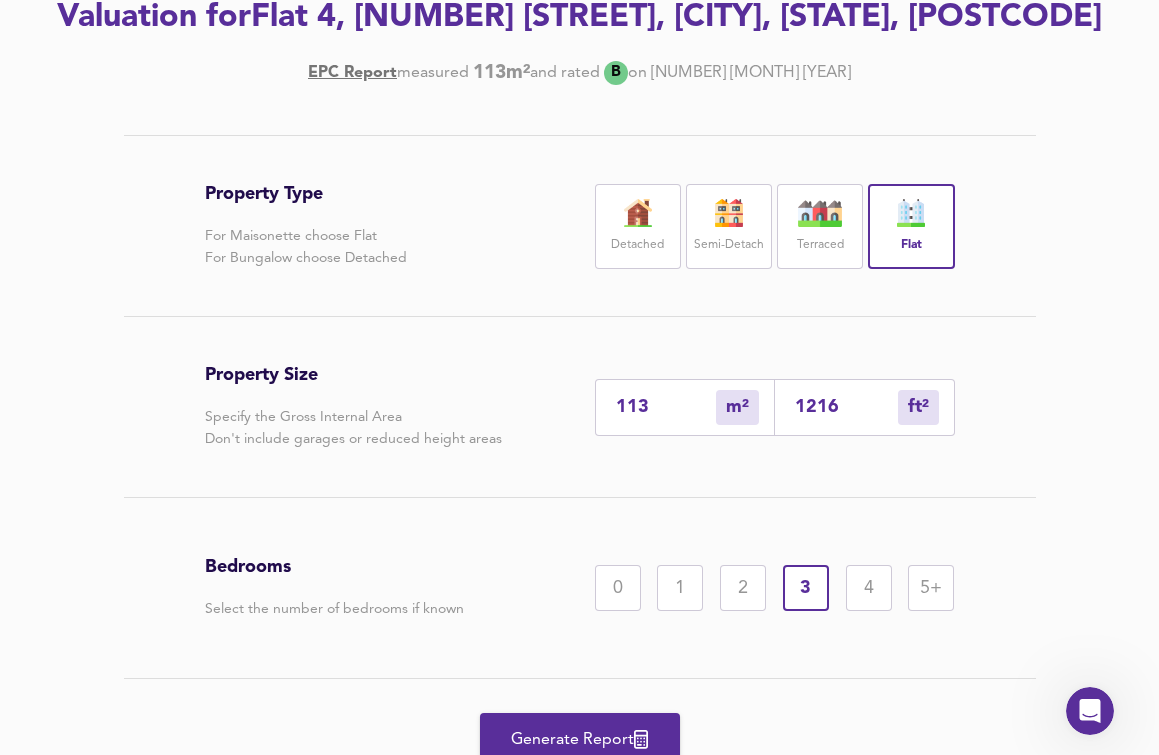 drag, startPoint x: 665, startPoint y: 402, endPoint x: 564, endPoint y: 387, distance: 102.10779 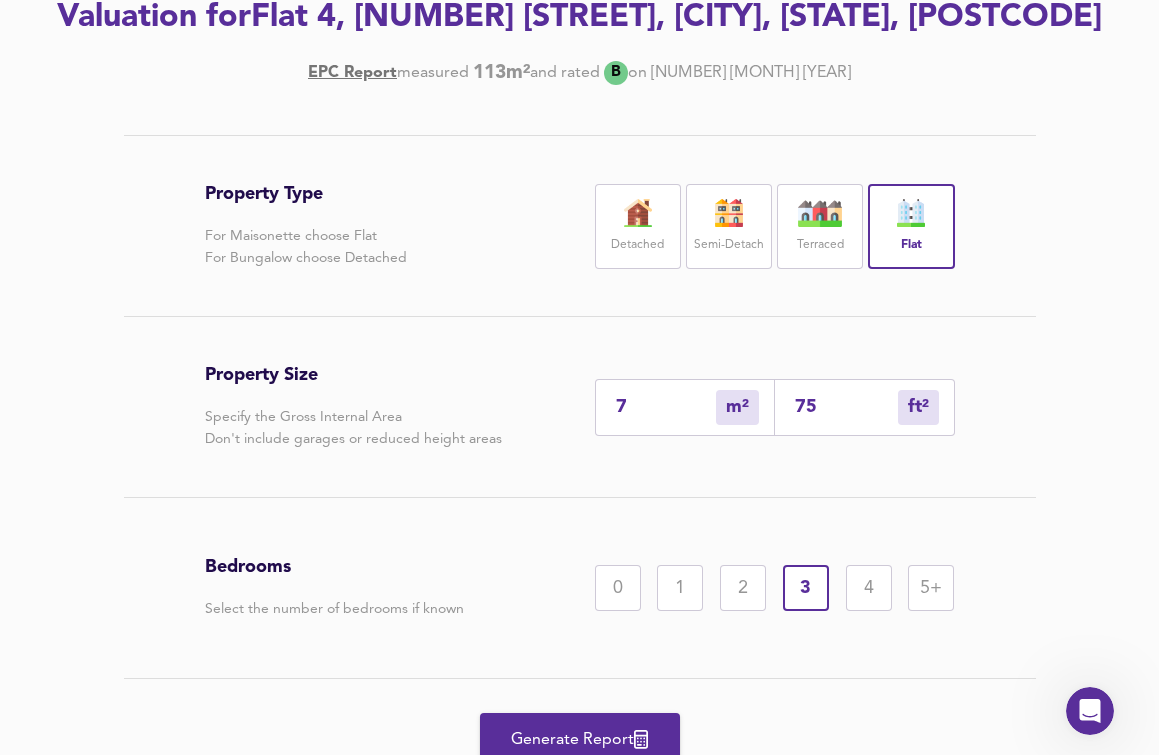 type on "73" 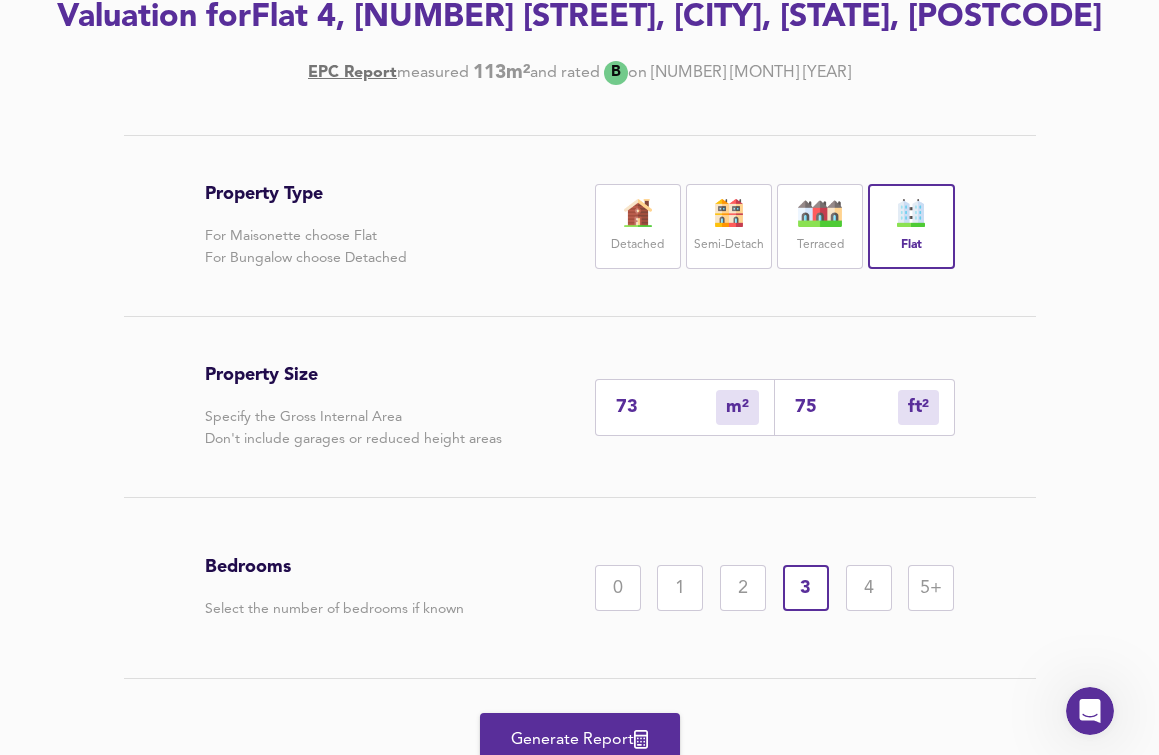 type on "786" 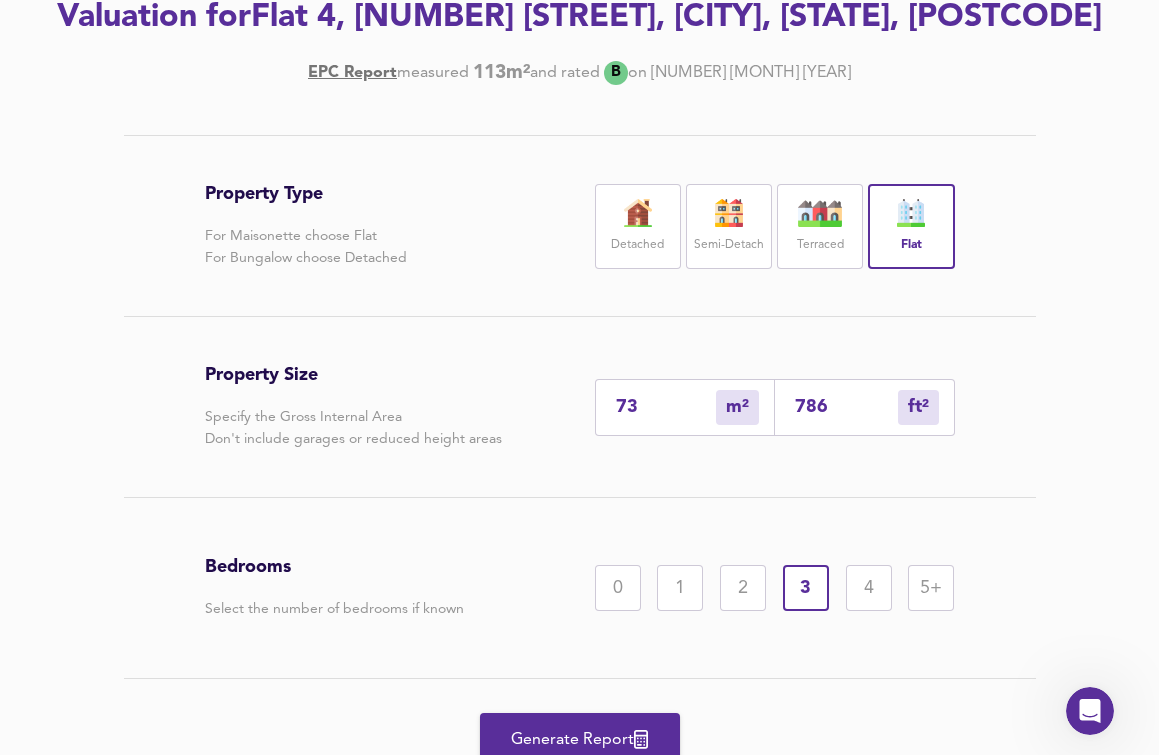 type on "73" 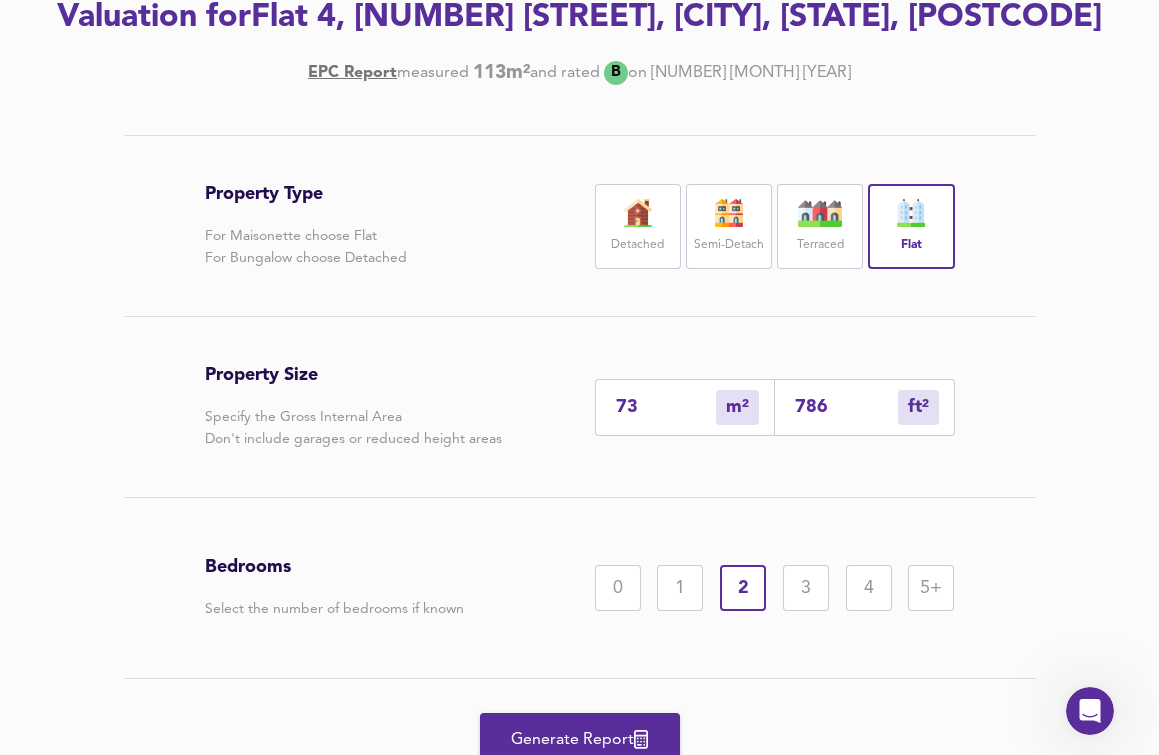 click on "Generate Report" at bounding box center (580, 740) 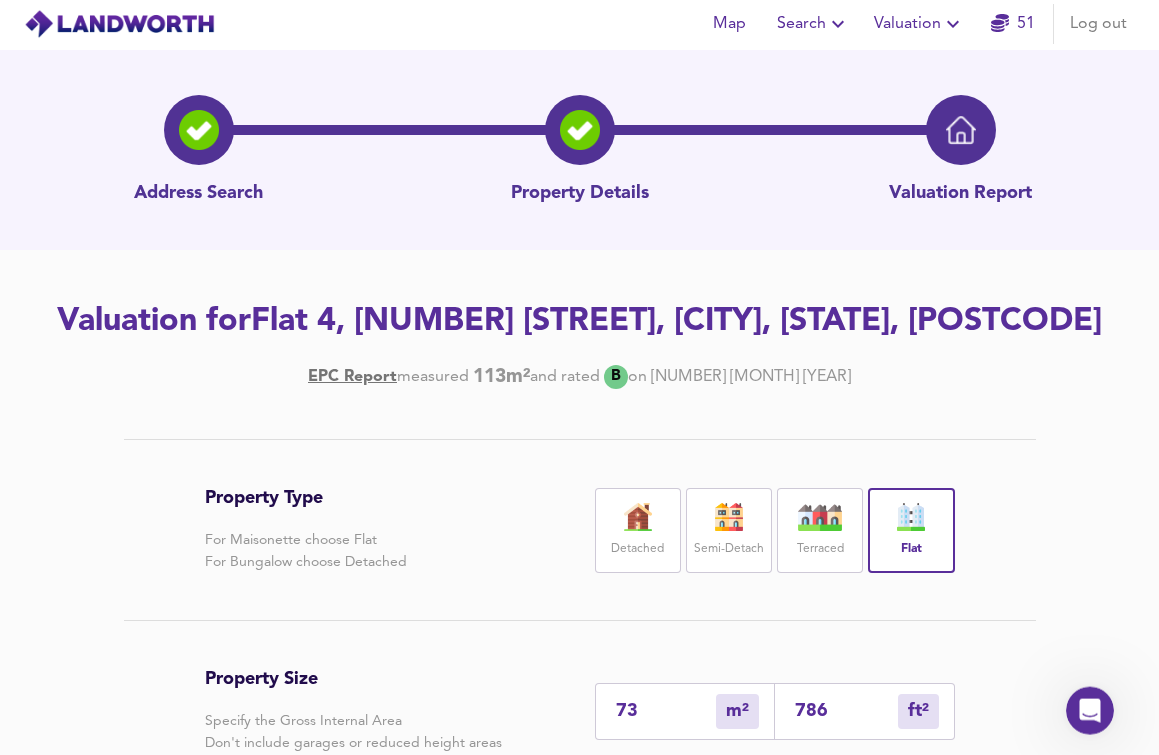 scroll, scrollTop: 0, scrollLeft: 0, axis: both 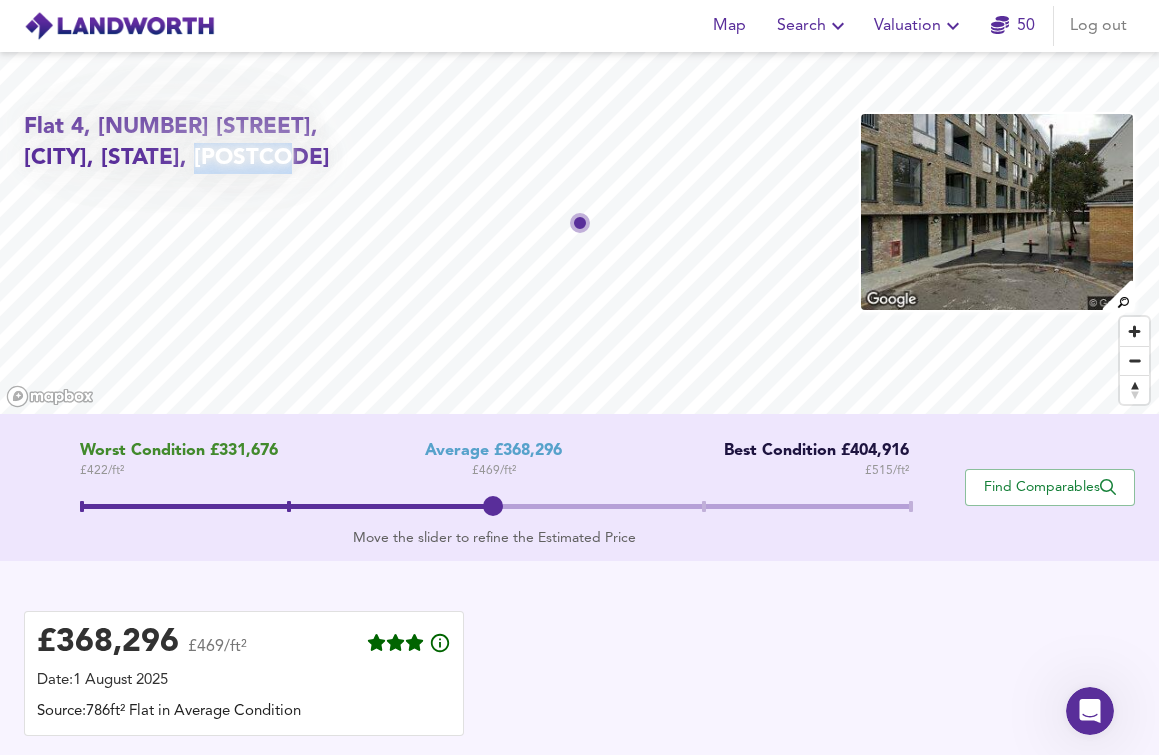 drag, startPoint x: 231, startPoint y: 160, endPoint x: 145, endPoint y: 151, distance: 86.46965 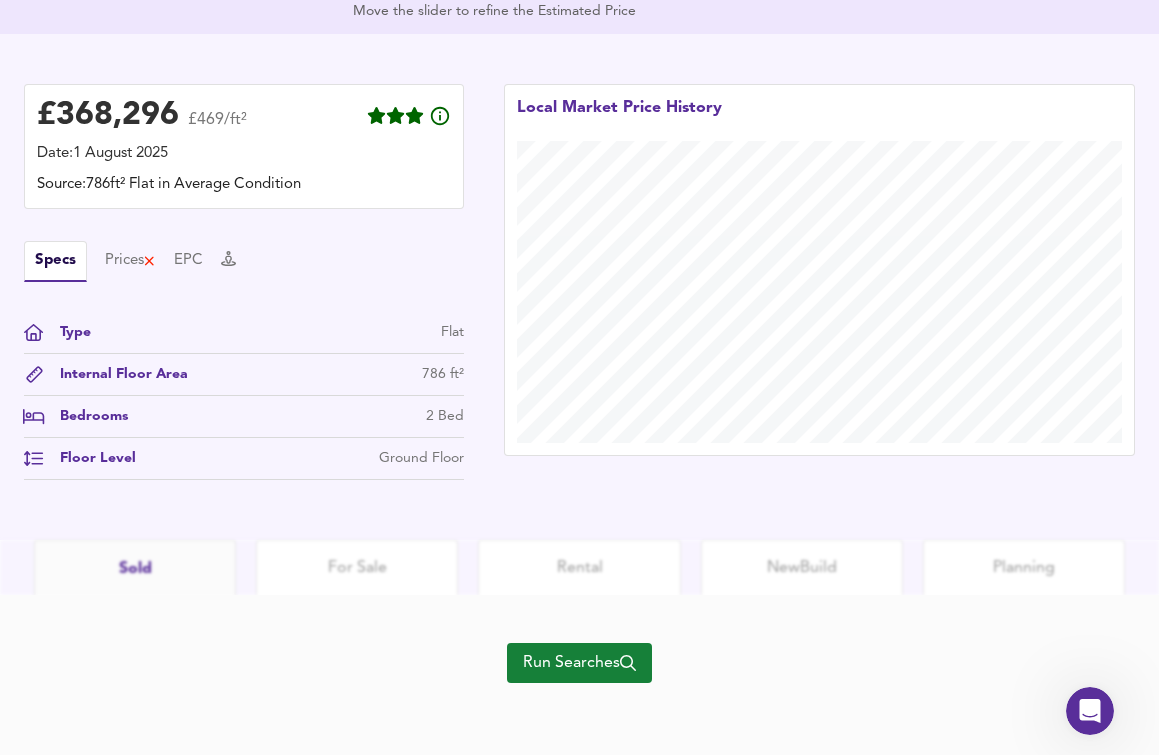click on "Run Searches" at bounding box center [579, 663] 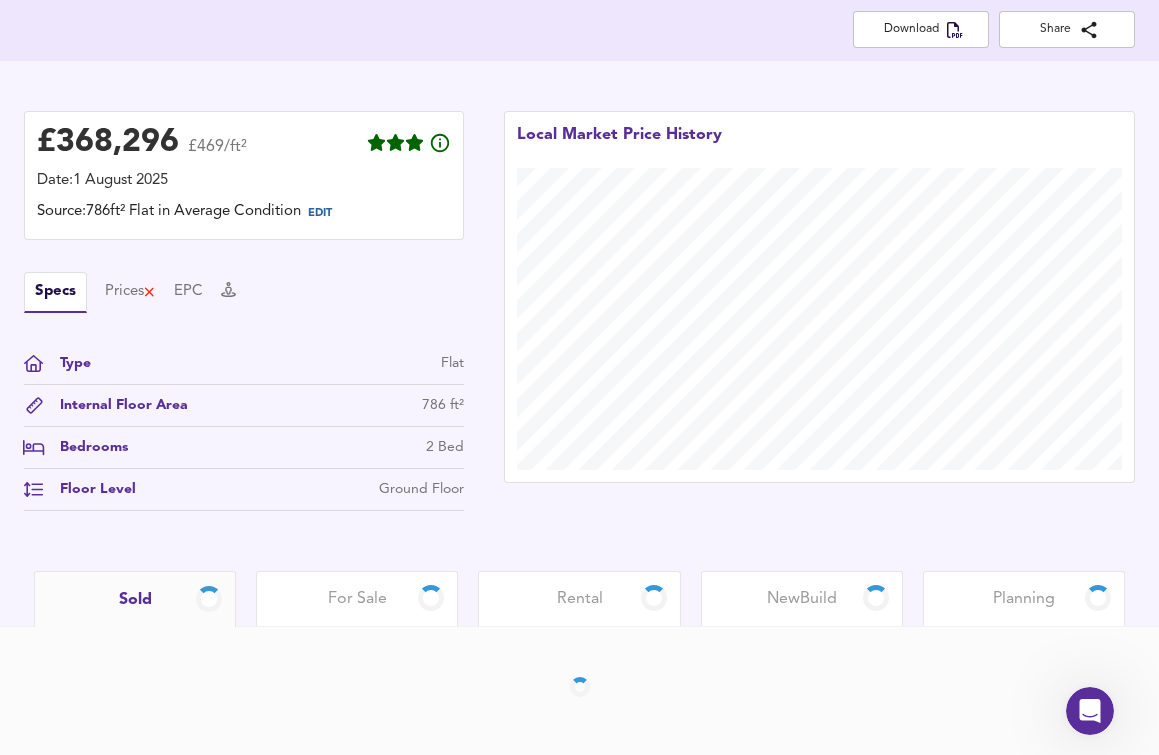 scroll, scrollTop: 417, scrollLeft: 0, axis: vertical 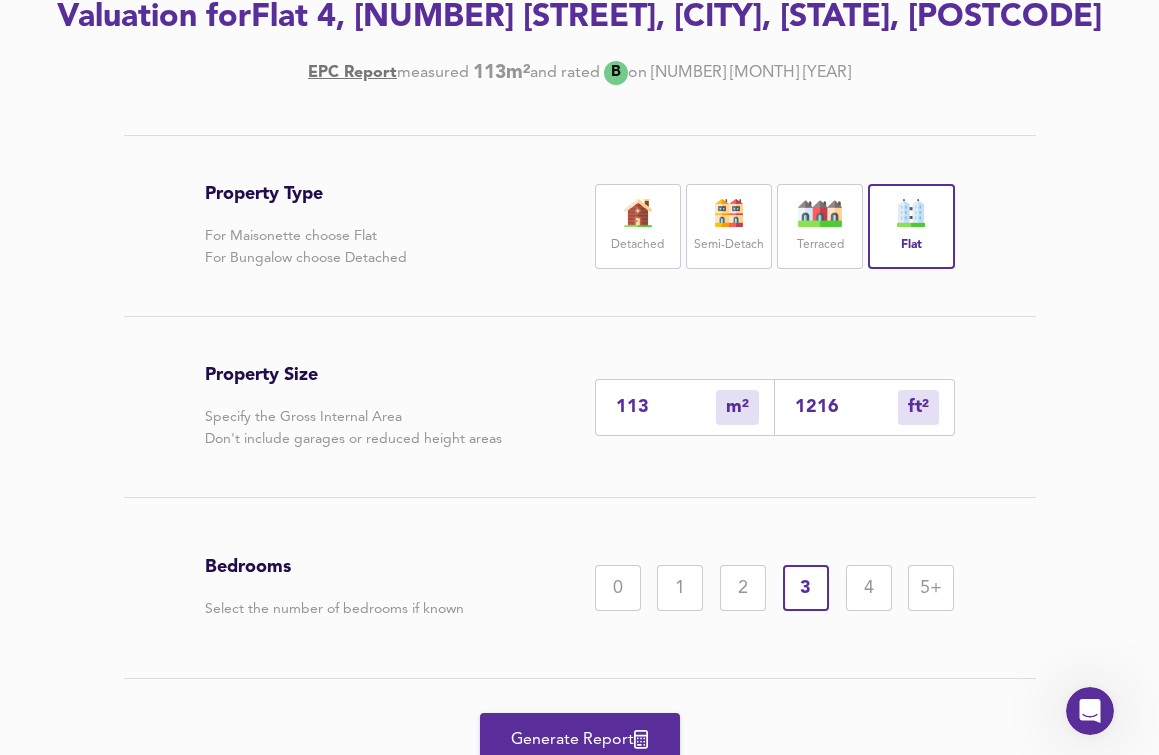 drag, startPoint x: 672, startPoint y: 399, endPoint x: 519, endPoint y: 355, distance: 159.20113 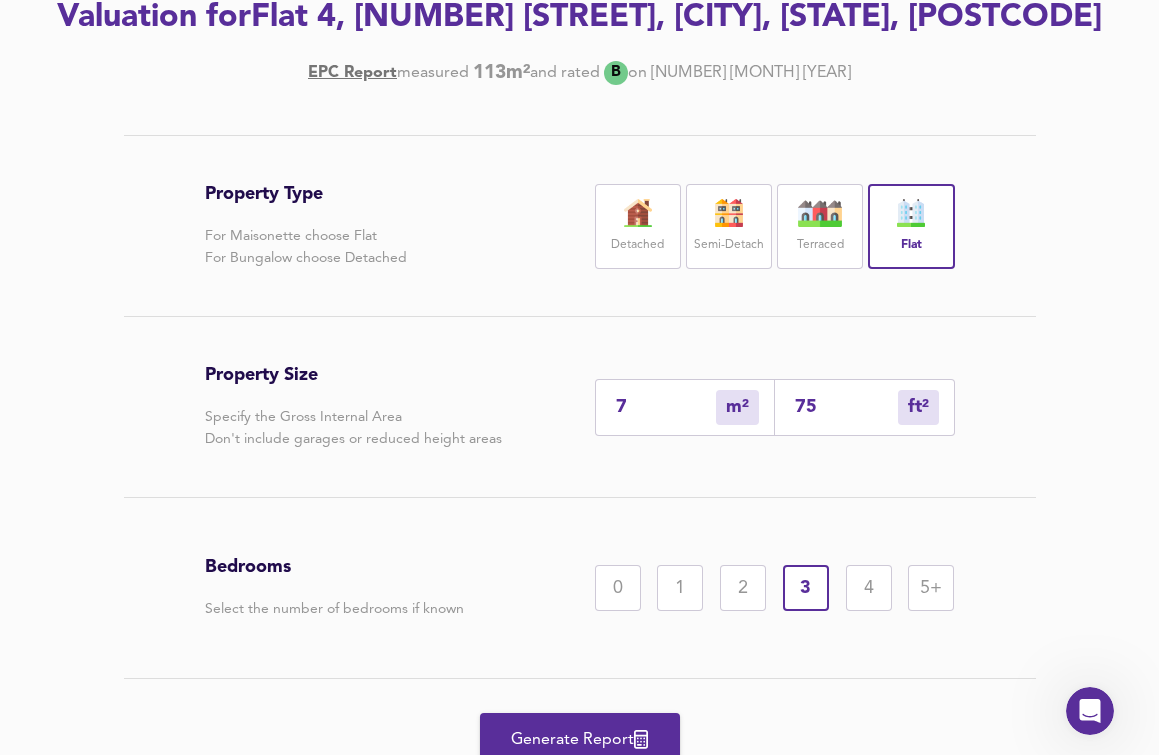 type on "73" 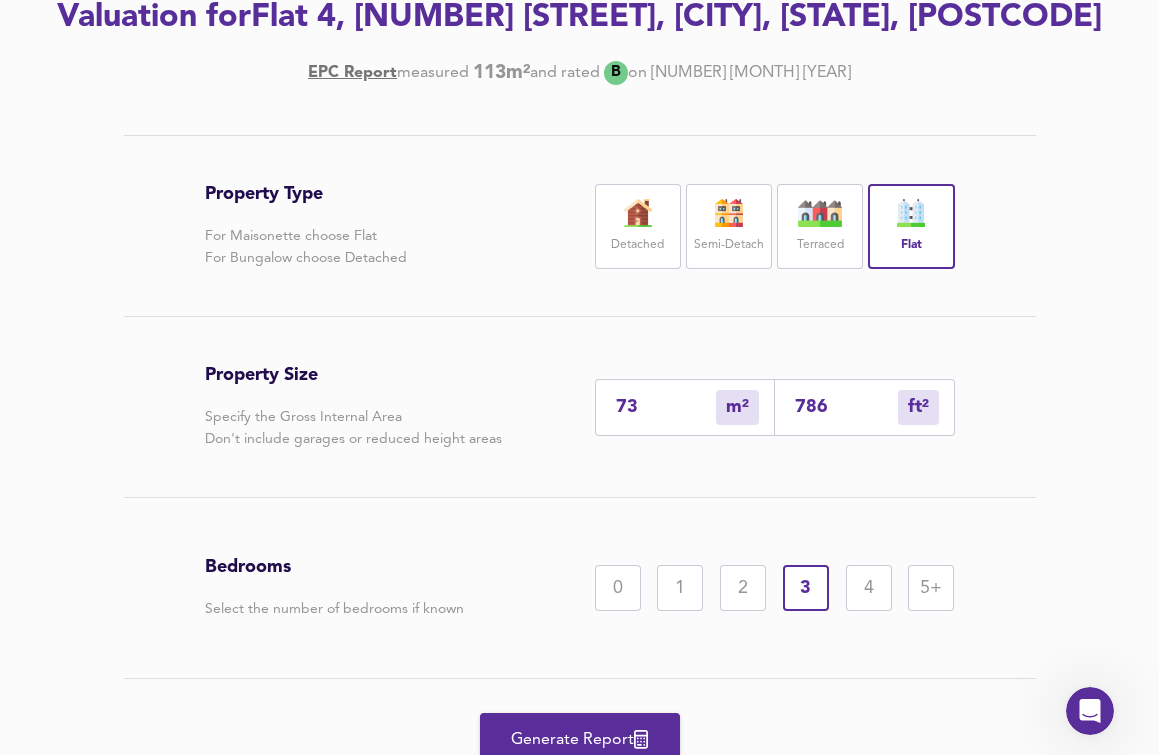 type on "73" 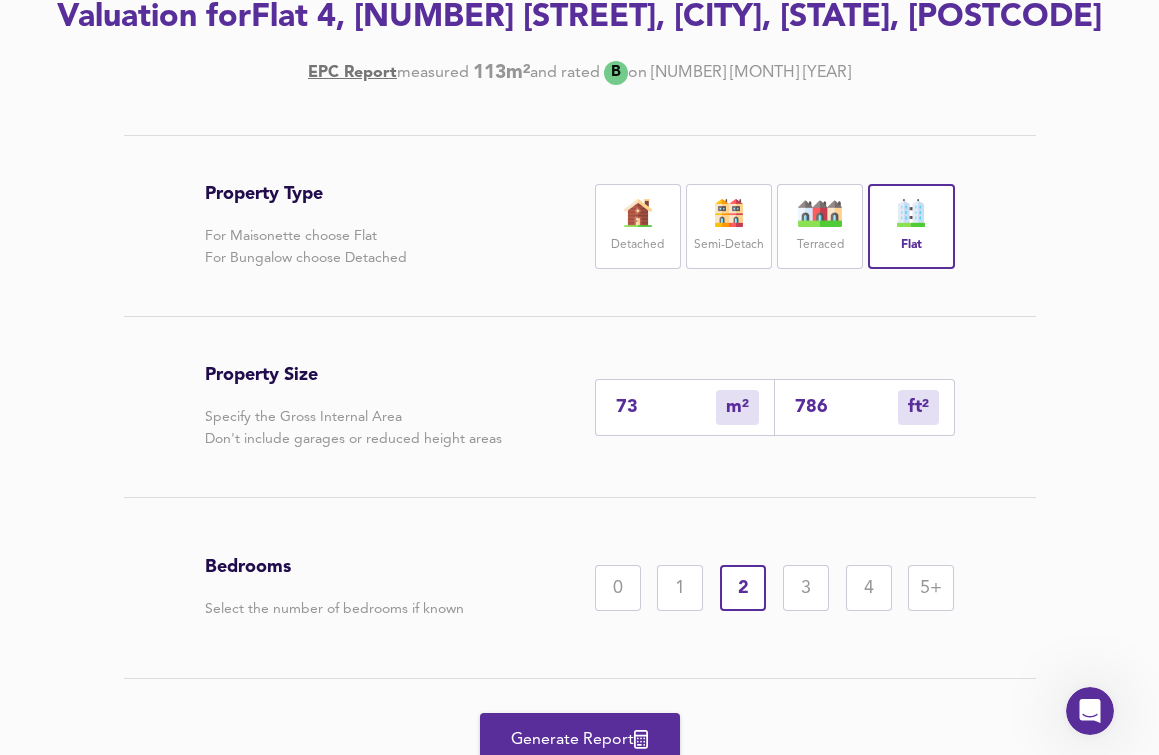click on "Generate Report" at bounding box center (580, 740) 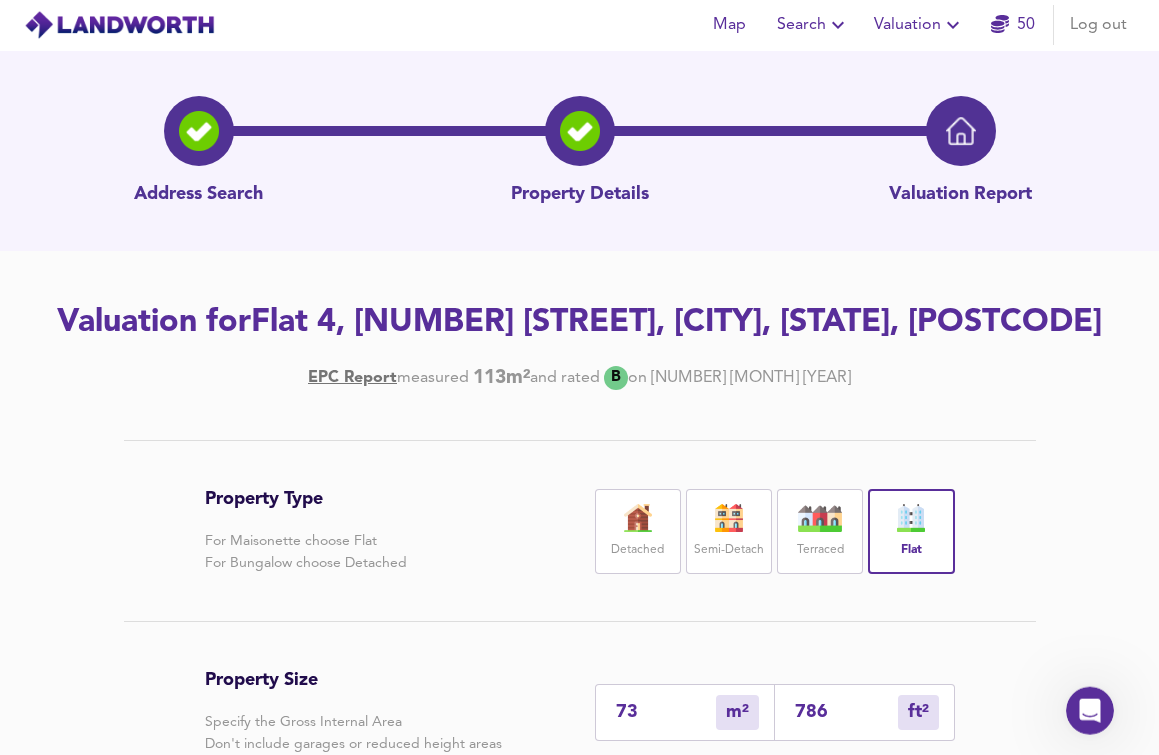 scroll, scrollTop: 0, scrollLeft: 0, axis: both 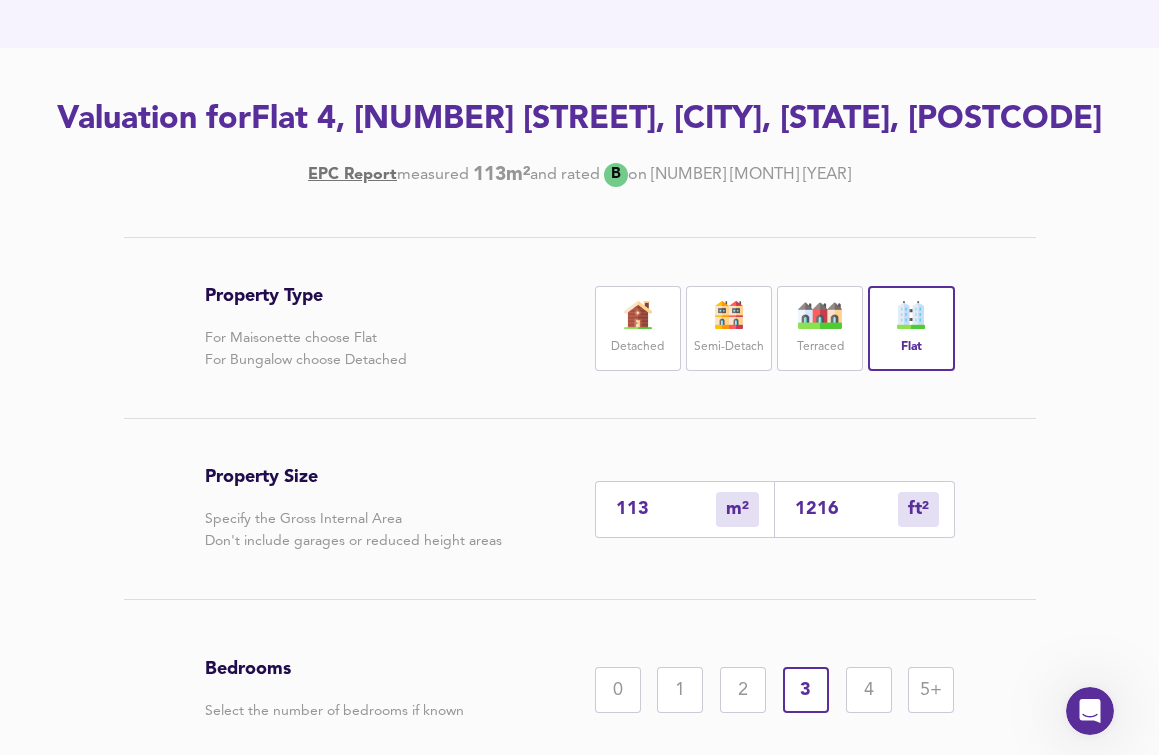 drag, startPoint x: 661, startPoint y: 509, endPoint x: 561, endPoint y: 502, distance: 100.2447 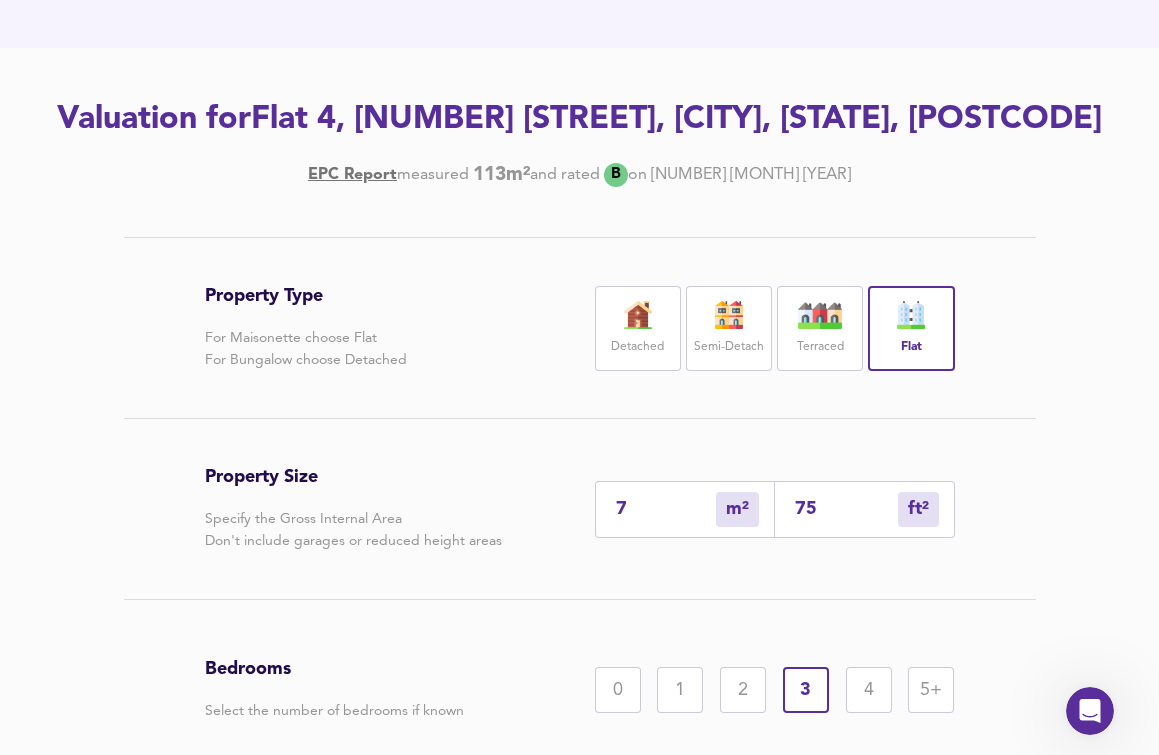 type on "75" 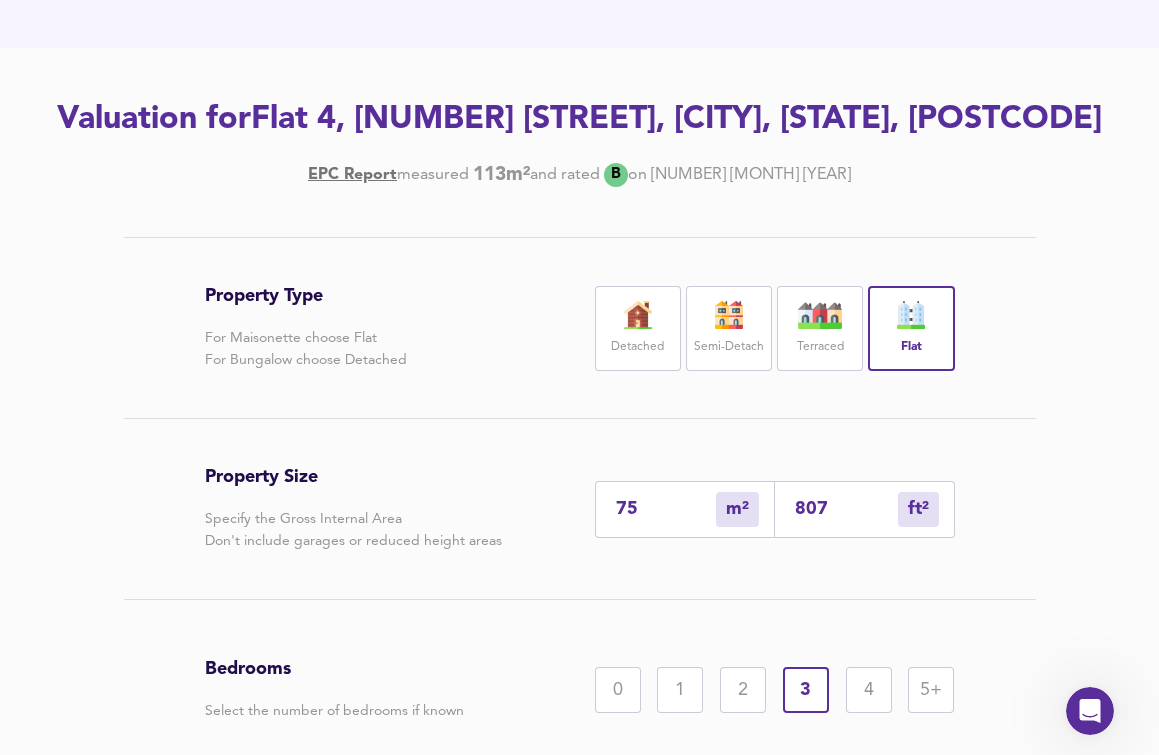type on "75" 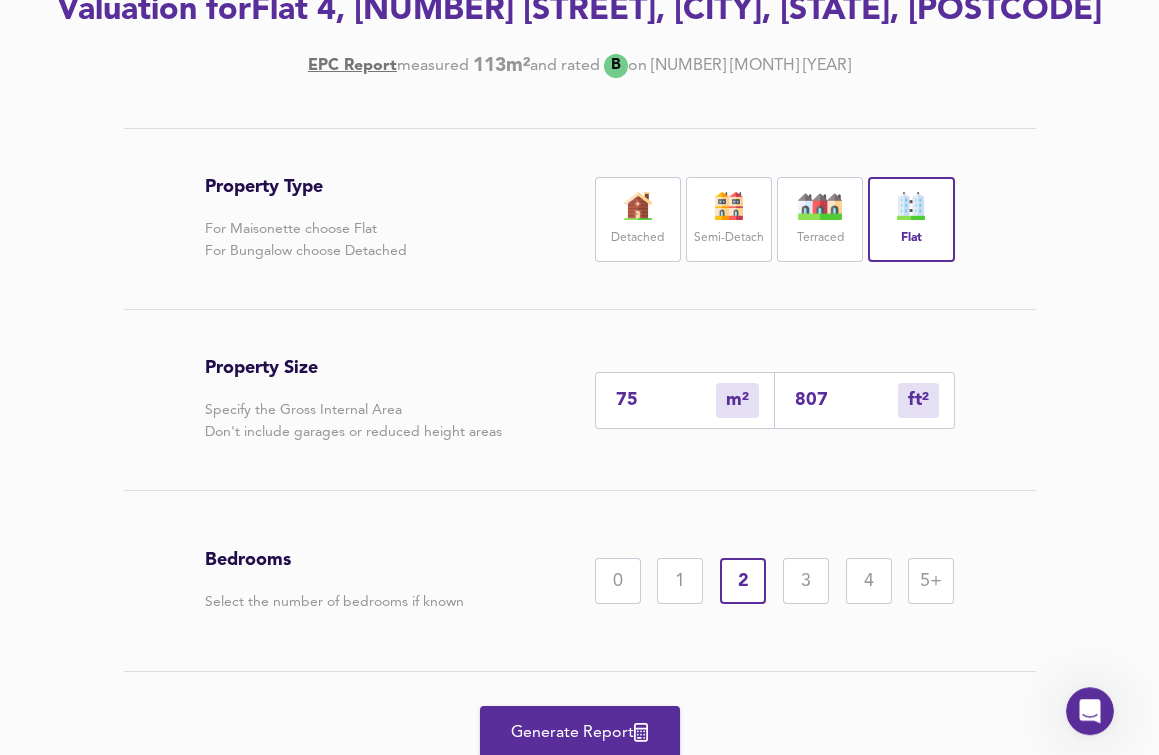 scroll, scrollTop: 391, scrollLeft: 0, axis: vertical 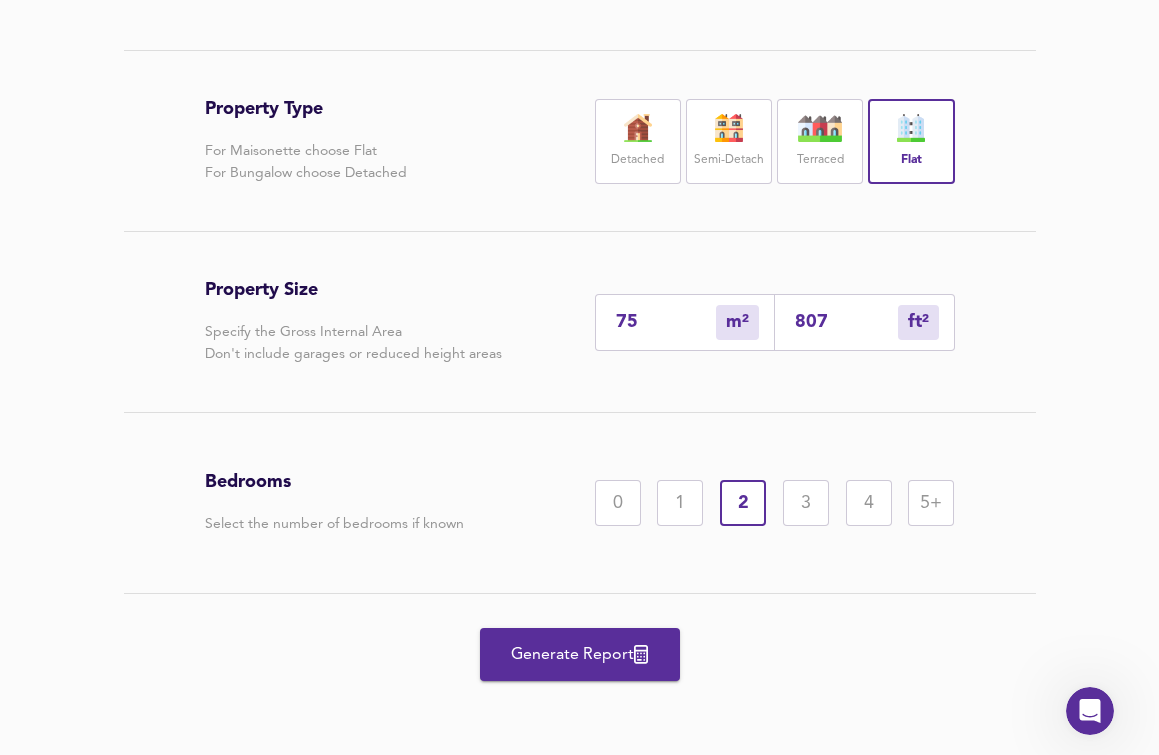click on "Generate Report" at bounding box center [580, 655] 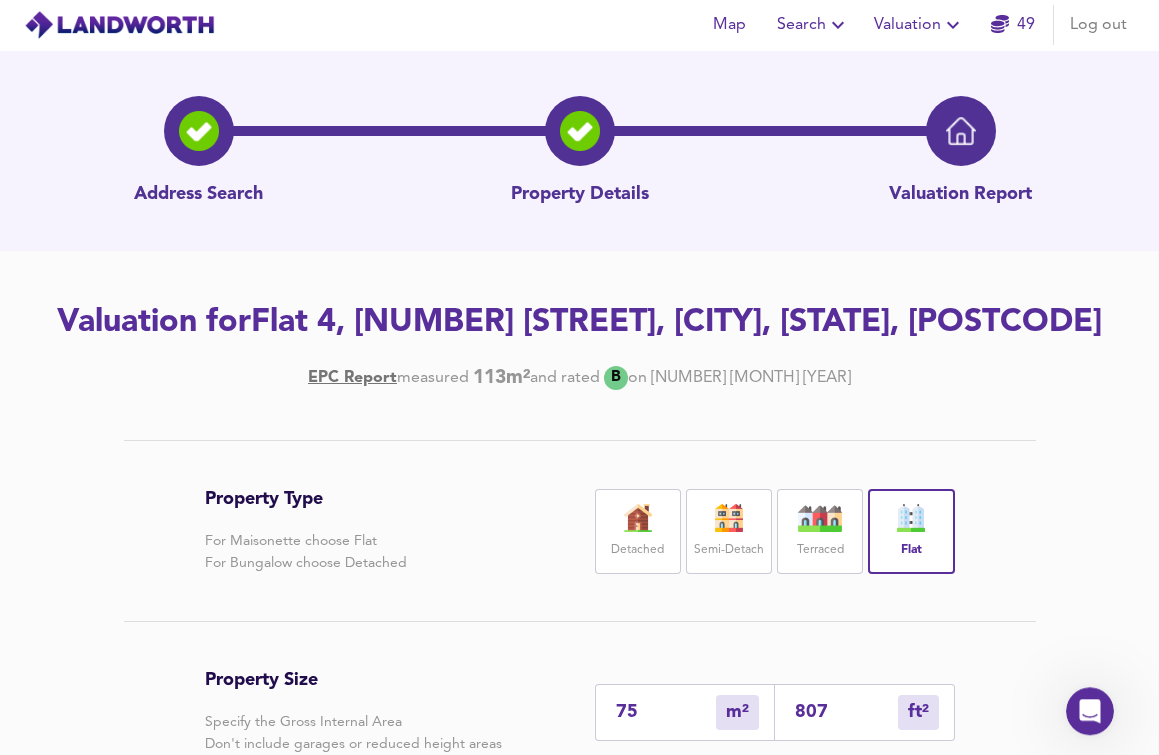 scroll, scrollTop: 0, scrollLeft: 0, axis: both 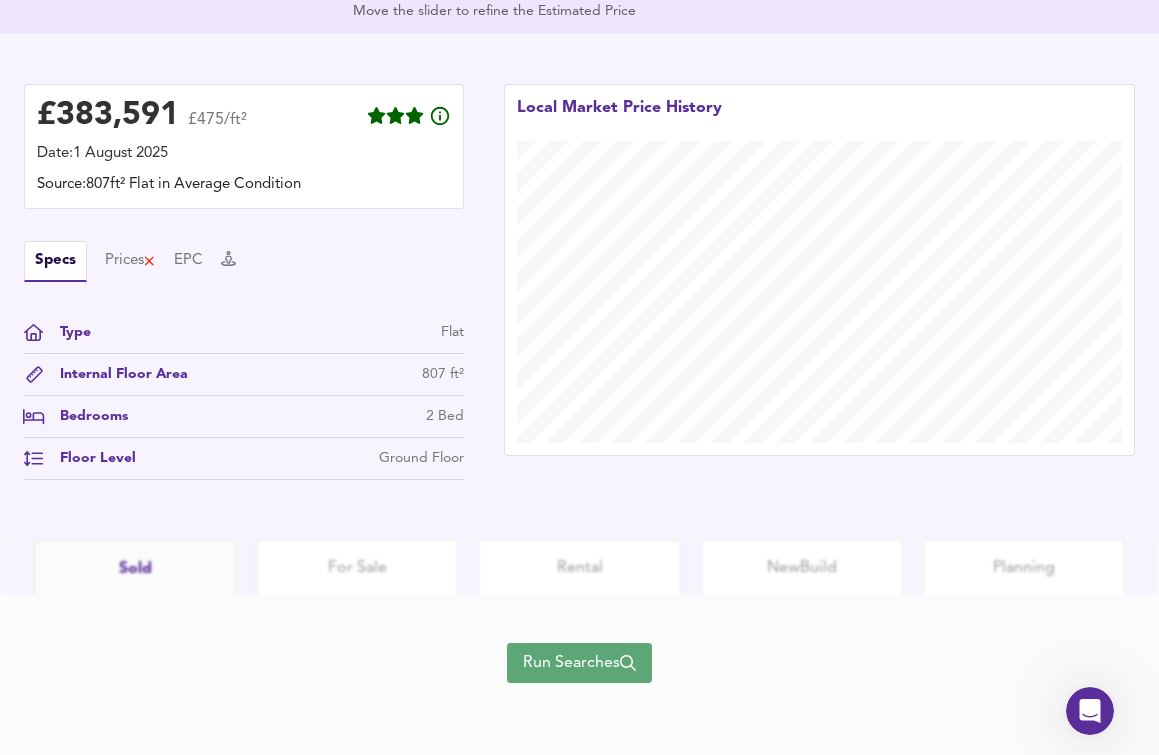 click on "Run Searches" at bounding box center [579, 663] 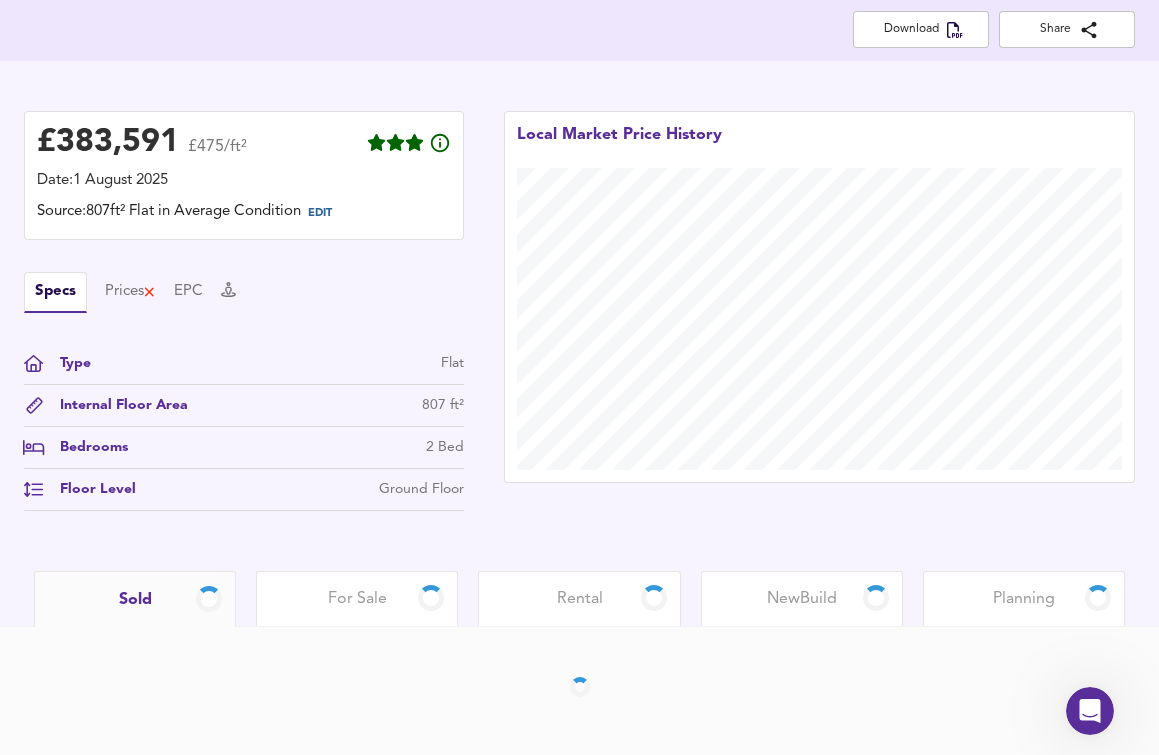 click on "Rental" at bounding box center (580, 599) 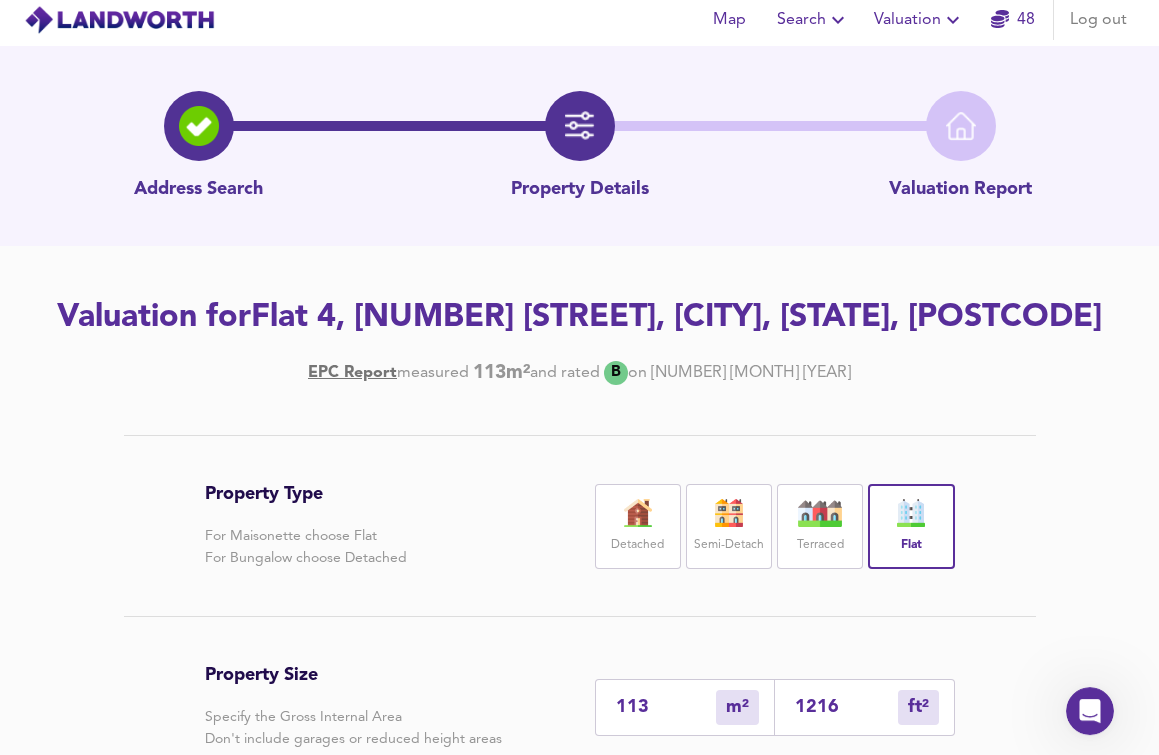 scroll, scrollTop: 306, scrollLeft: 0, axis: vertical 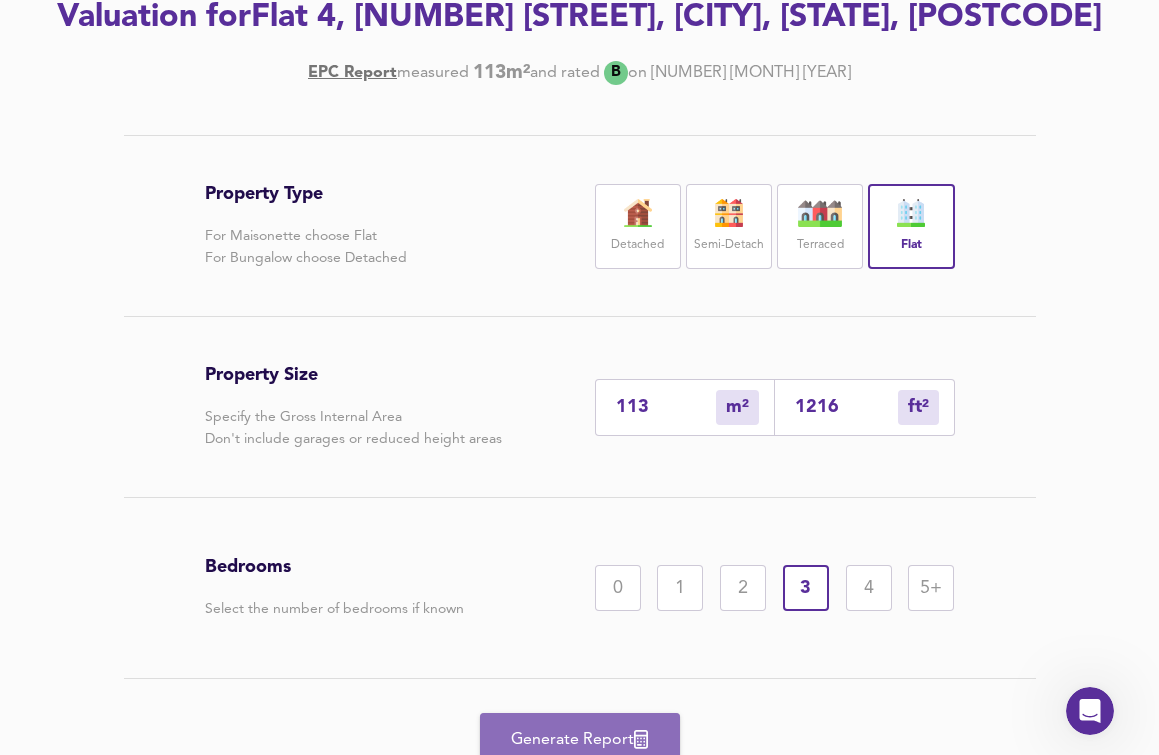 click on "Generate Report" at bounding box center (580, 740) 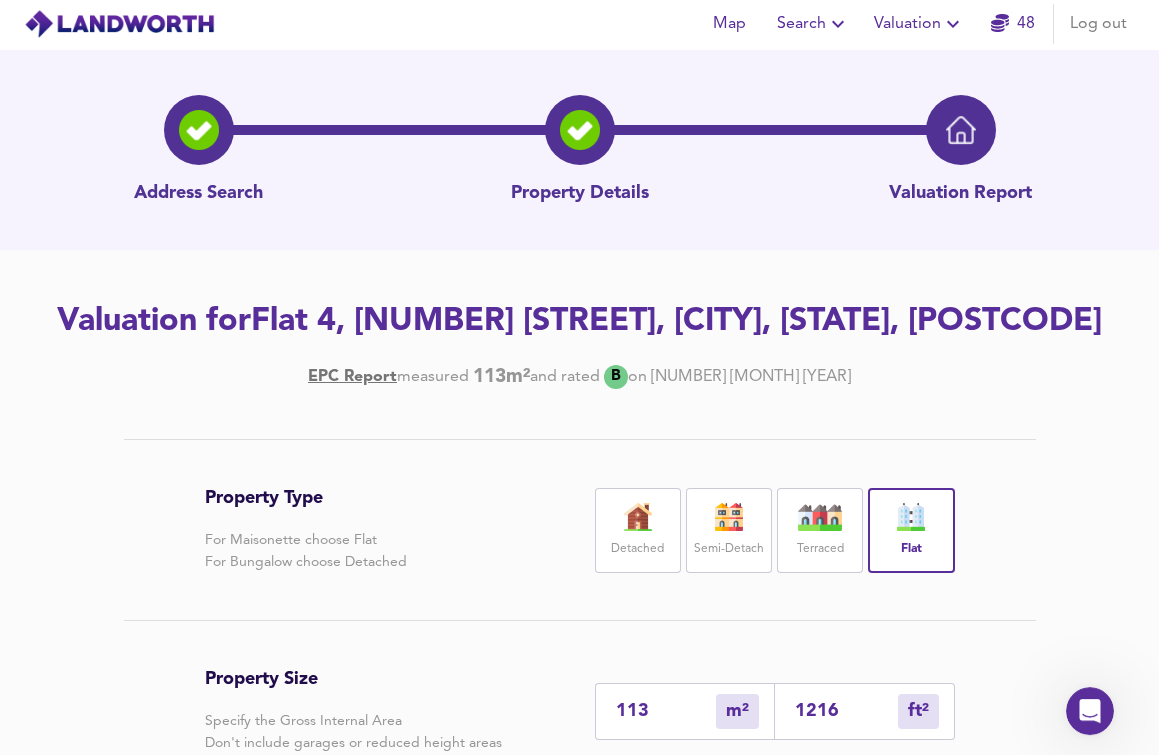 scroll, scrollTop: 0, scrollLeft: 0, axis: both 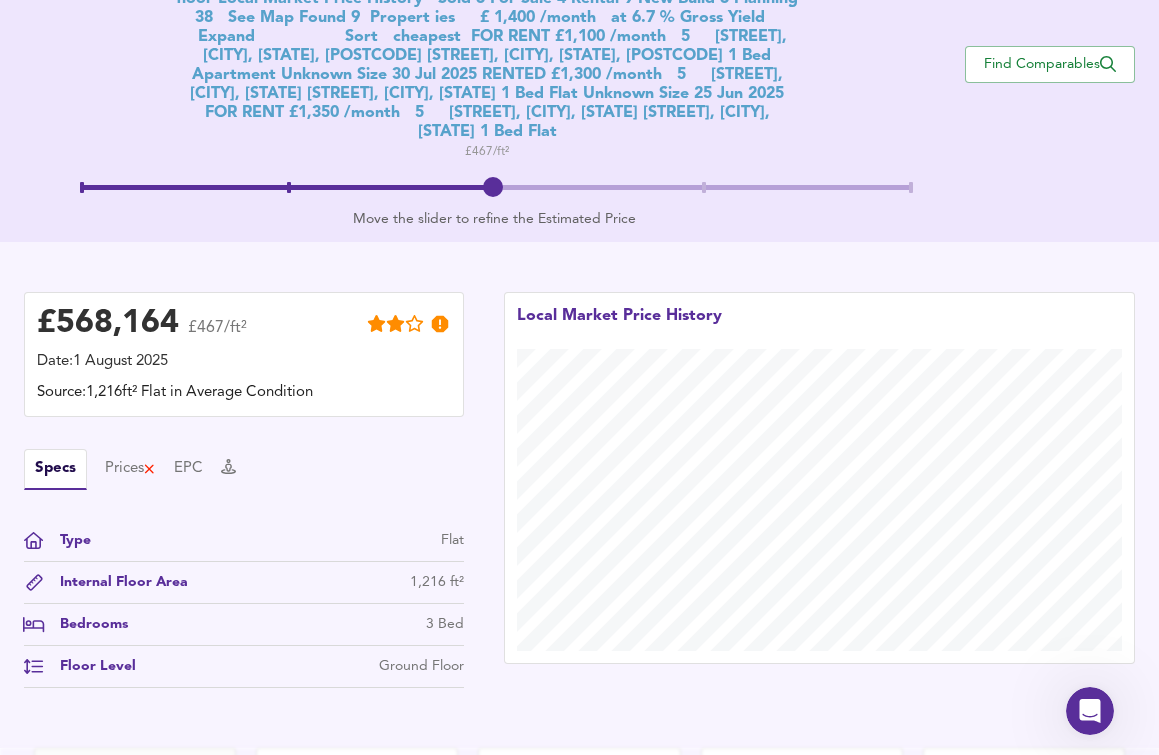 click on "Run Searches" at bounding box center [579, 871] 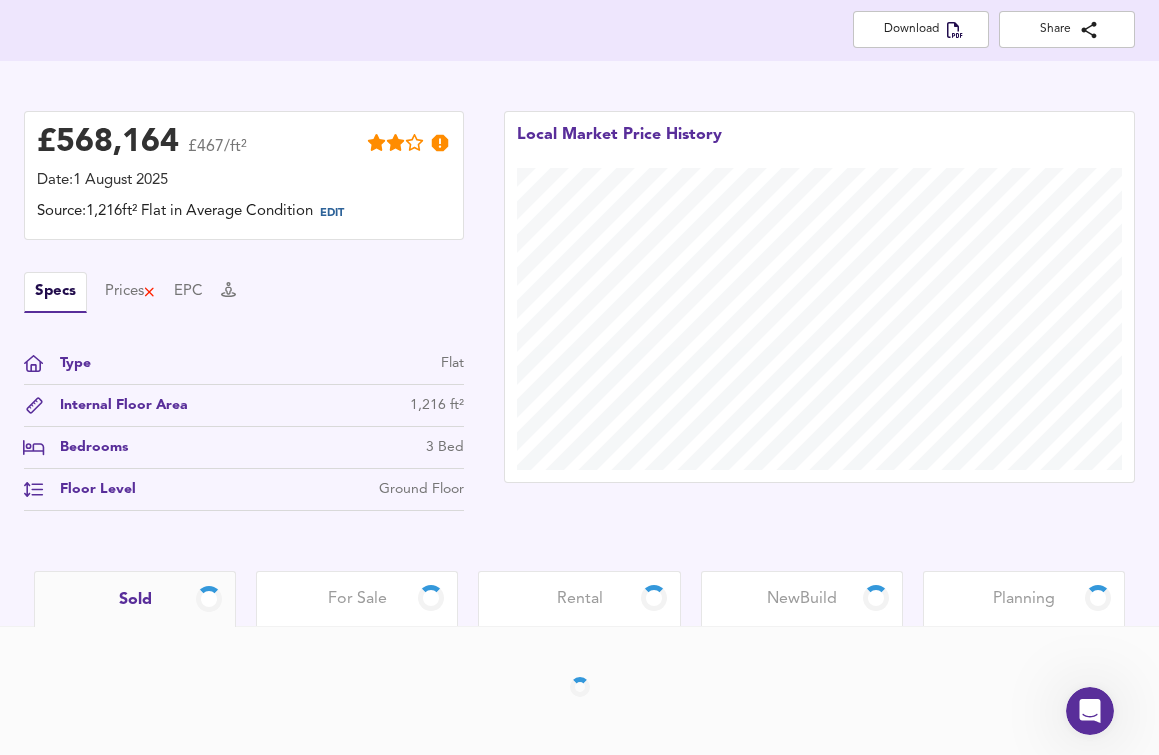 scroll, scrollTop: 417, scrollLeft: 0, axis: vertical 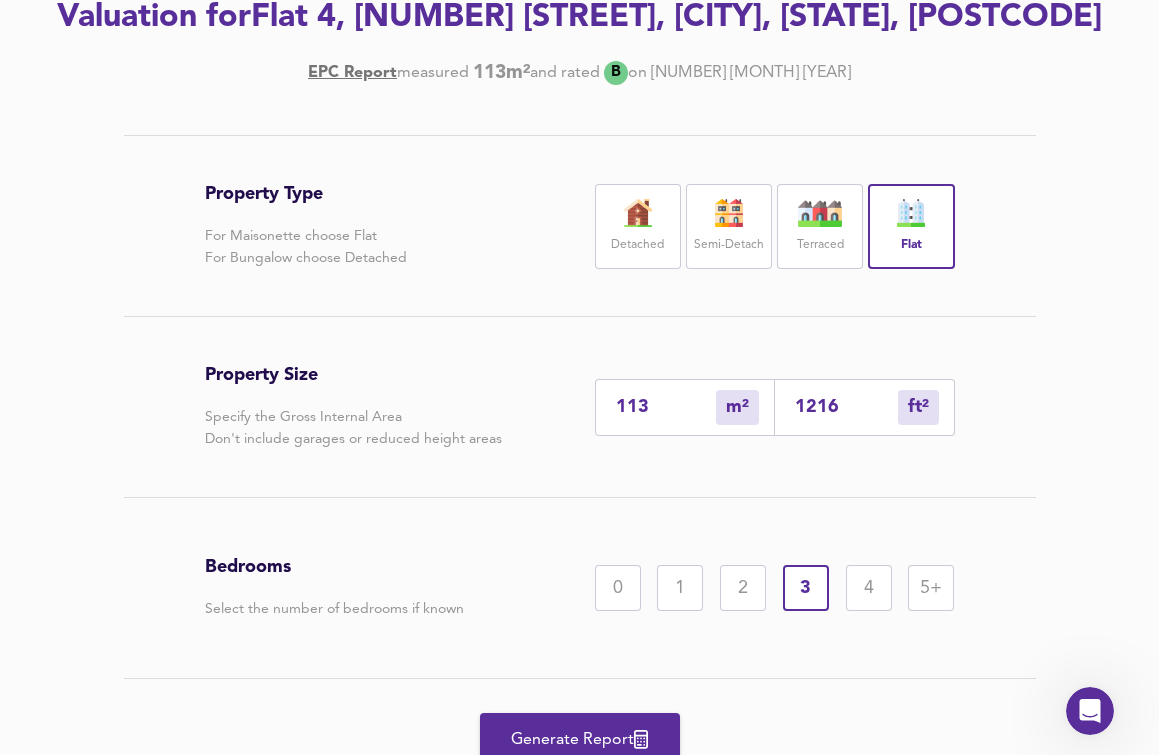 drag, startPoint x: 653, startPoint y: 414, endPoint x: 582, endPoint y: 405, distance: 71.568146 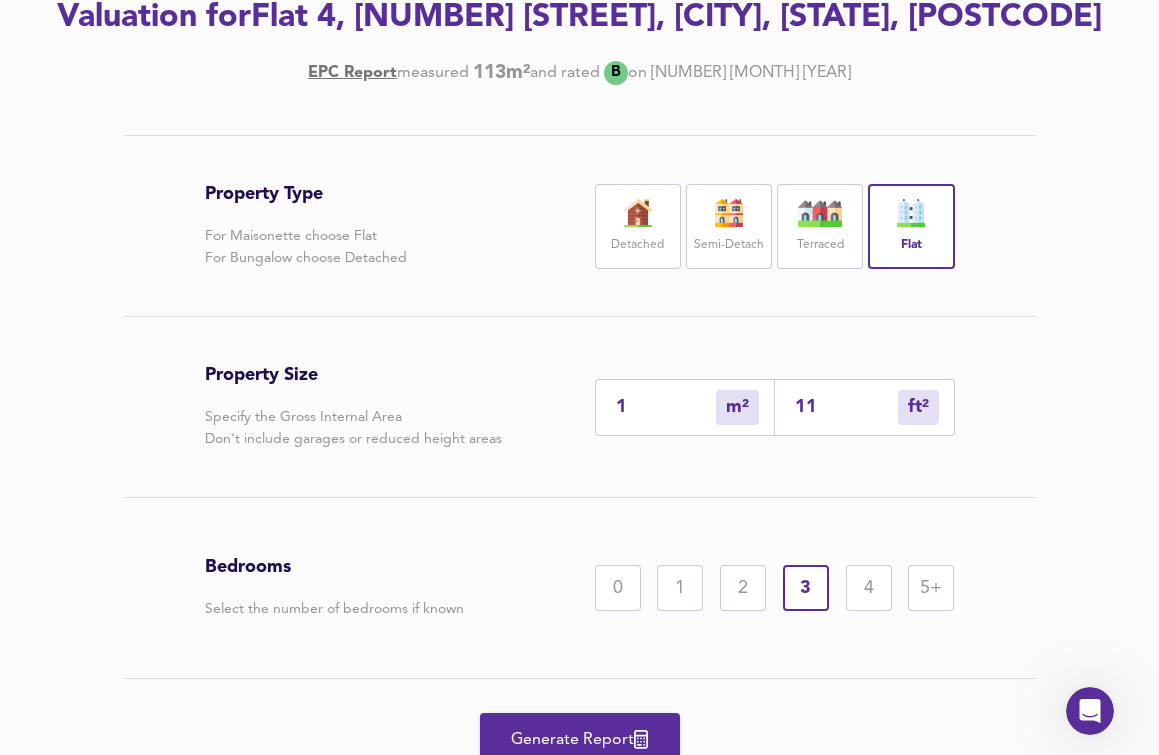 type on "10" 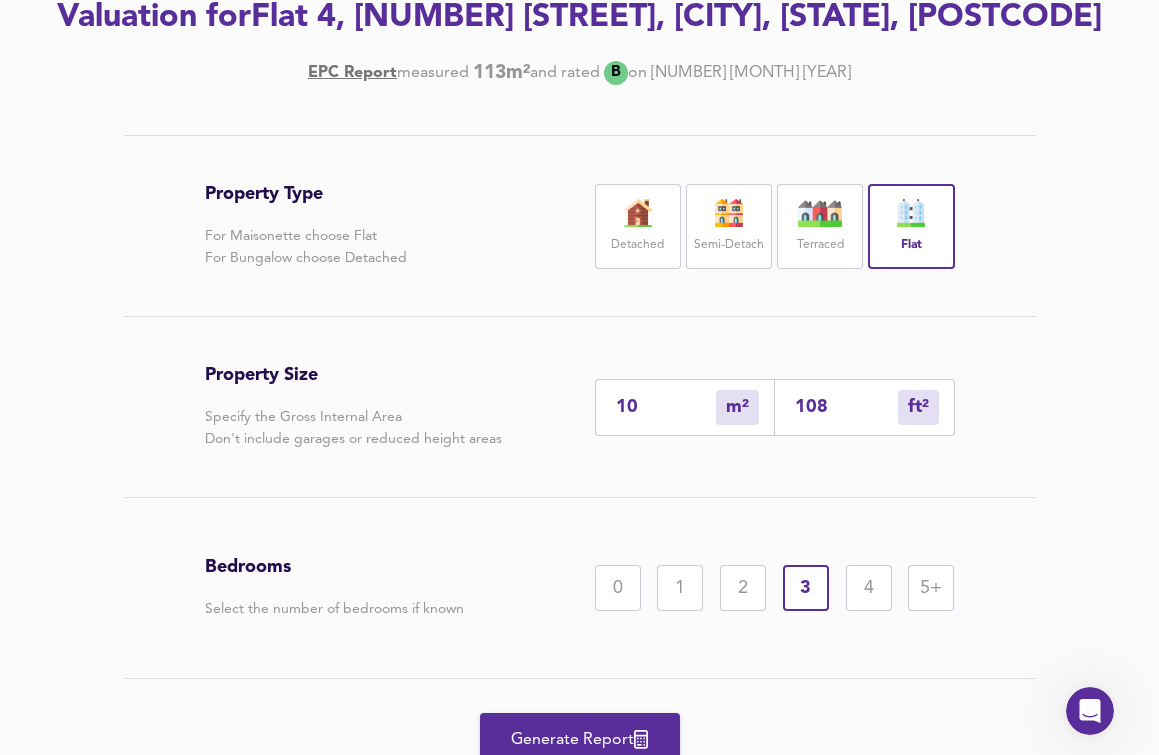 type on "100" 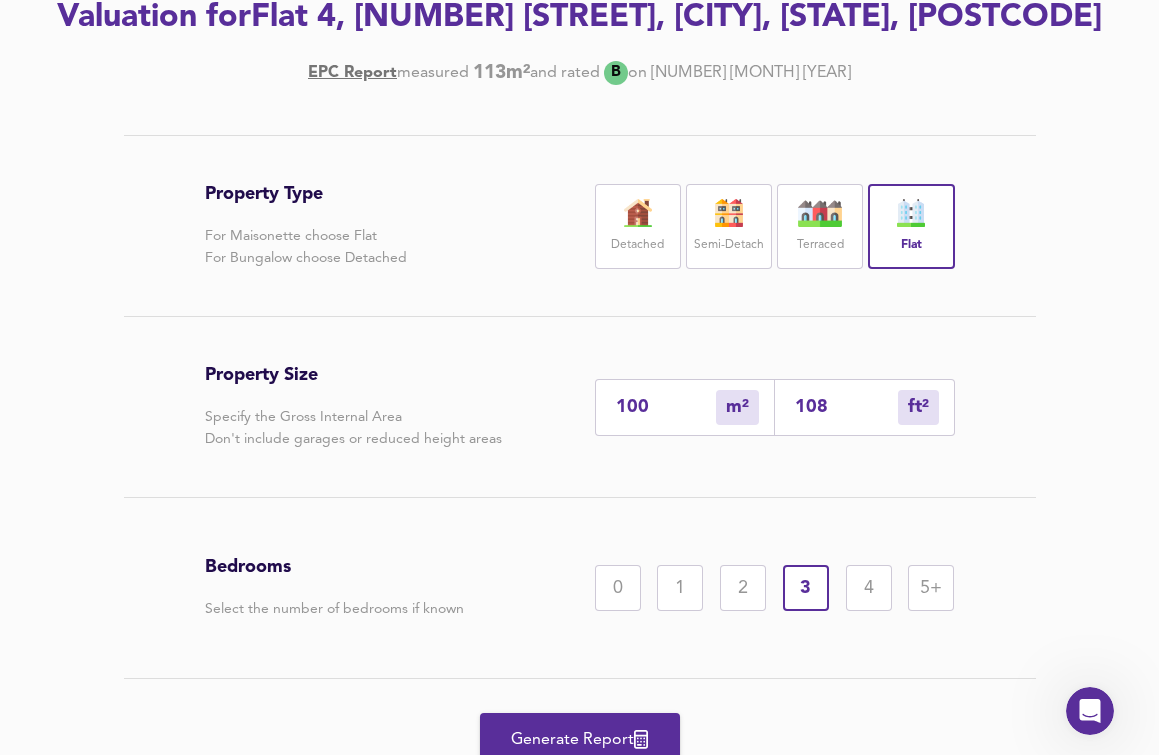 type on "100" 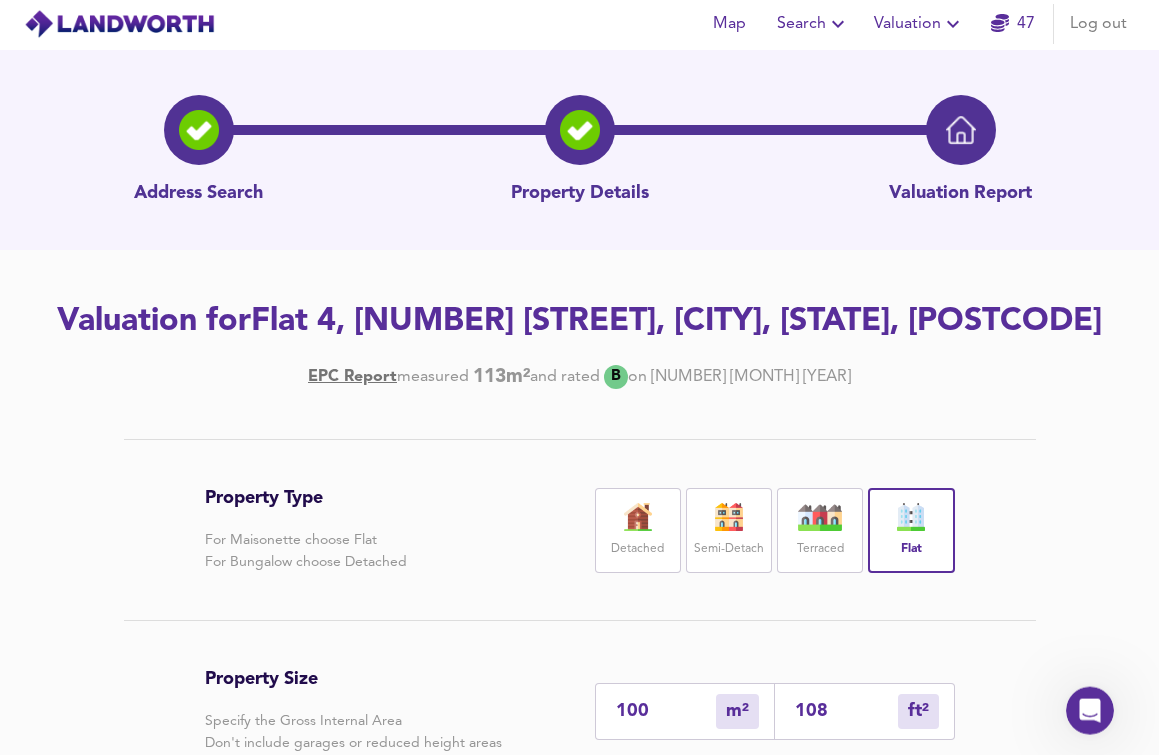 scroll, scrollTop: 0, scrollLeft: 0, axis: both 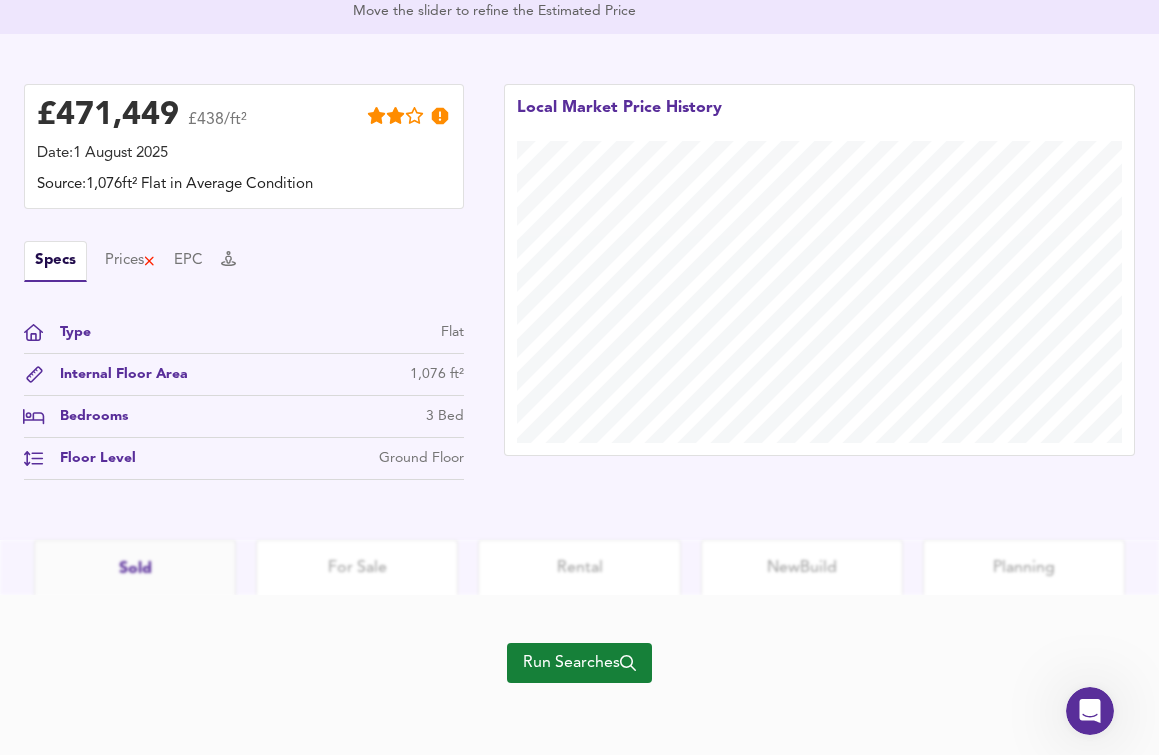 click on "Run Searches" at bounding box center (579, 663) 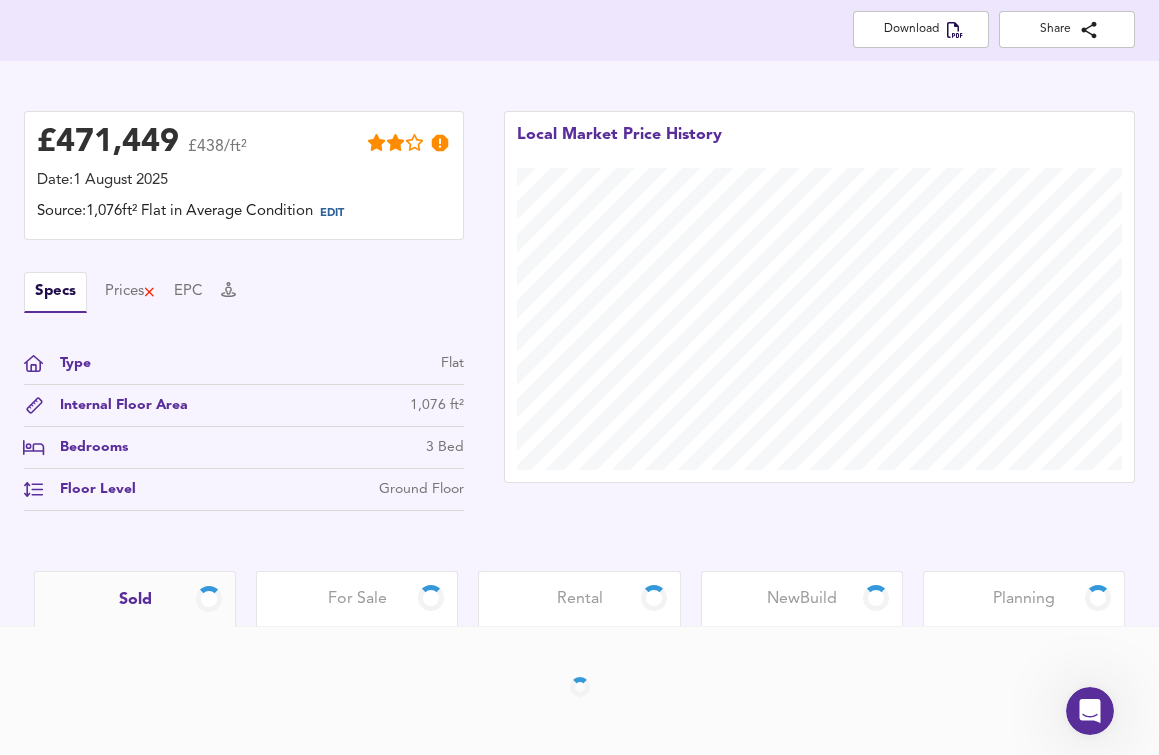 scroll, scrollTop: 417, scrollLeft: 0, axis: vertical 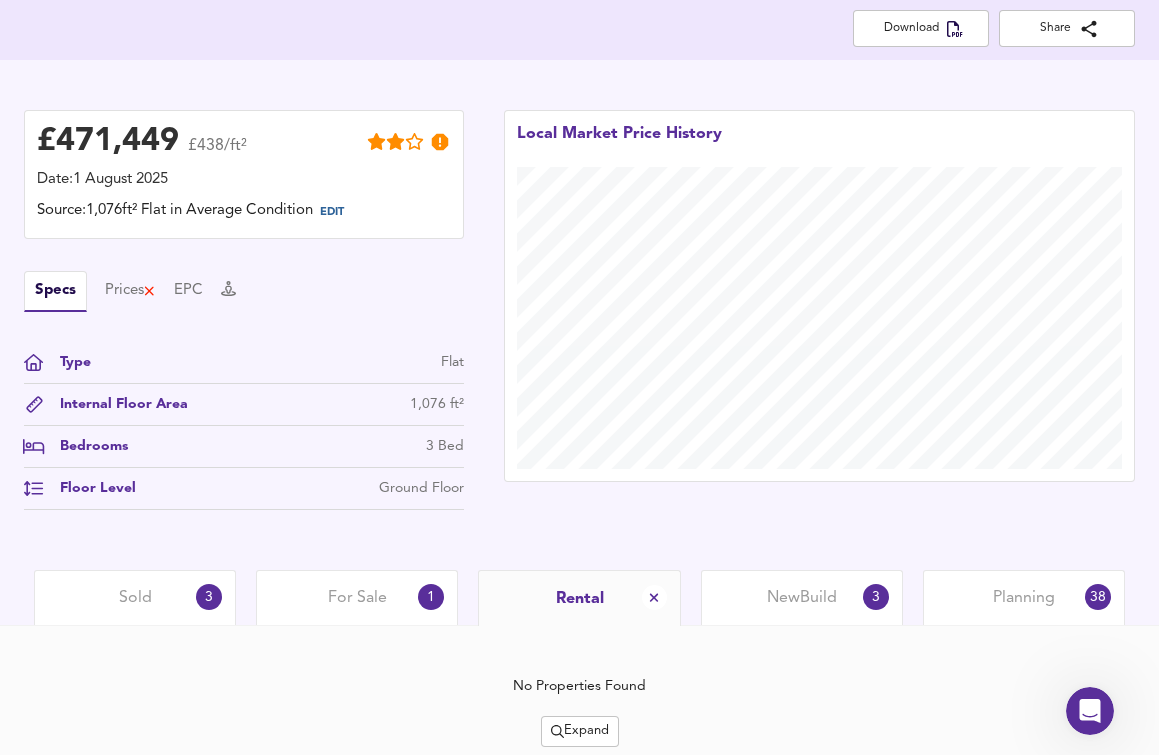 click on "Rental" at bounding box center [580, 599] 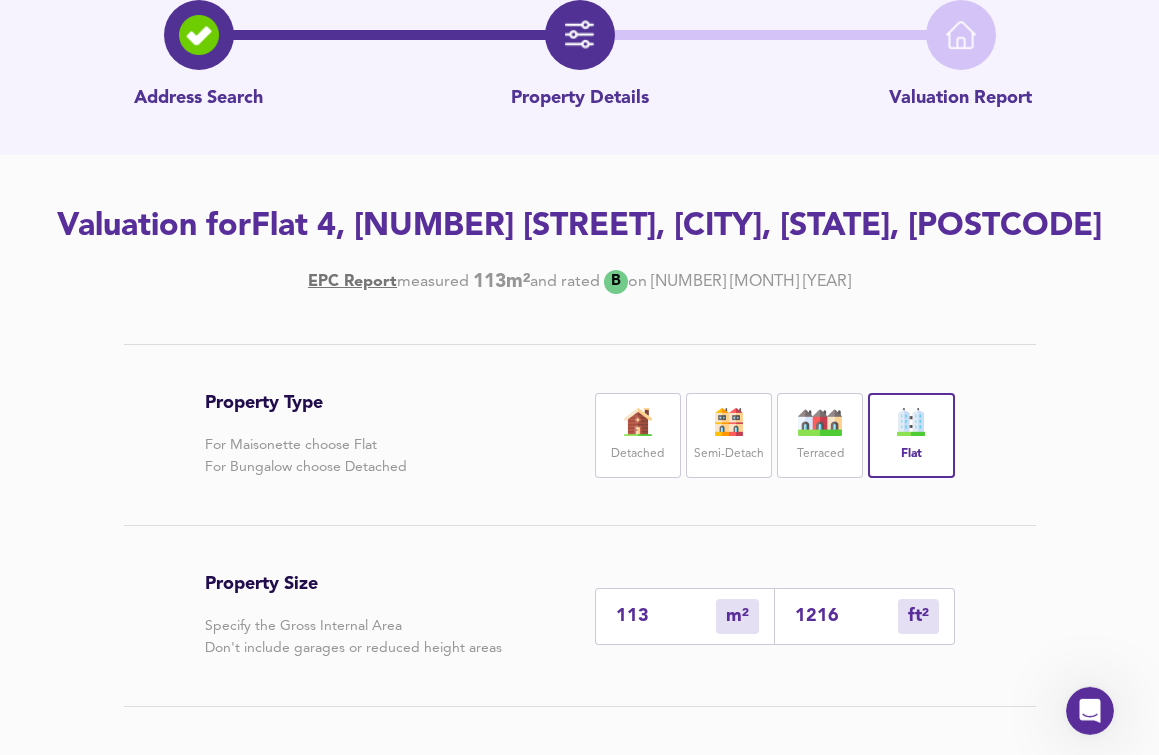 scroll, scrollTop: 204, scrollLeft: 0, axis: vertical 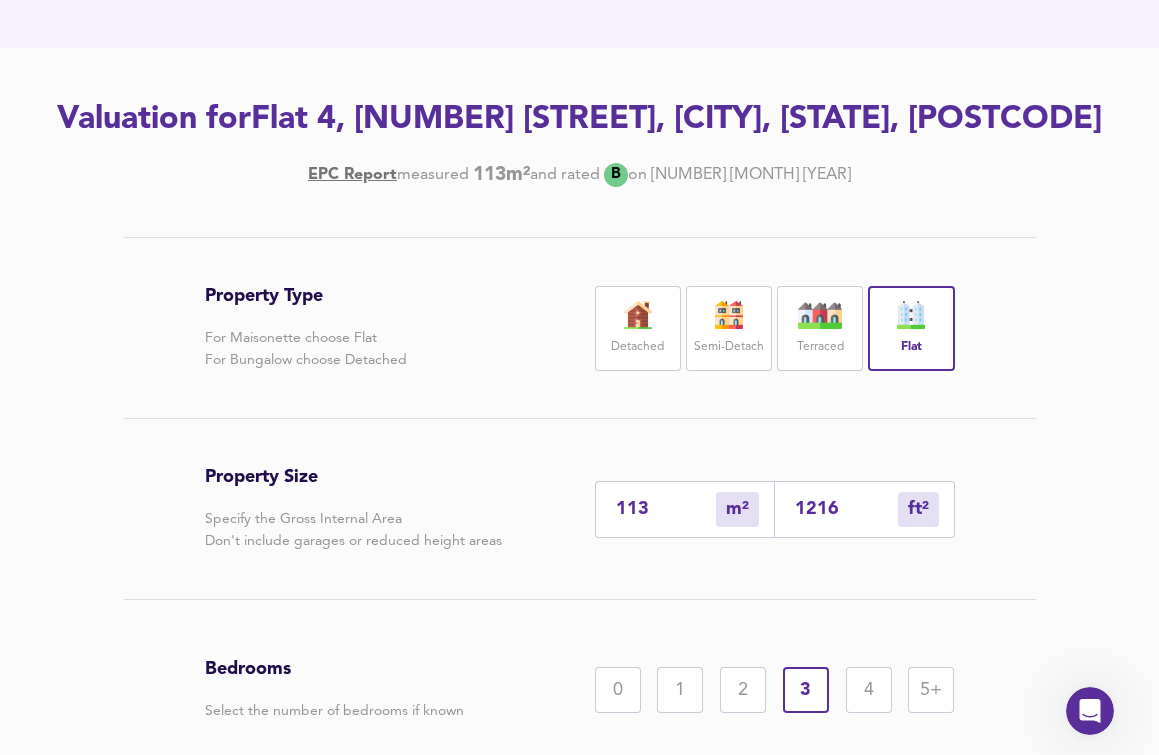 drag, startPoint x: 670, startPoint y: 509, endPoint x: 559, endPoint y: 480, distance: 114.72576 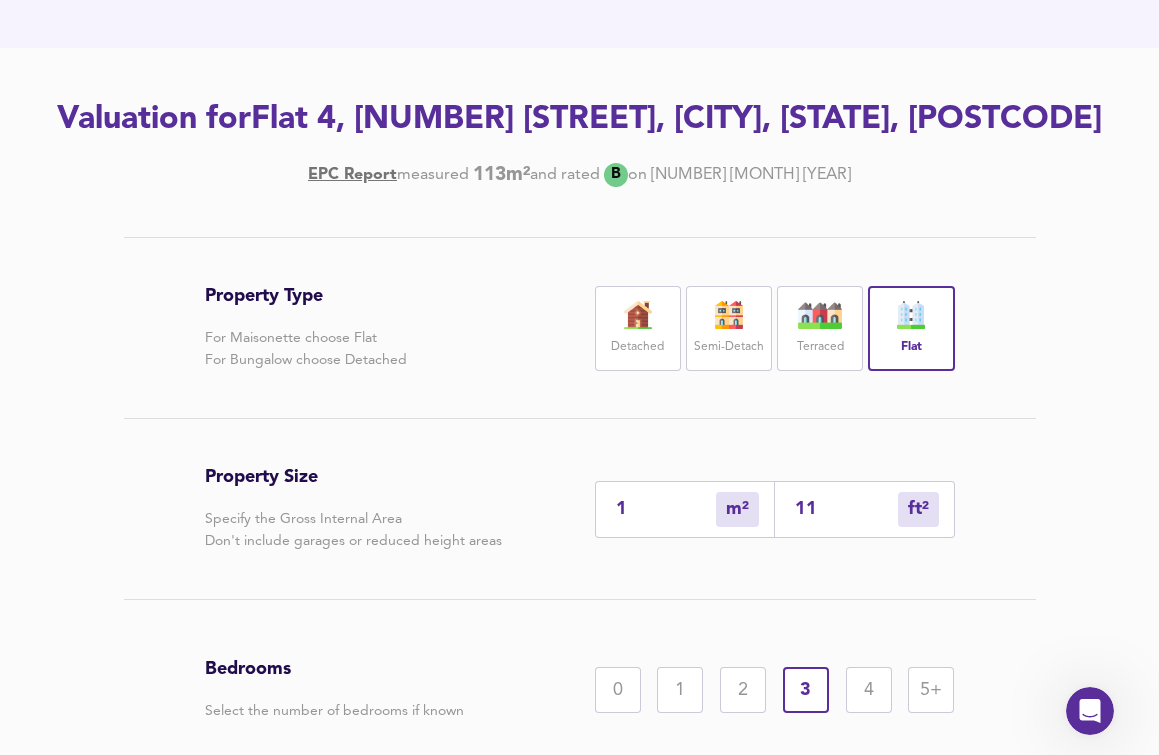 type on "12" 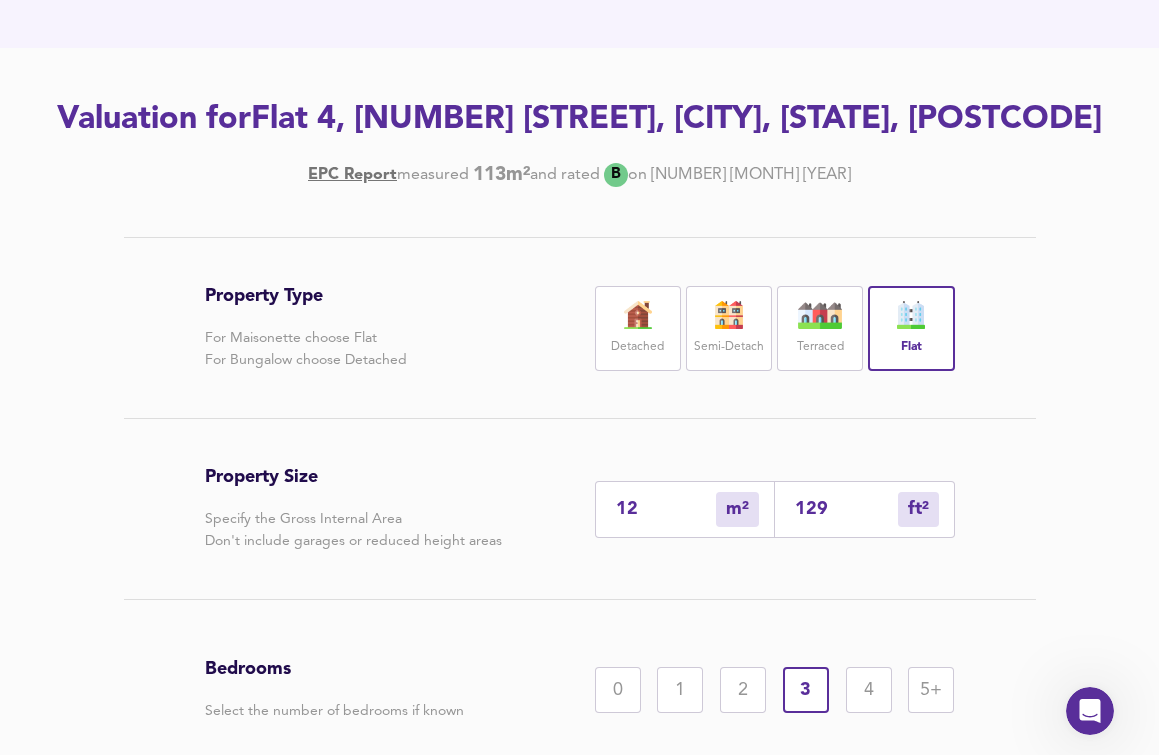 type on "128" 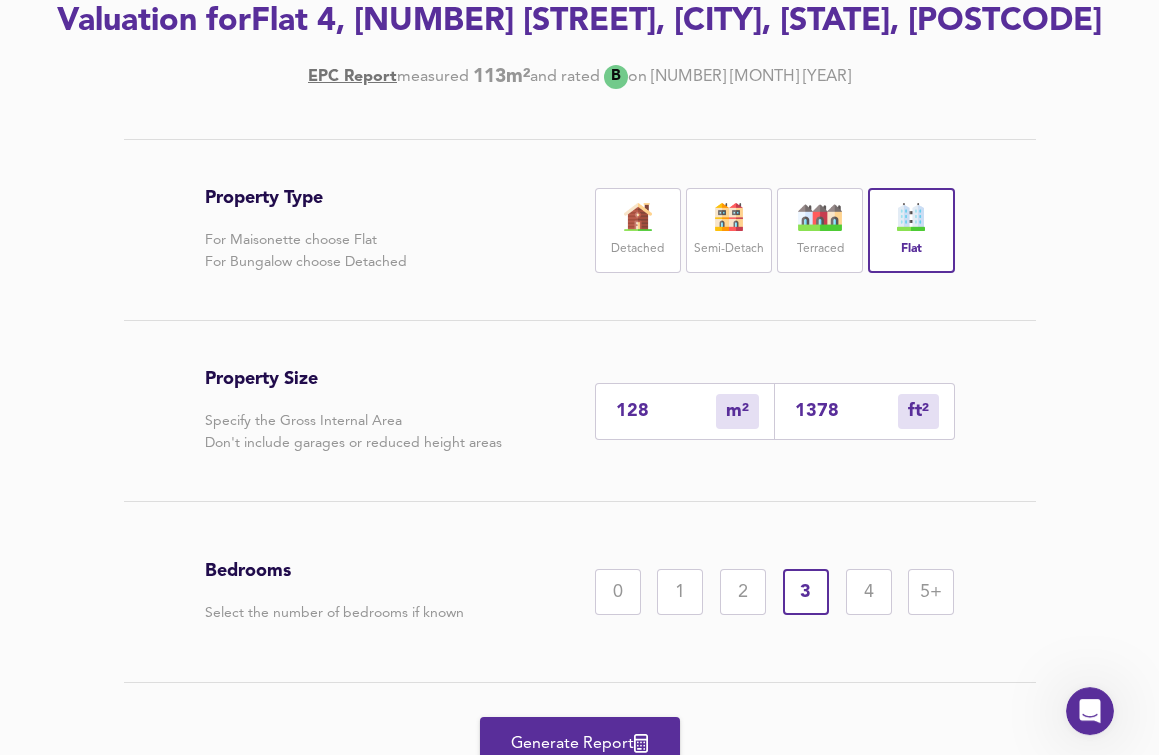 scroll, scrollTop: 391, scrollLeft: 0, axis: vertical 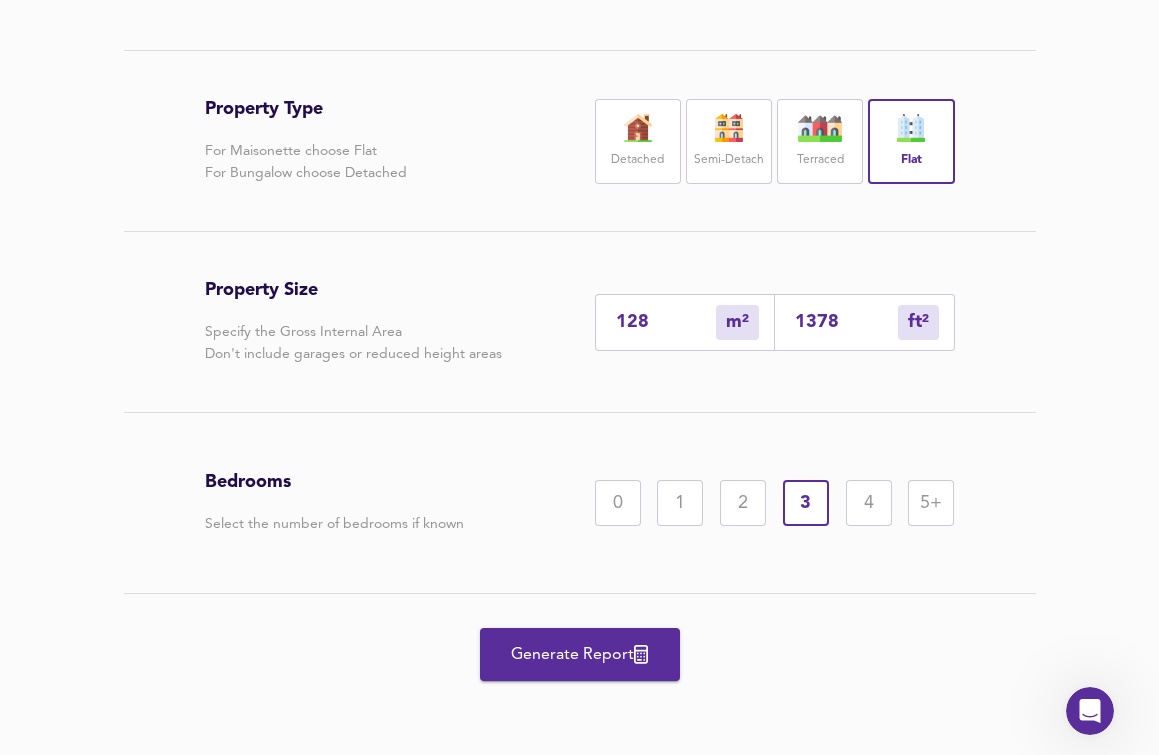 type on "128" 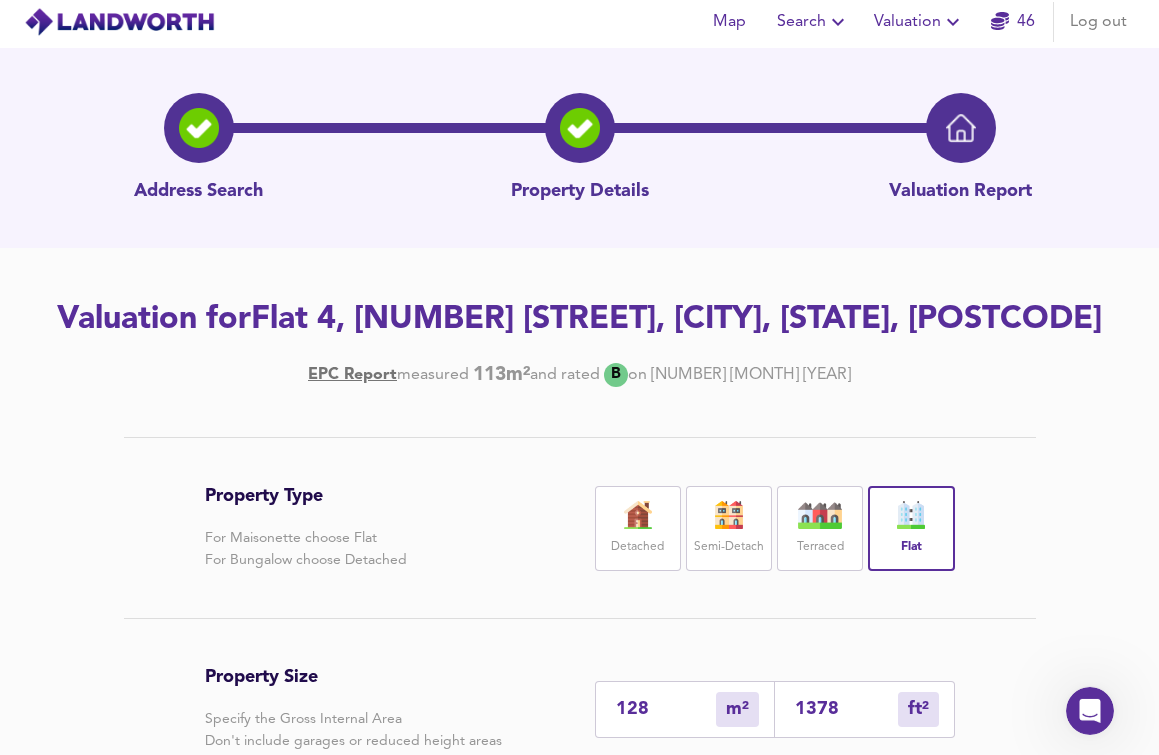scroll, scrollTop: 0, scrollLeft: 0, axis: both 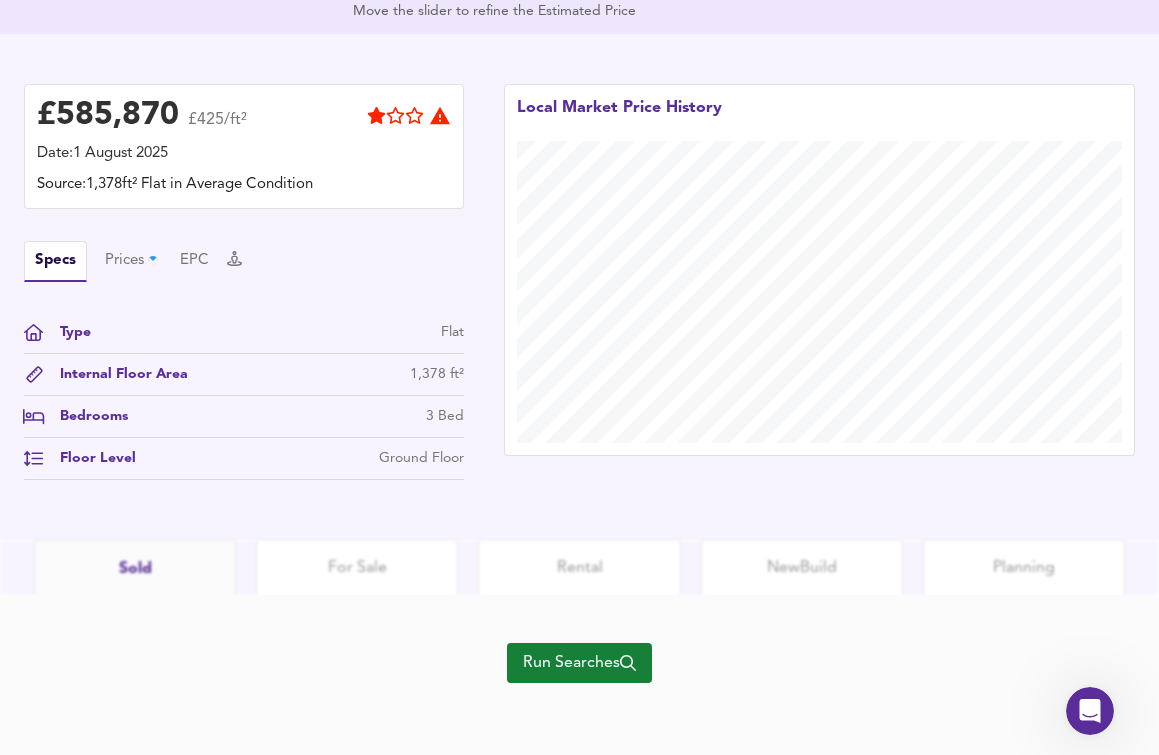 click on "Run Searches" at bounding box center (579, 663) 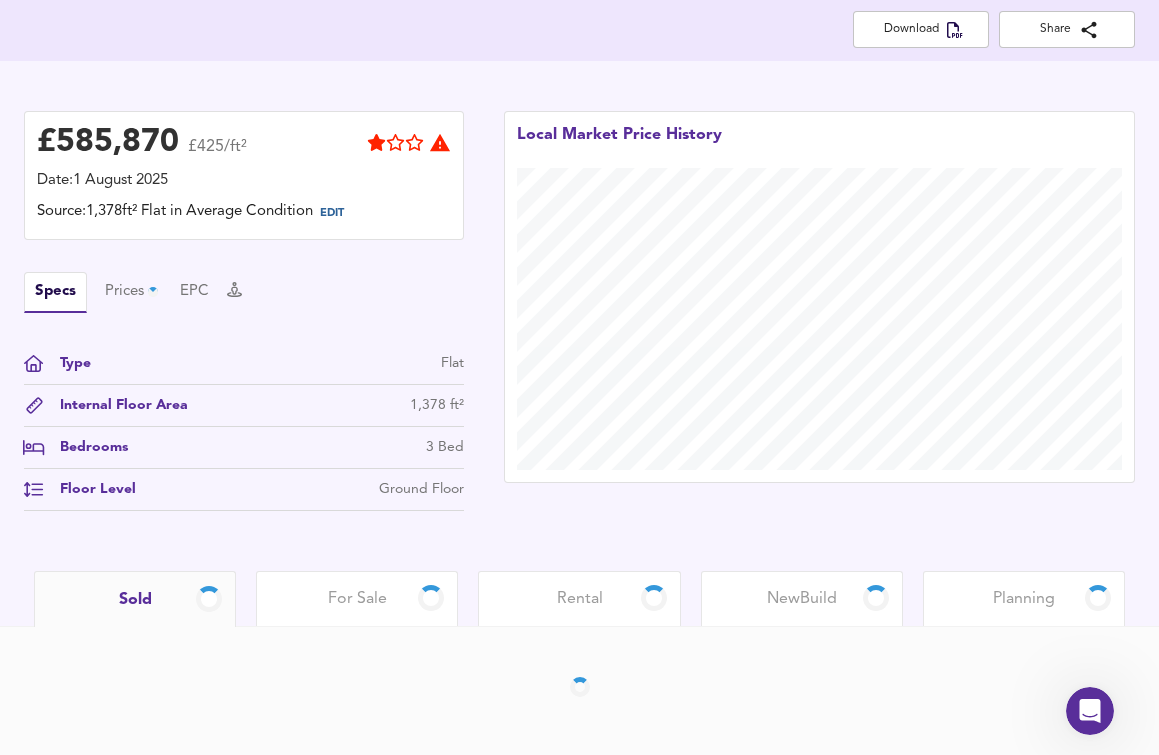 scroll, scrollTop: 417, scrollLeft: 0, axis: vertical 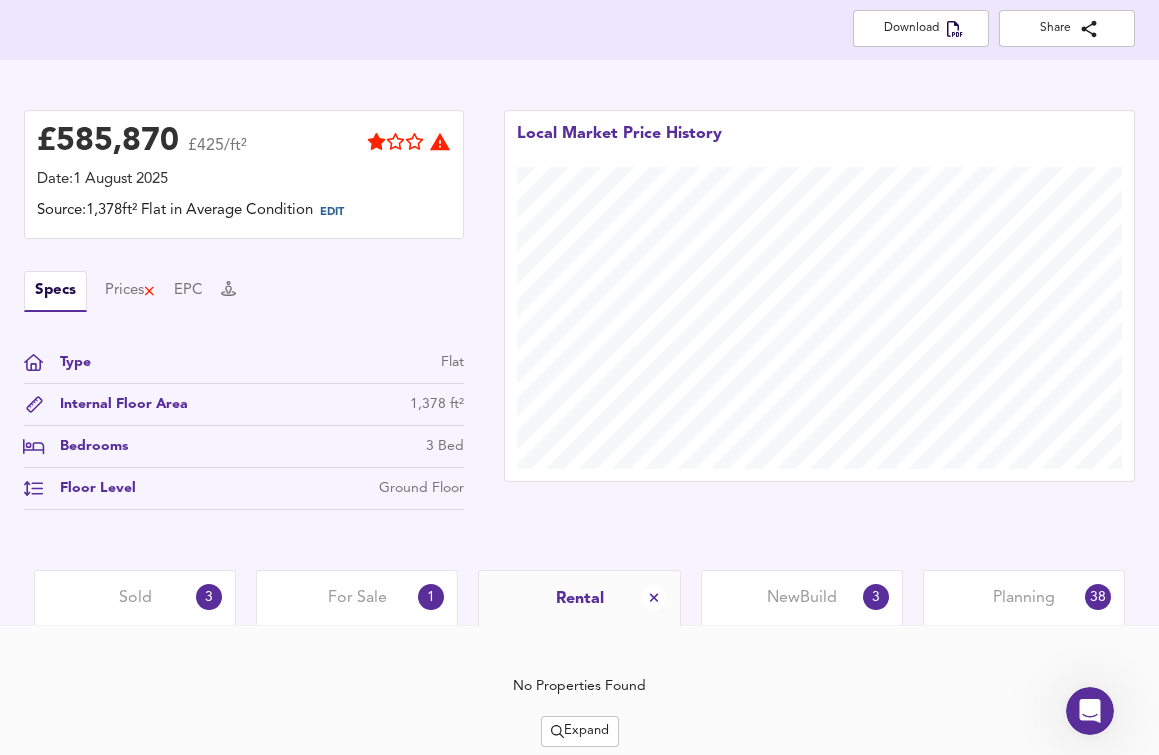click on "Rental" at bounding box center [580, 599] 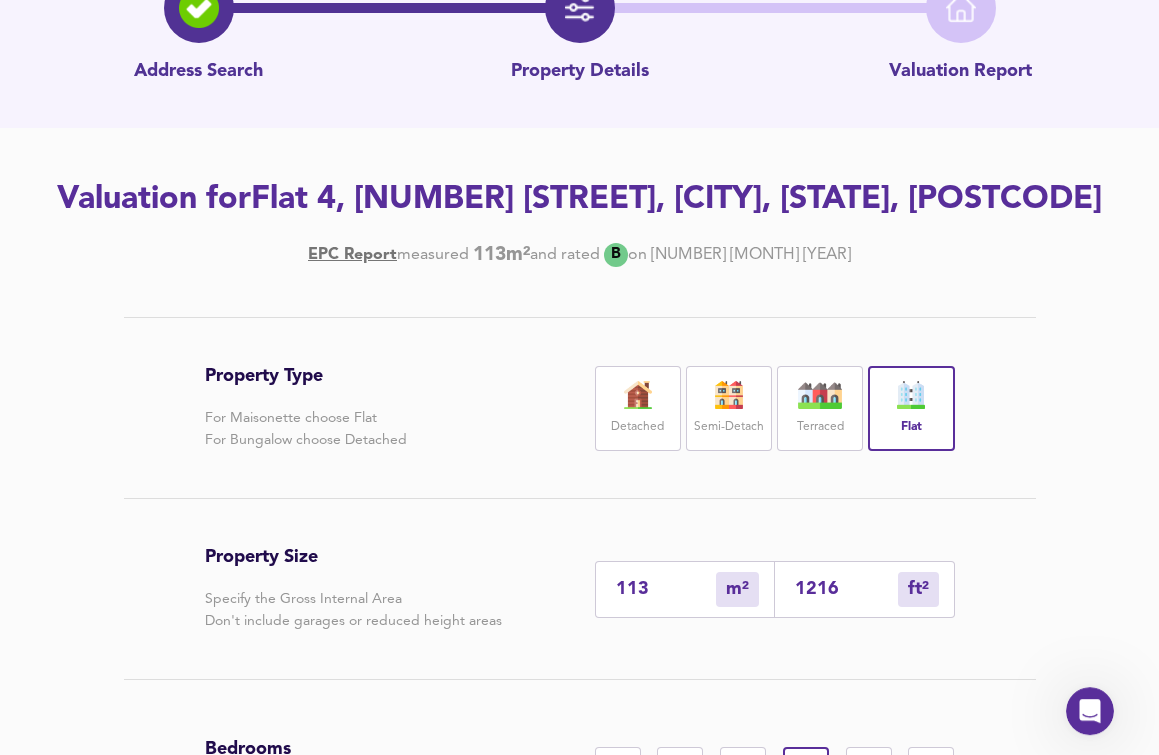 scroll, scrollTop: 204, scrollLeft: 0, axis: vertical 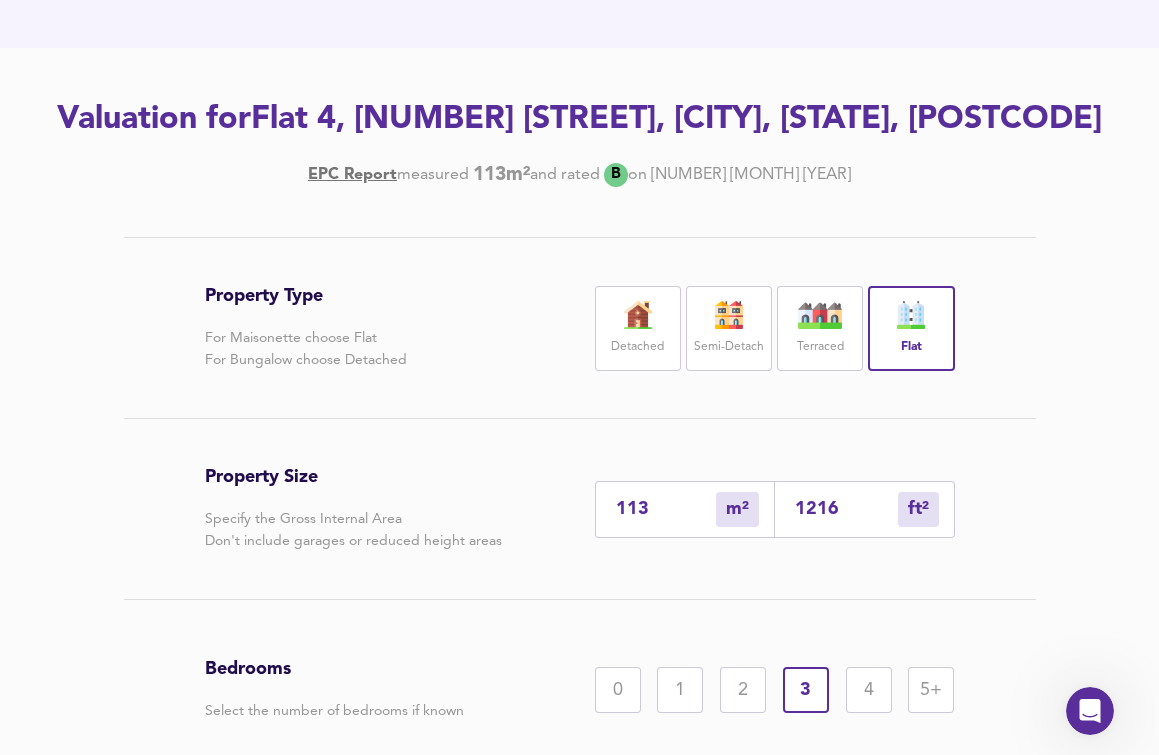 drag, startPoint x: 664, startPoint y: 511, endPoint x: 548, endPoint y: 493, distance: 117.388245 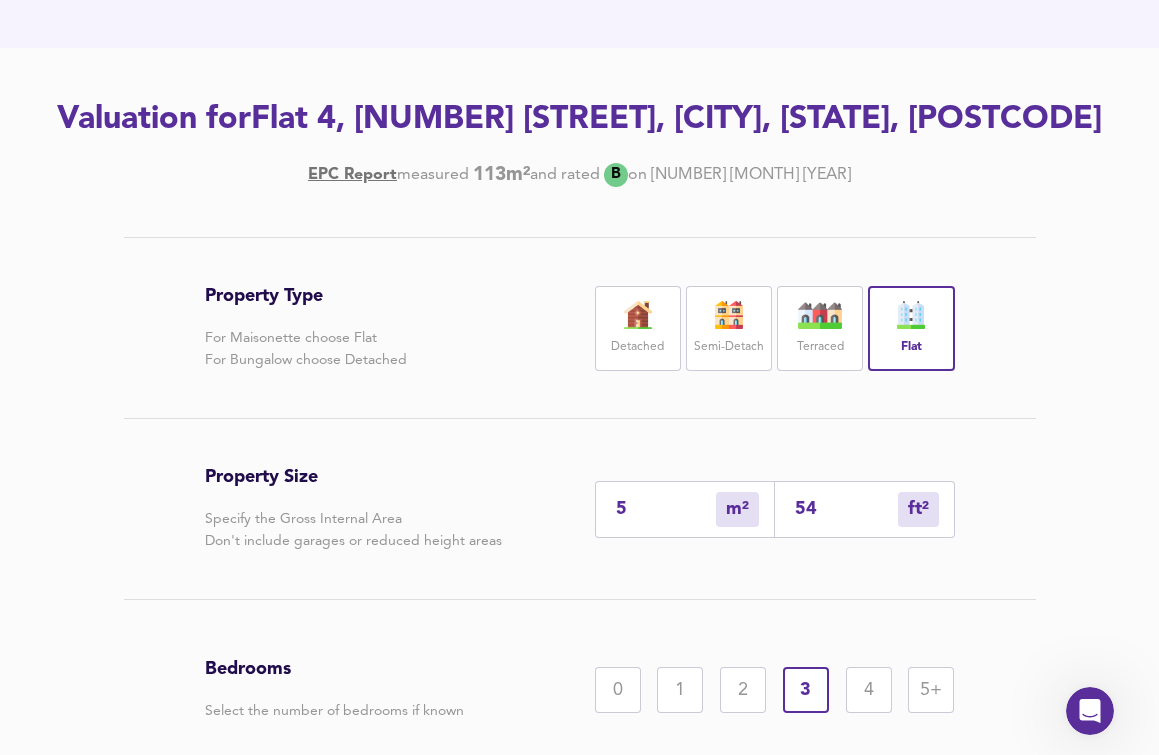 type on "57" 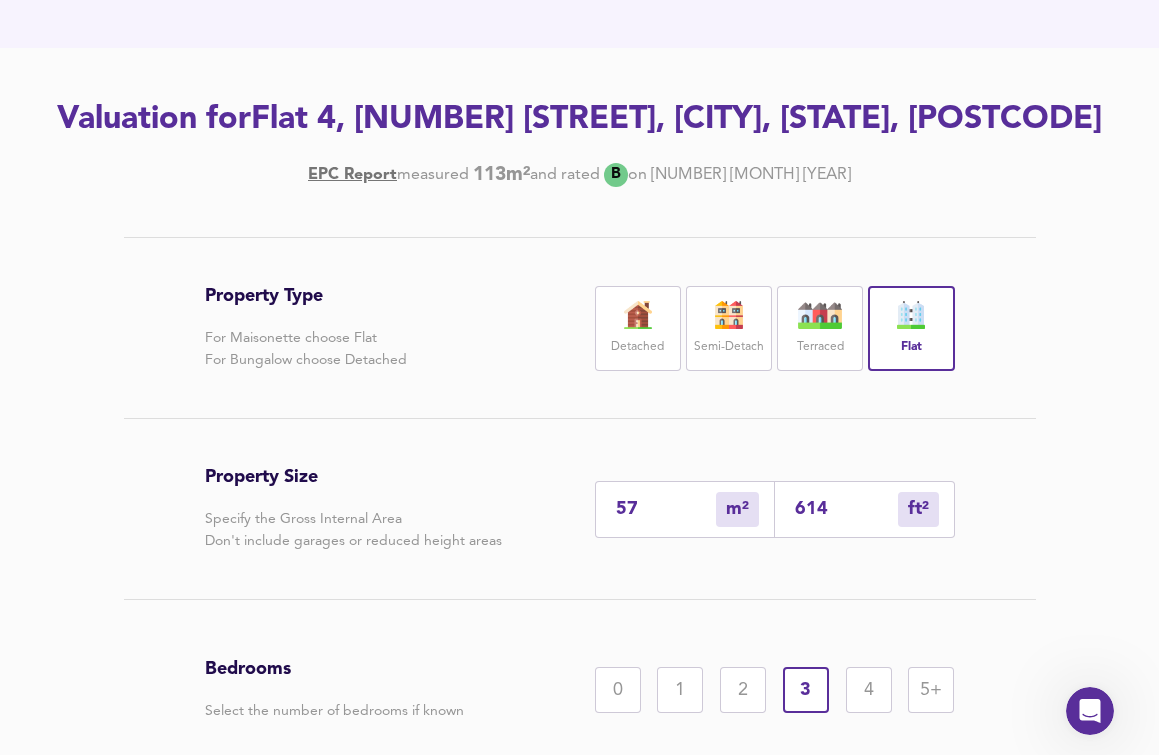 type on "57" 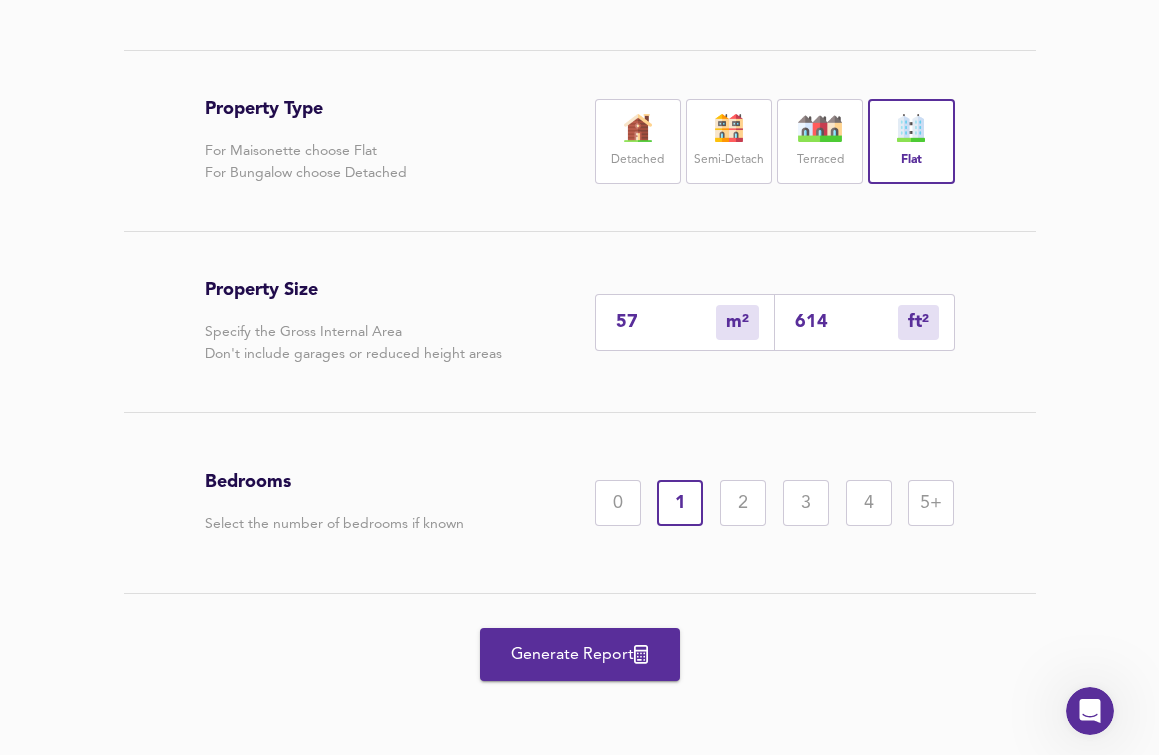 click on "Generate Report" at bounding box center [580, 655] 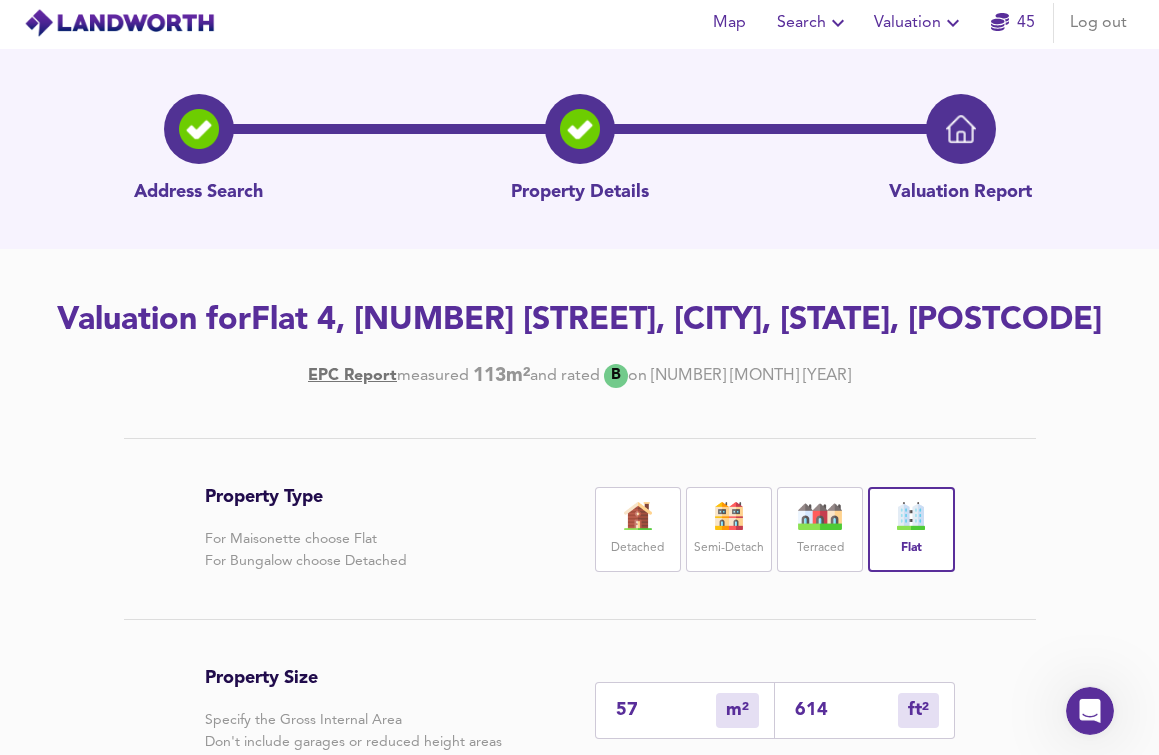 scroll, scrollTop: 0, scrollLeft: 0, axis: both 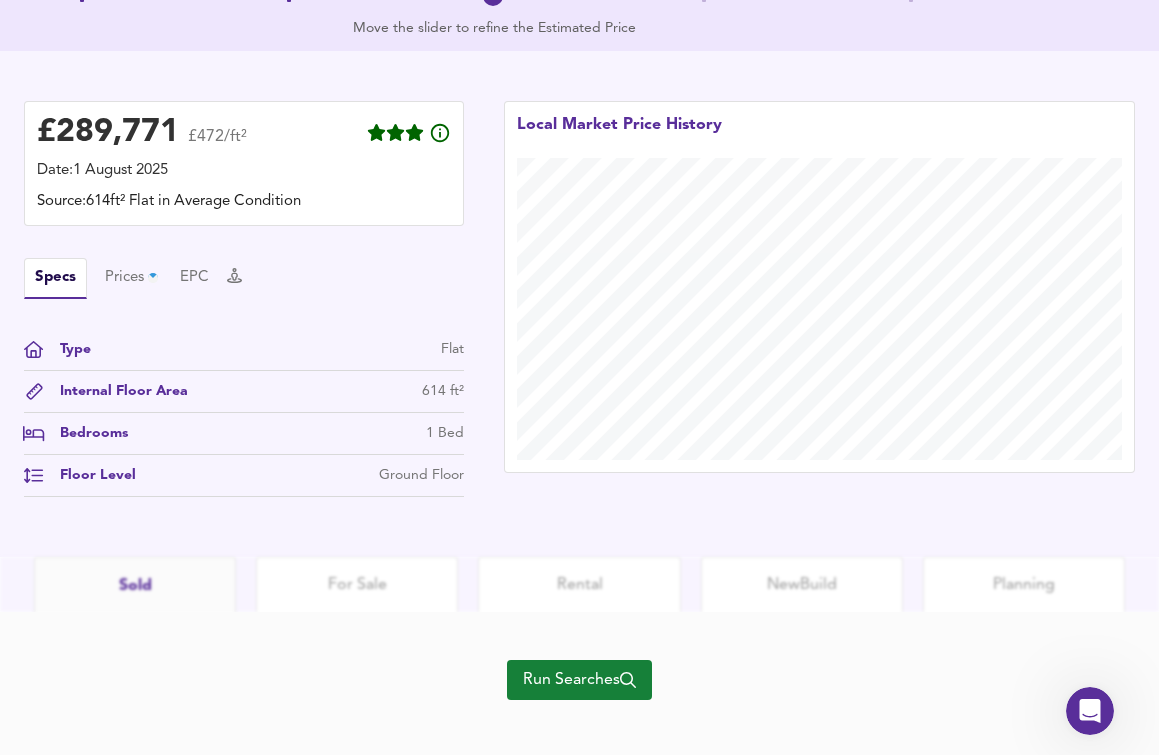 click on "Run Searches" at bounding box center [579, 680] 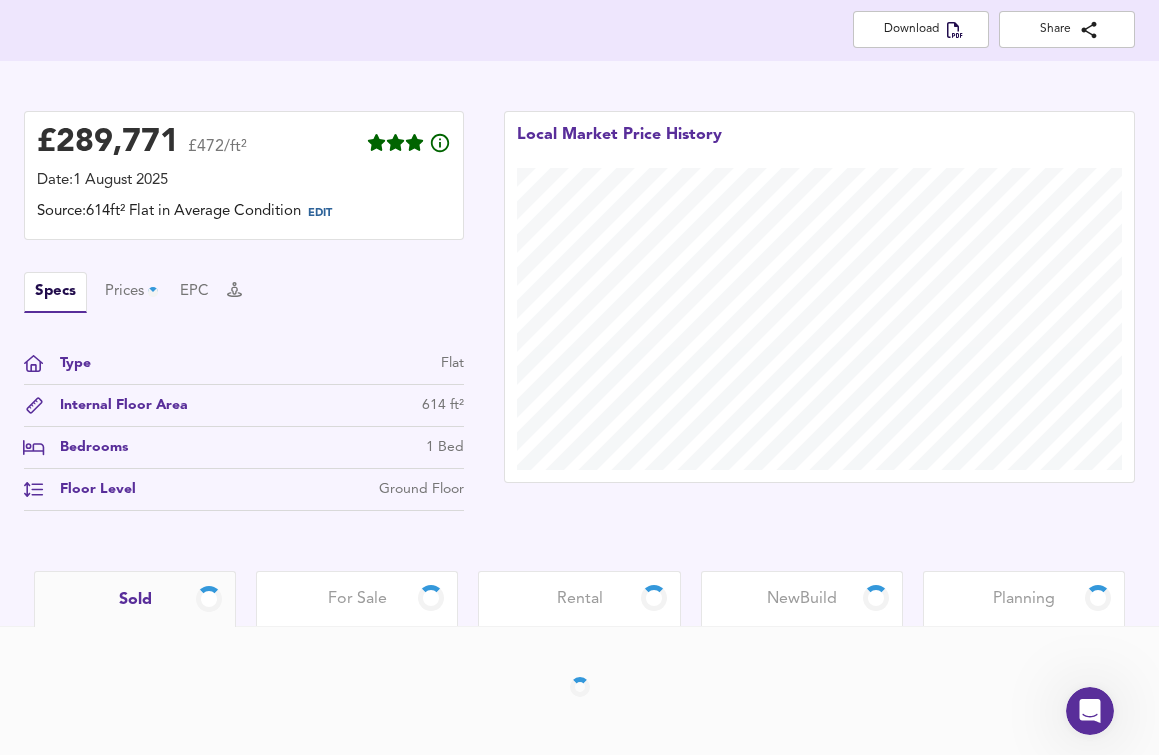 click on "Rental" at bounding box center [580, 599] 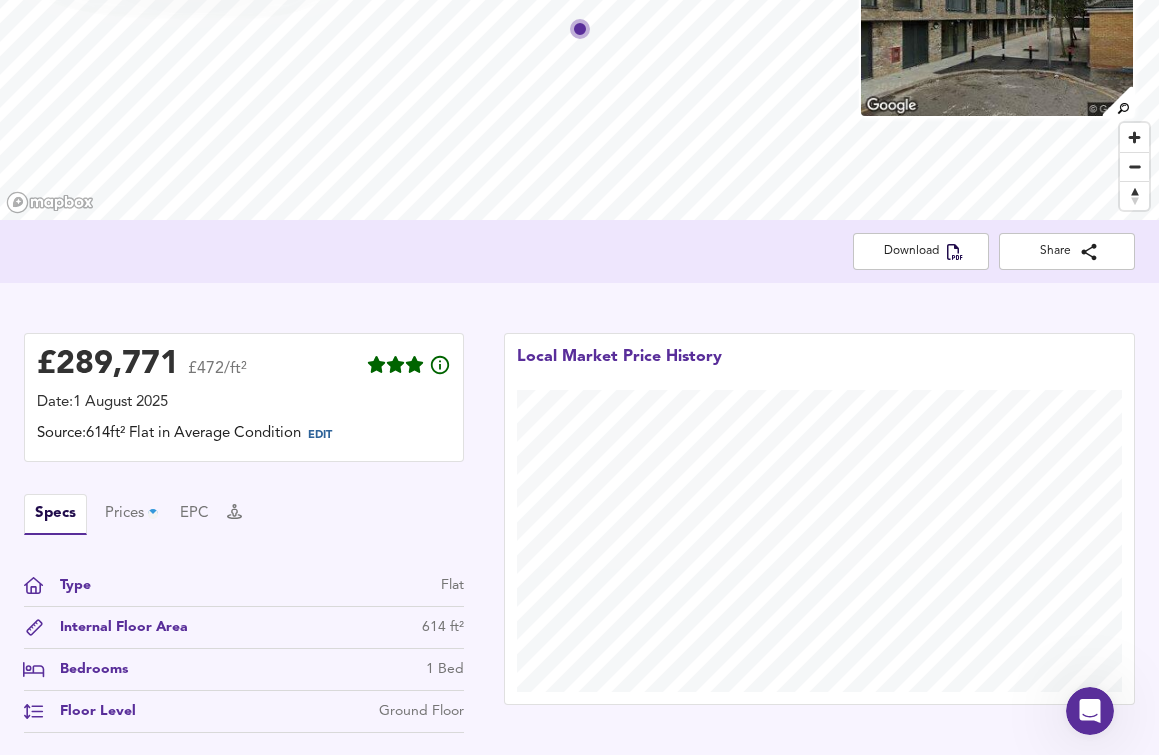 scroll, scrollTop: 111, scrollLeft: 0, axis: vertical 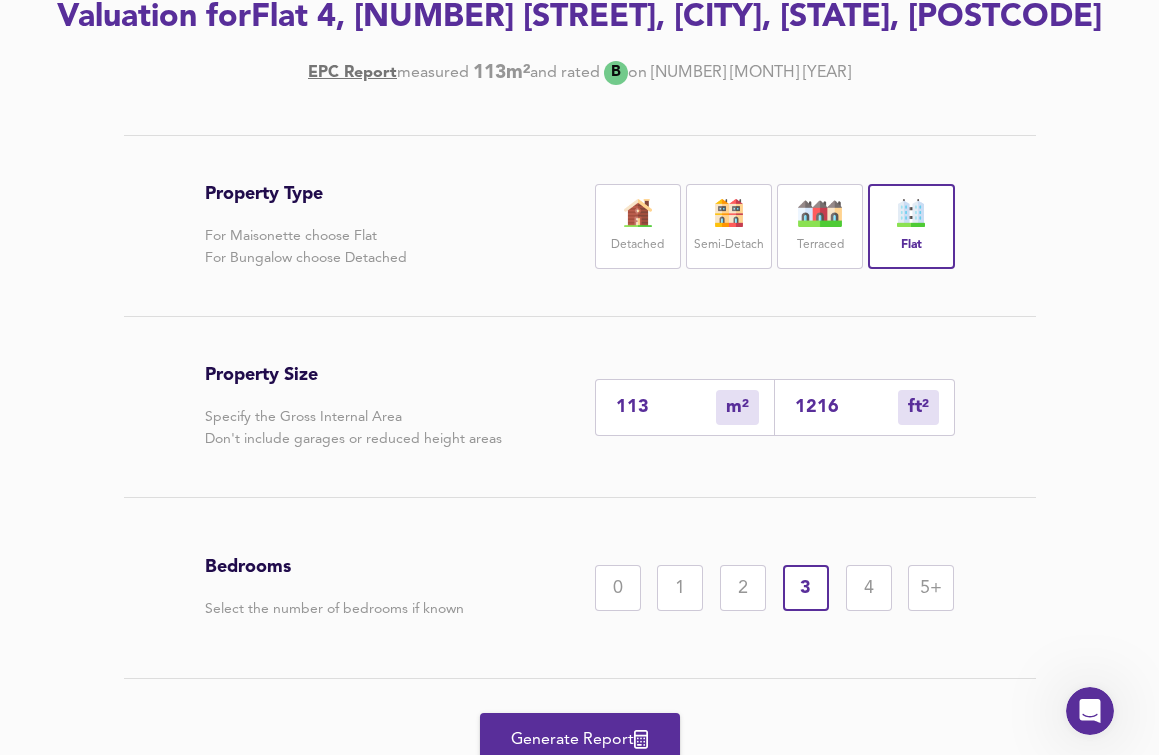 drag, startPoint x: 656, startPoint y: 395, endPoint x: 591, endPoint y: 397, distance: 65.03076 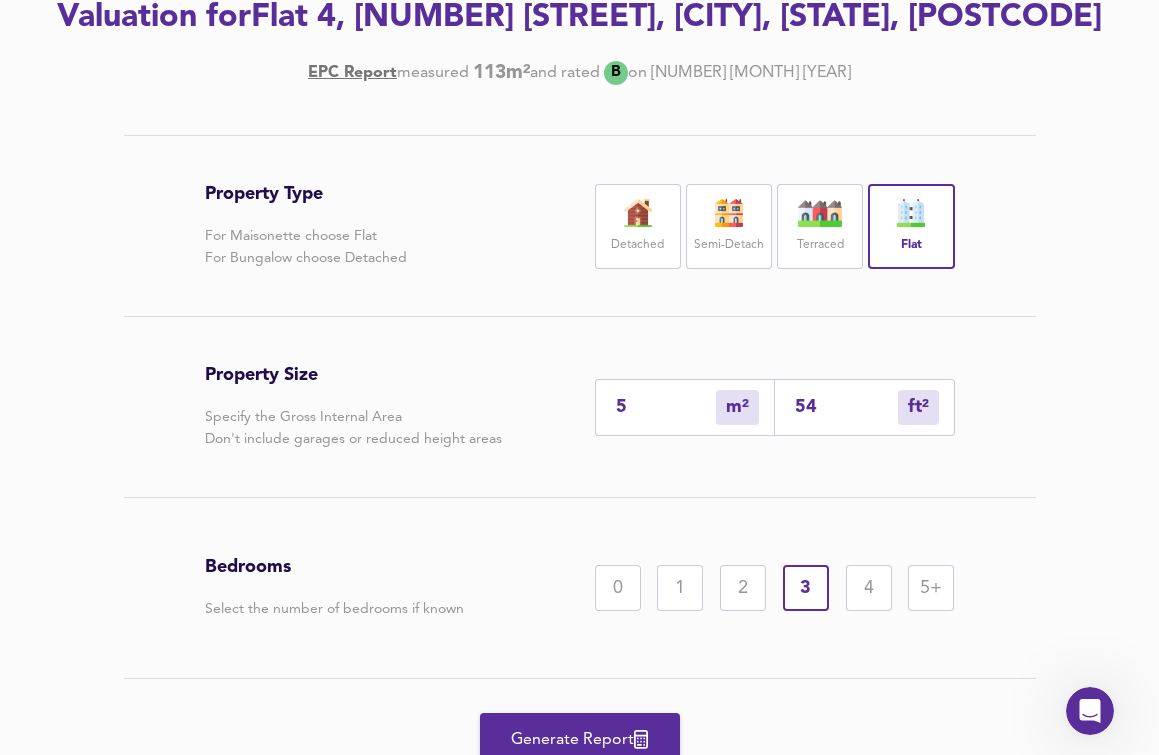 type on "59" 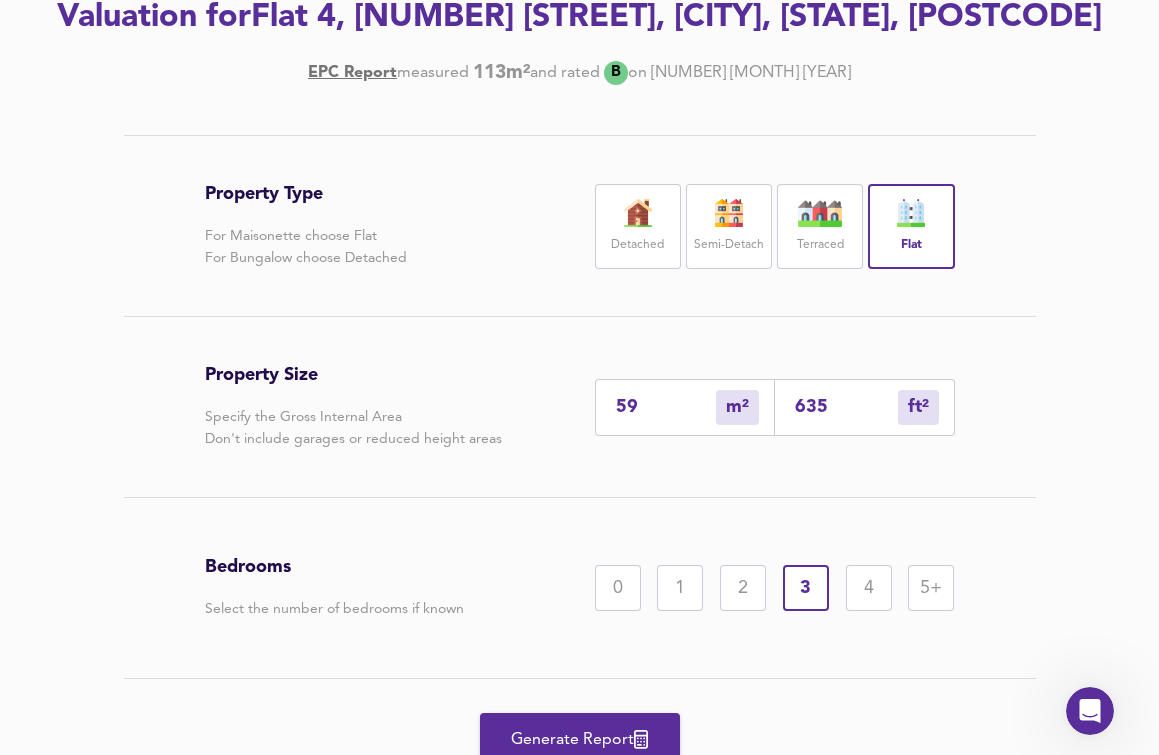 type on "59" 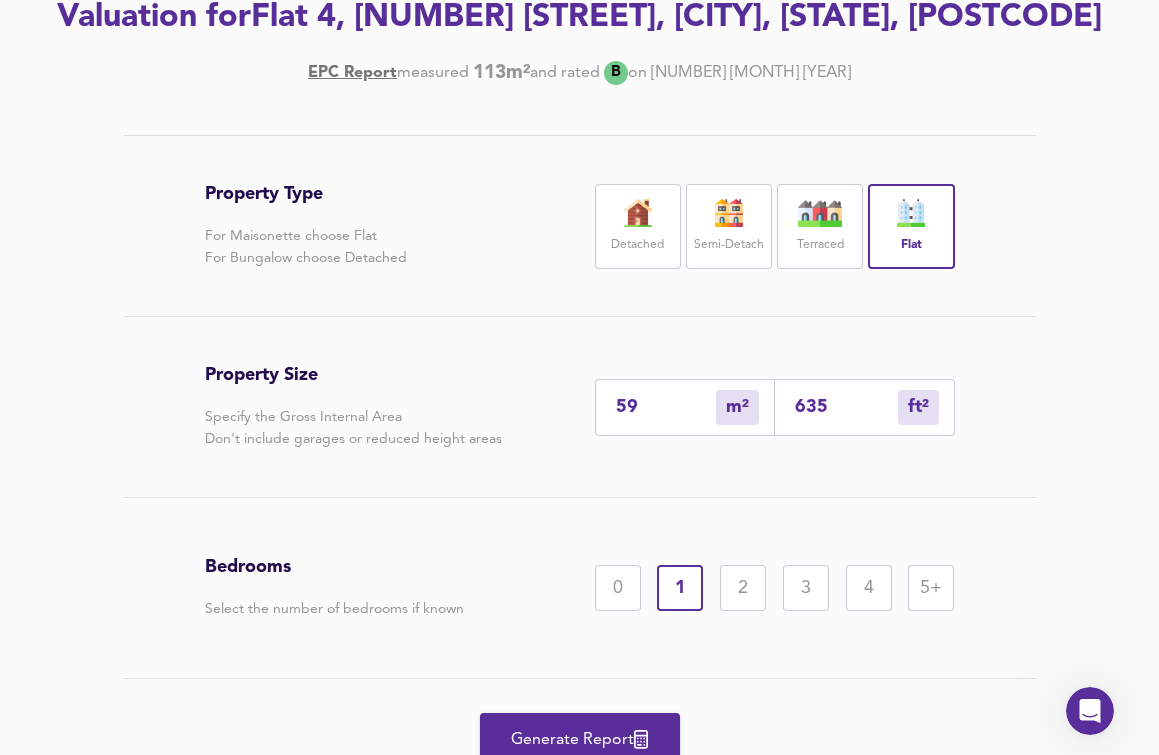 click on "Generate Report" at bounding box center [580, 740] 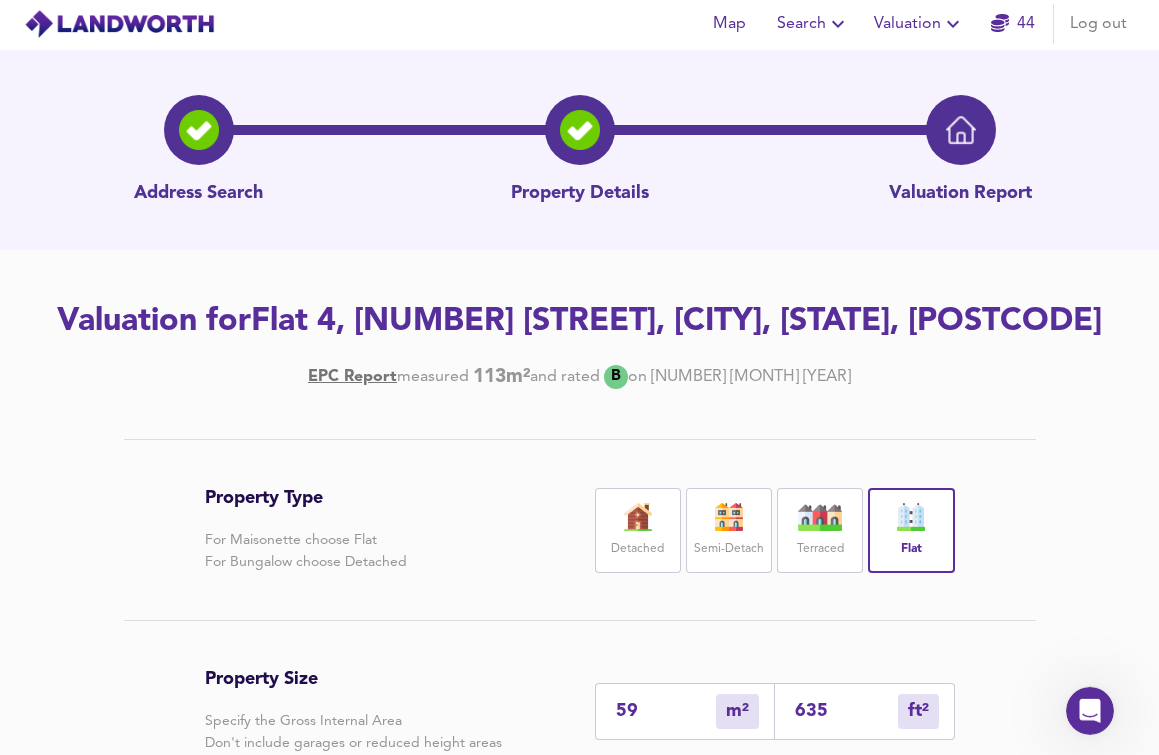 scroll, scrollTop: 0, scrollLeft: 0, axis: both 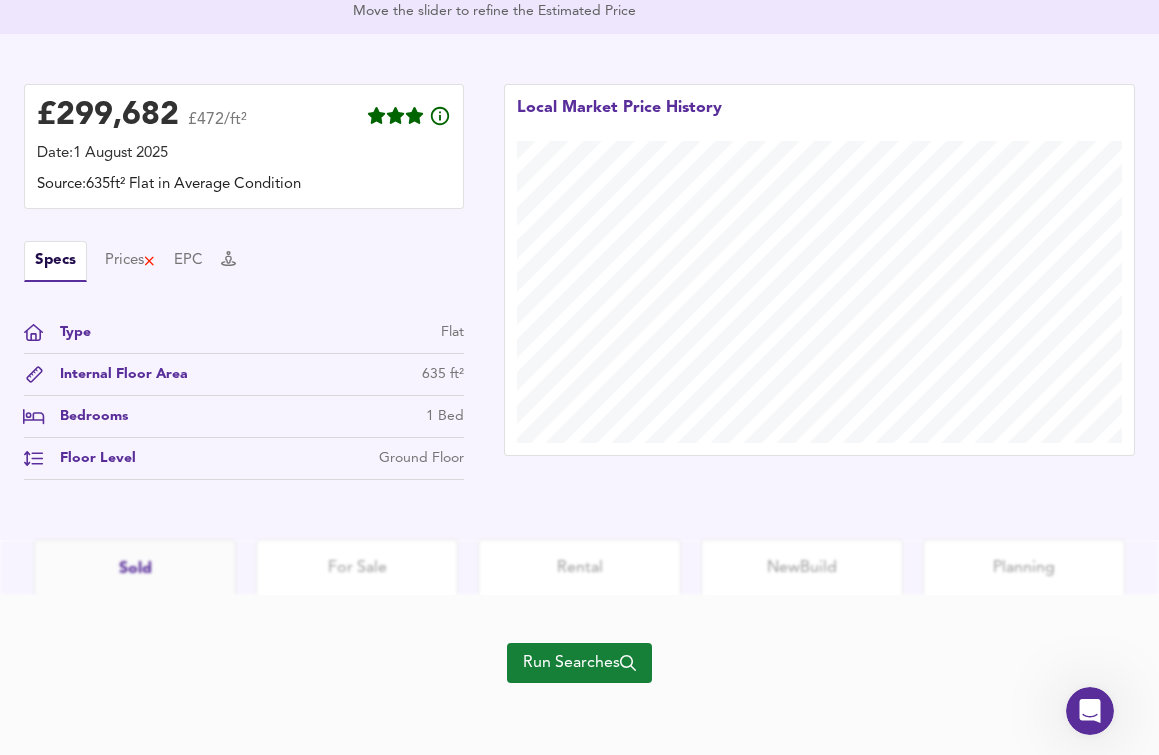 click on "Run Searches" at bounding box center (579, 663) 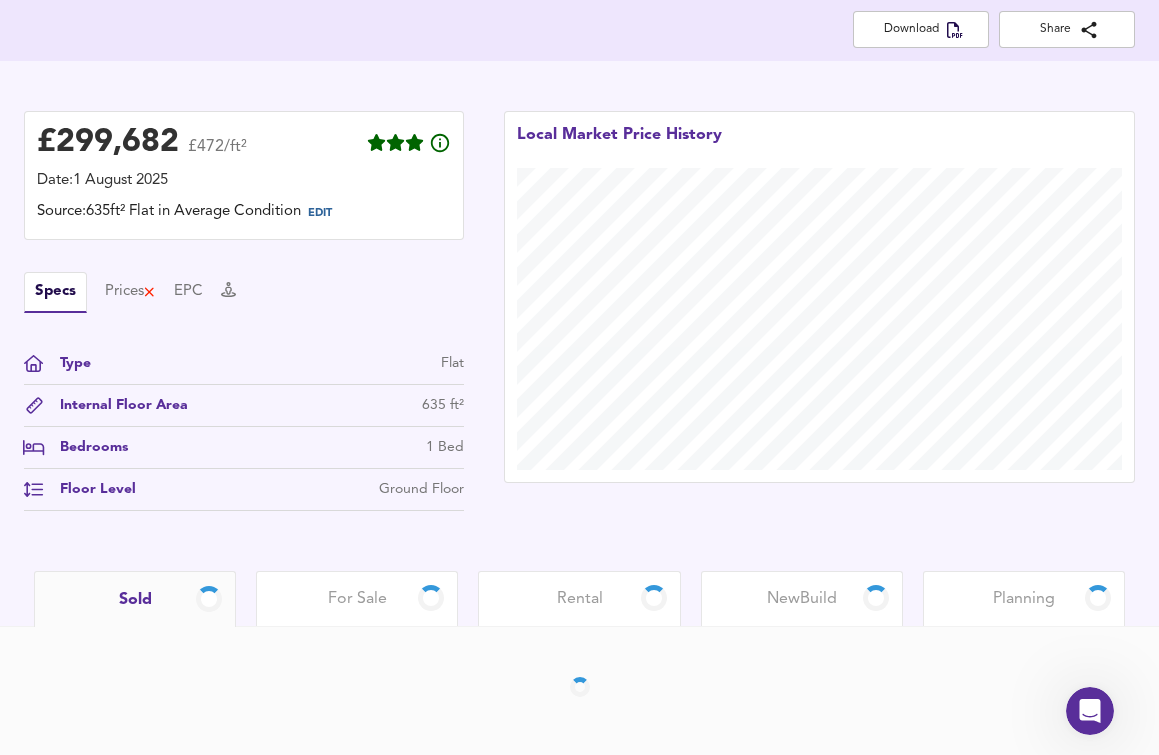 scroll, scrollTop: 417, scrollLeft: 0, axis: vertical 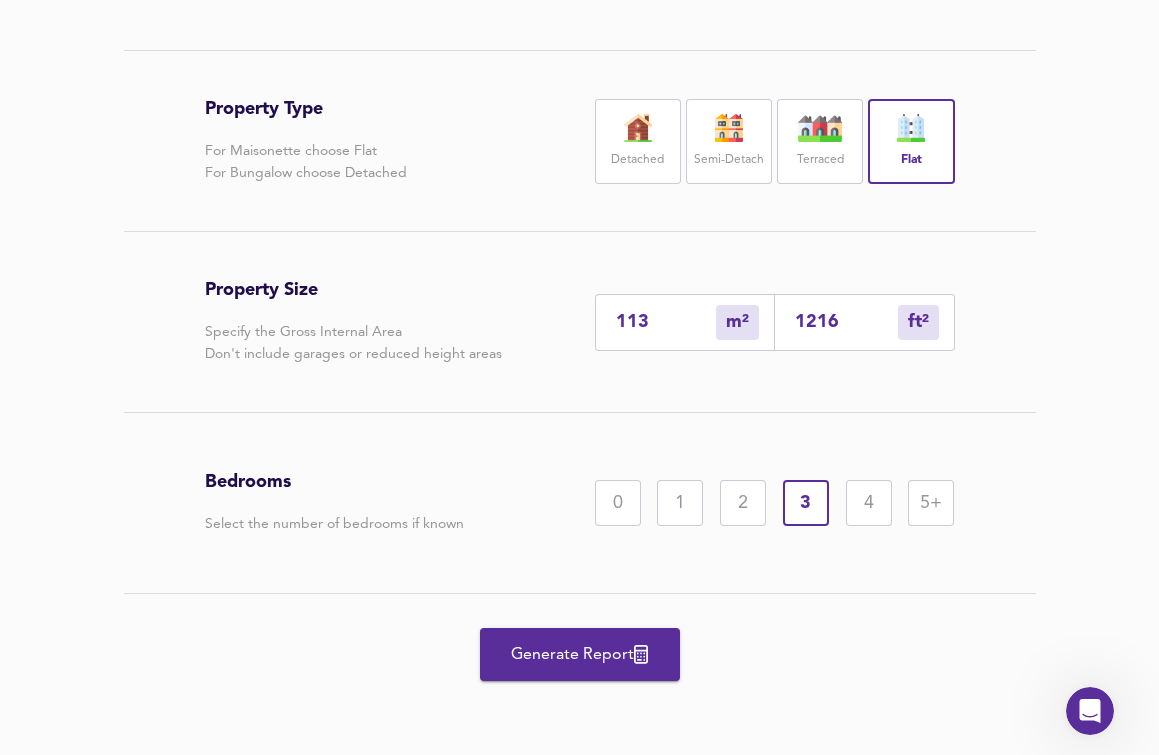 drag, startPoint x: 662, startPoint y: 326, endPoint x: 593, endPoint y: 316, distance: 69.72087 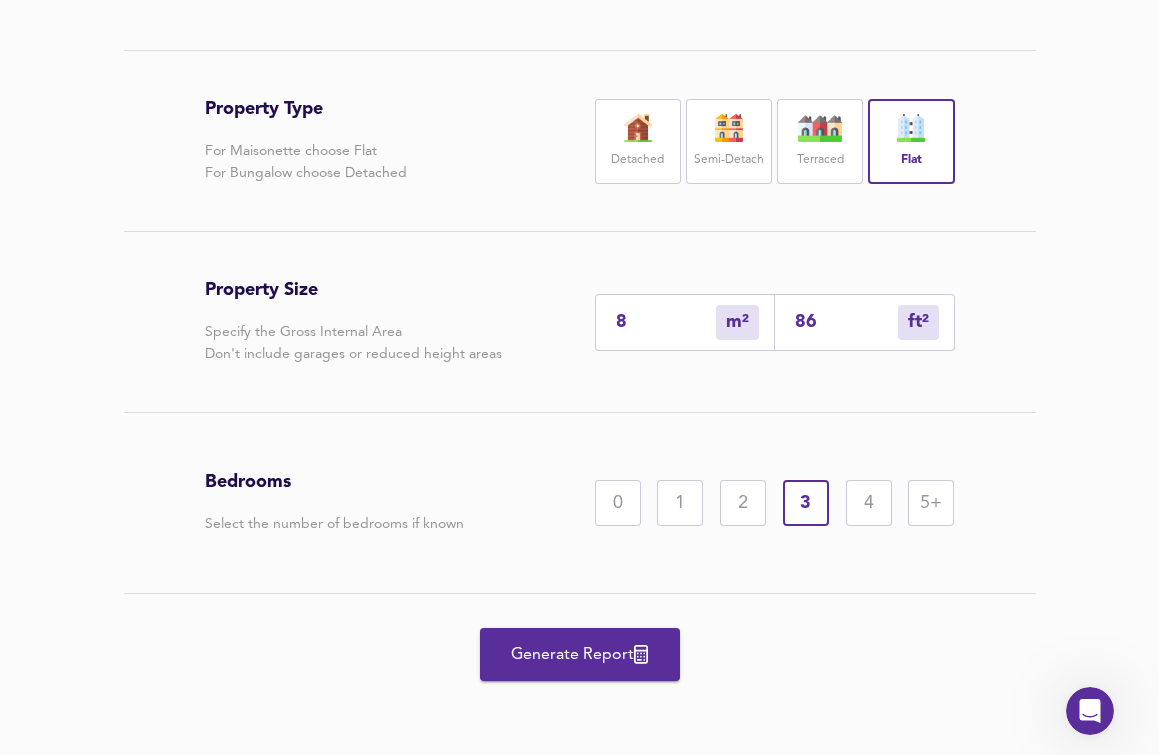 type on "80" 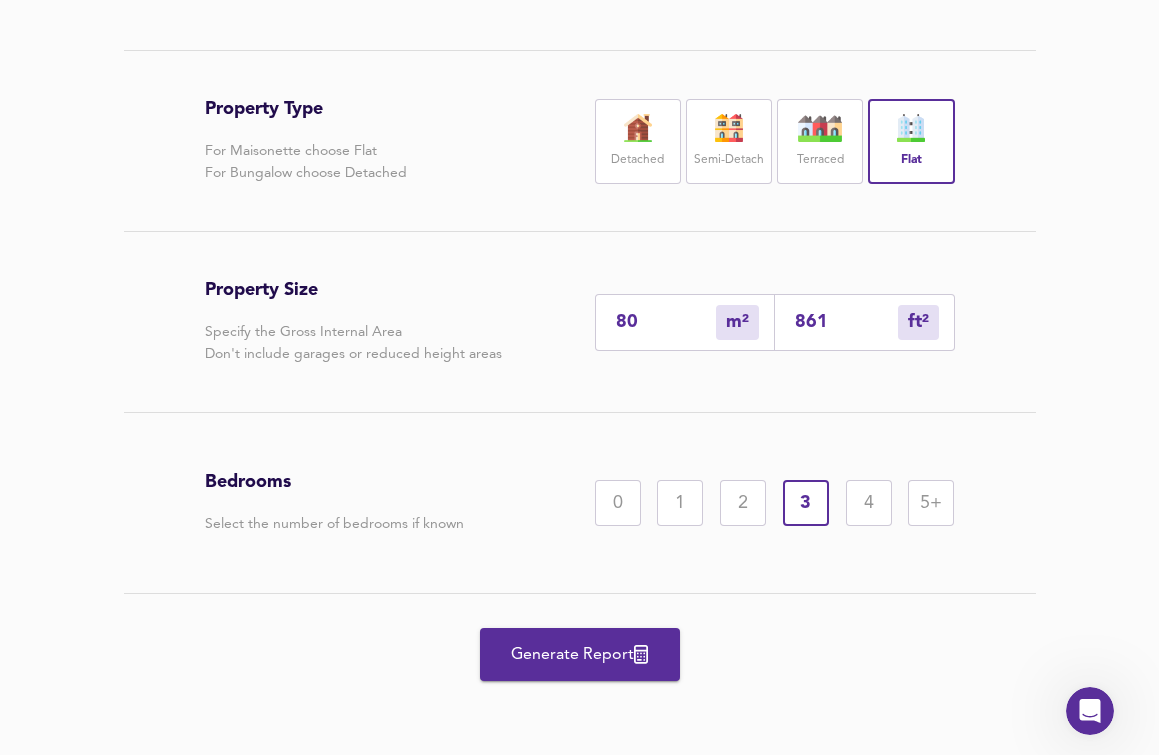 type on "80" 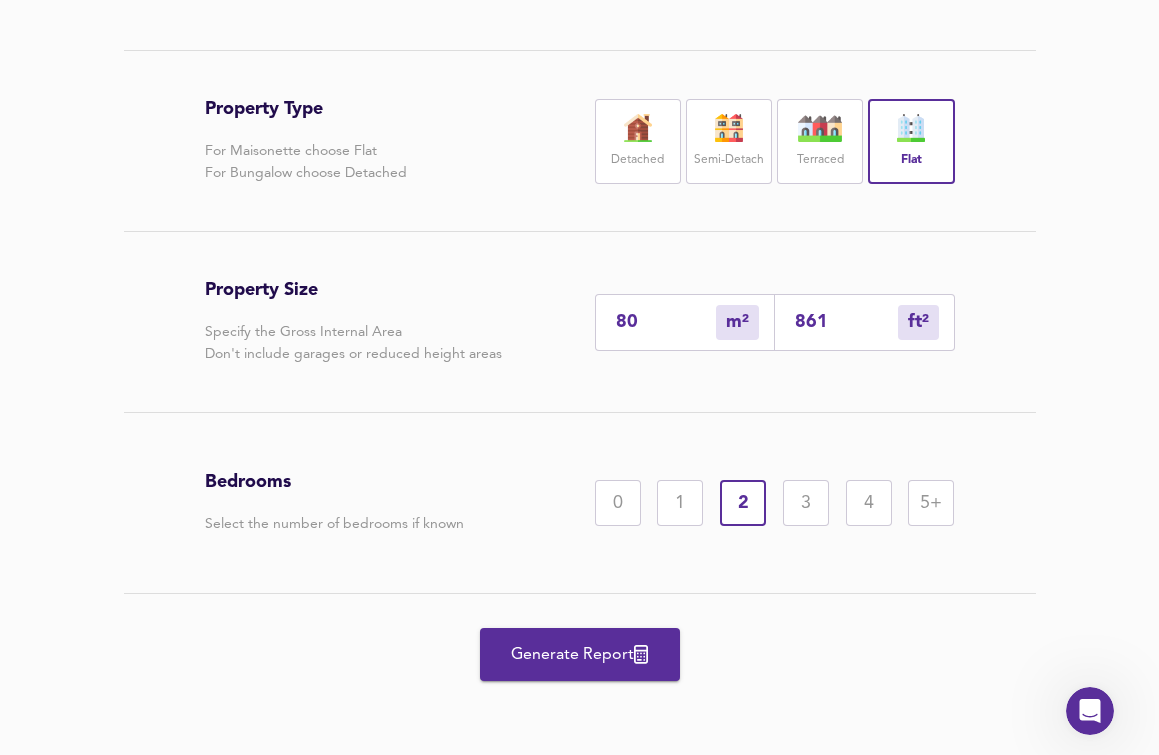 click on "Generate Report" at bounding box center (580, 655) 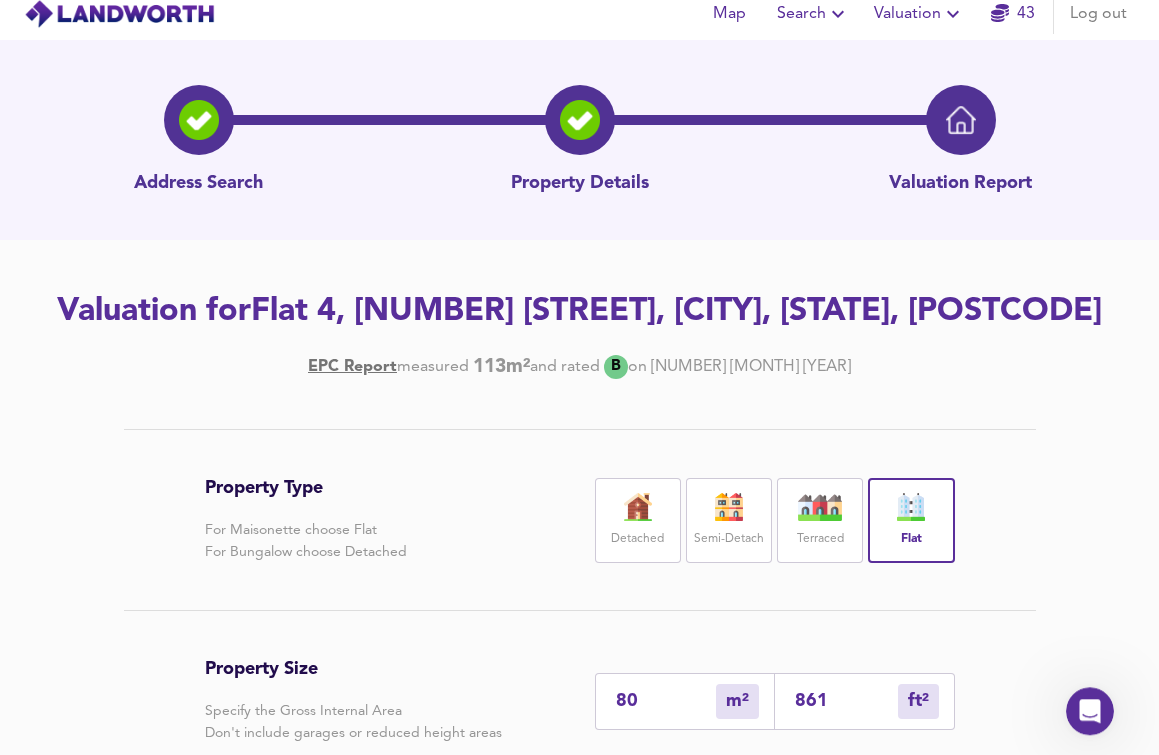 scroll, scrollTop: 0, scrollLeft: 0, axis: both 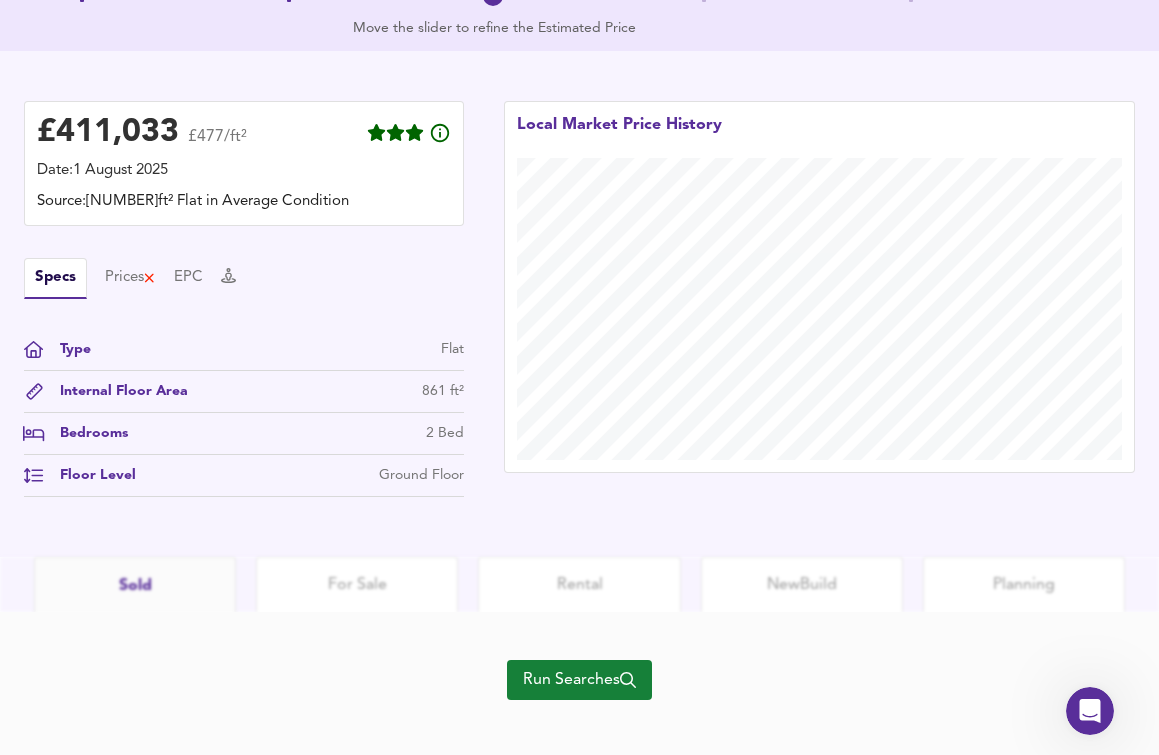 click on "Run Searches" at bounding box center (579, 680) 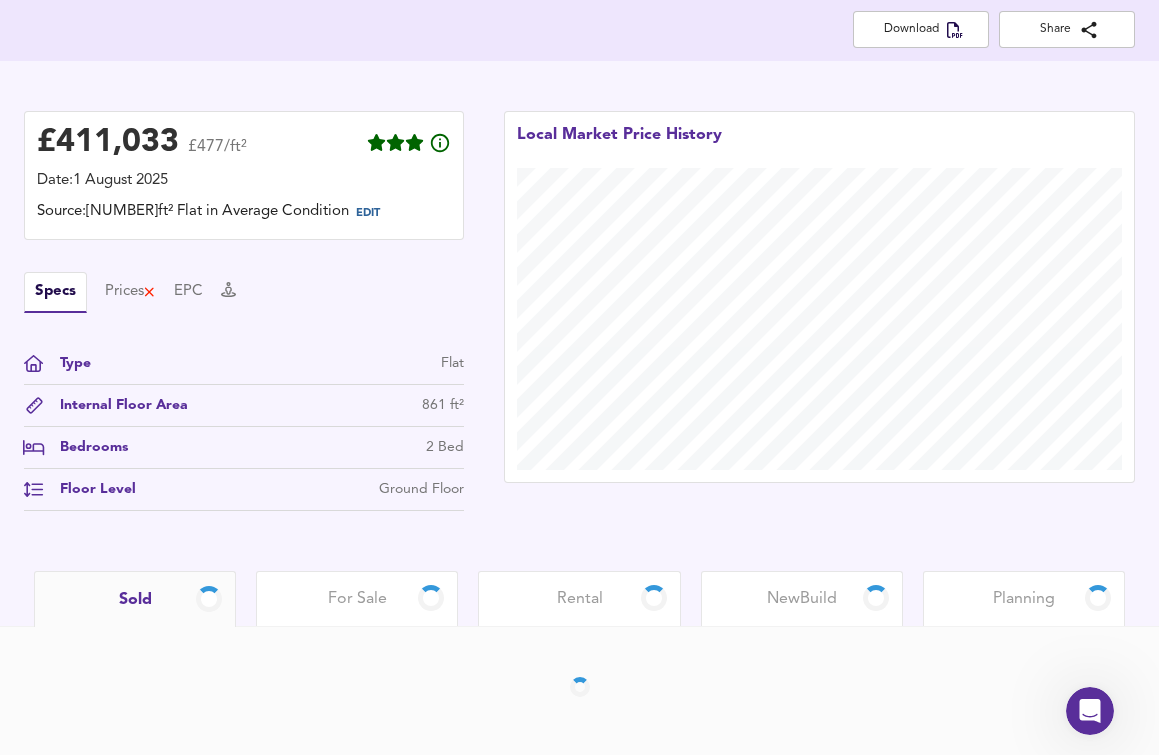 scroll, scrollTop: 417, scrollLeft: 0, axis: vertical 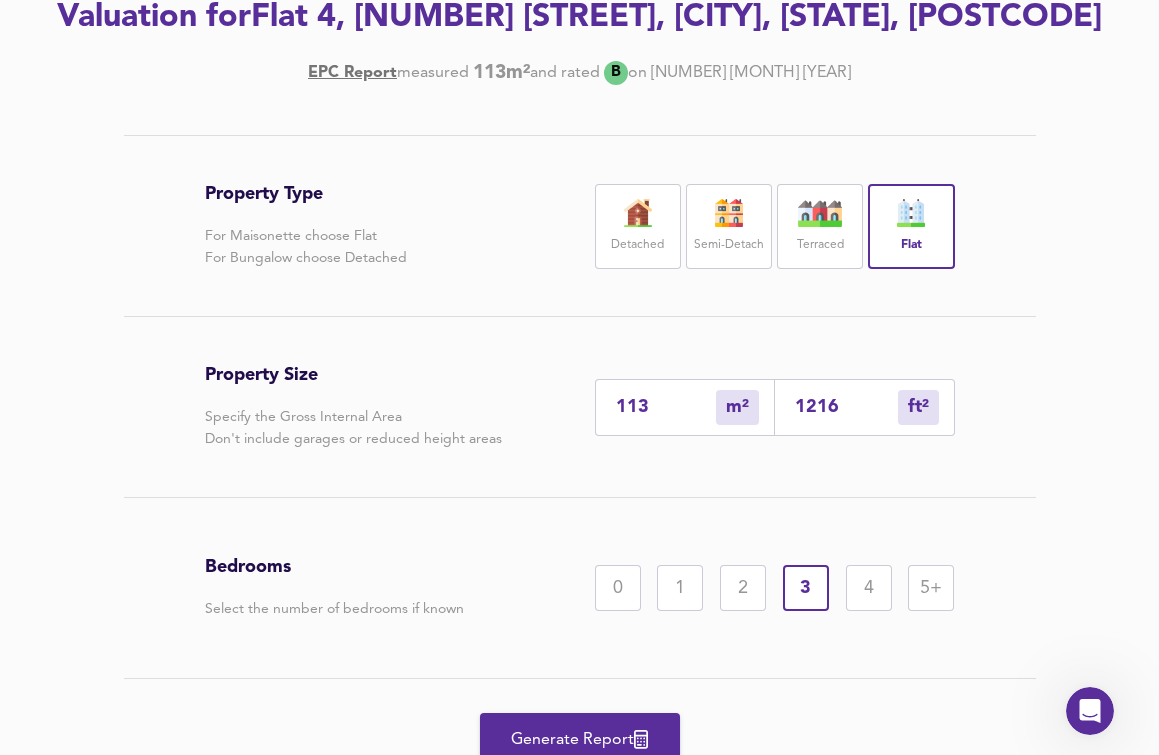 drag, startPoint x: 654, startPoint y: 409, endPoint x: 588, endPoint y: 394, distance: 67.68308 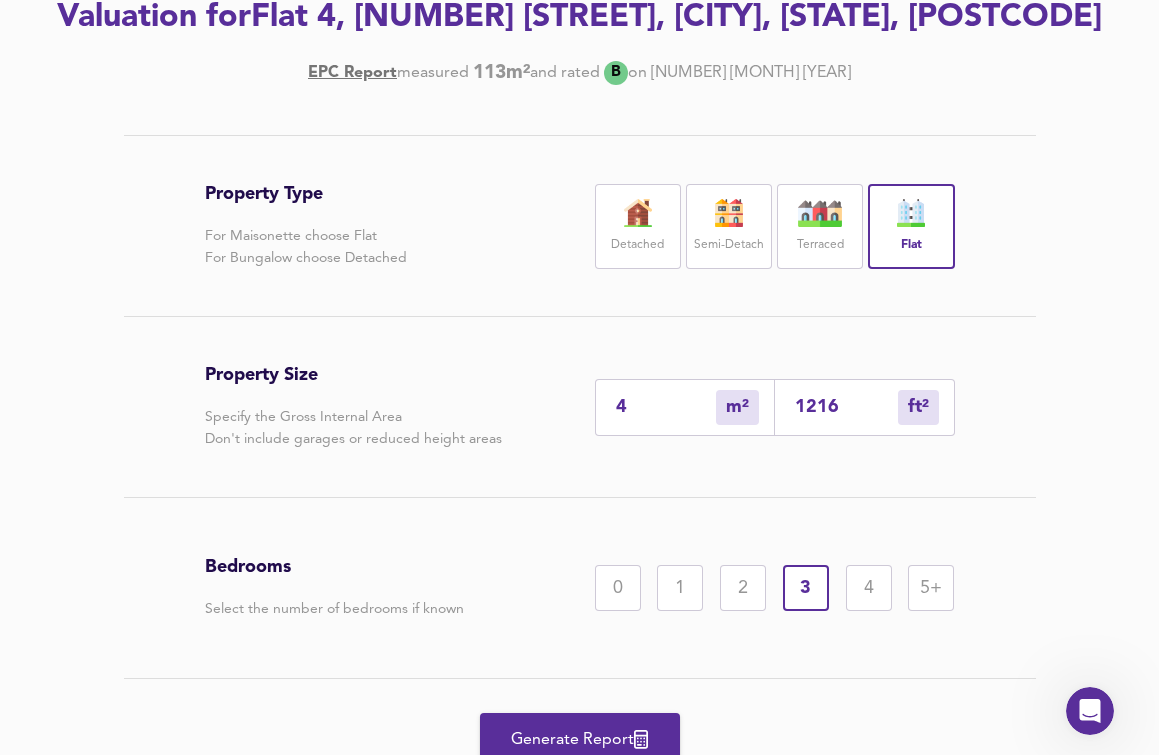 type on "43" 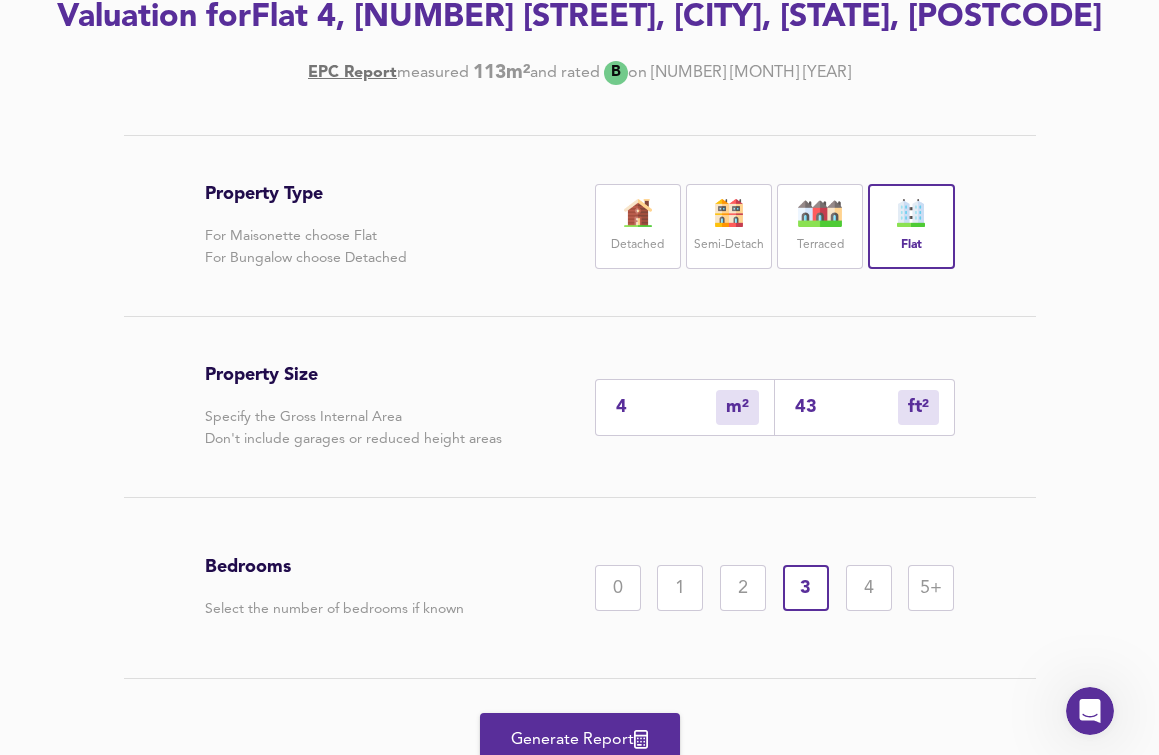 type on "46" 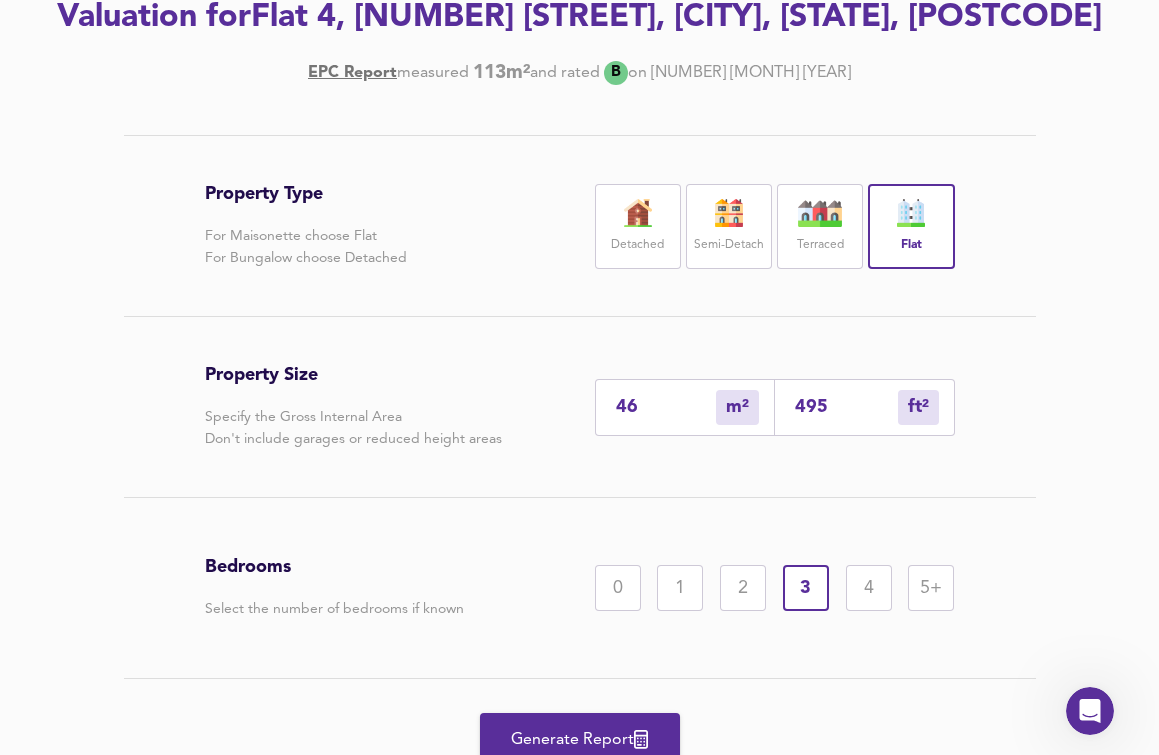 type on "46" 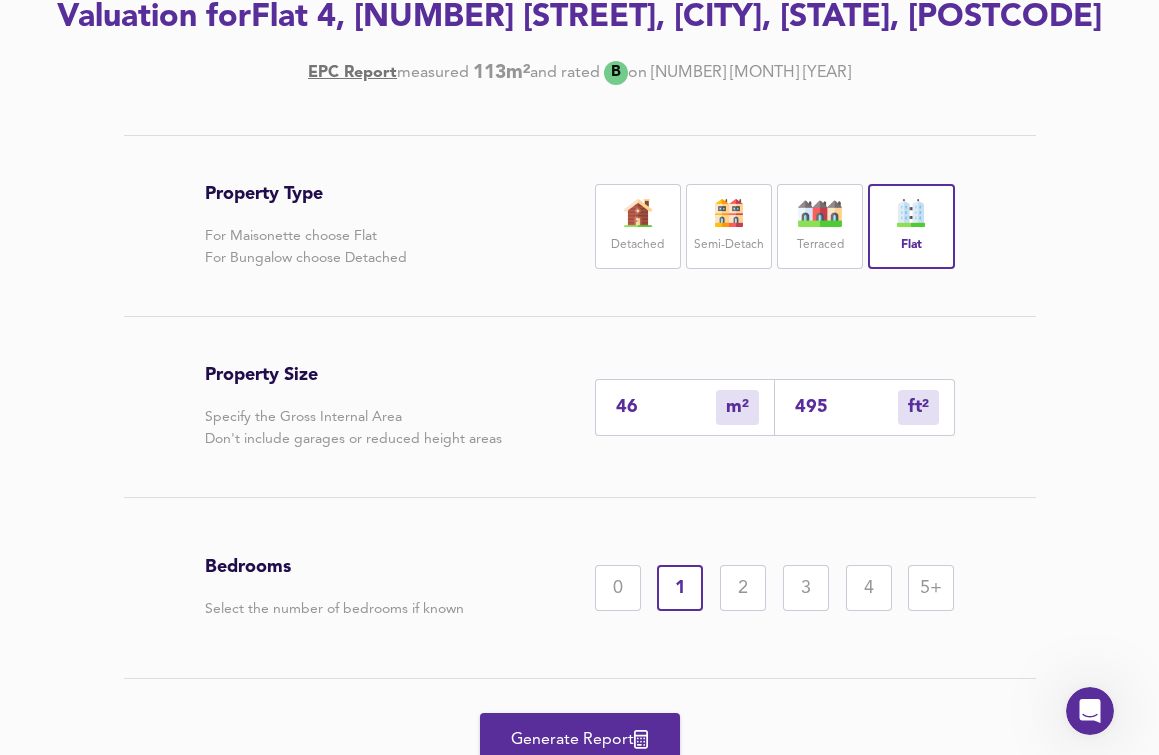 click on "Generate Report" at bounding box center [580, 740] 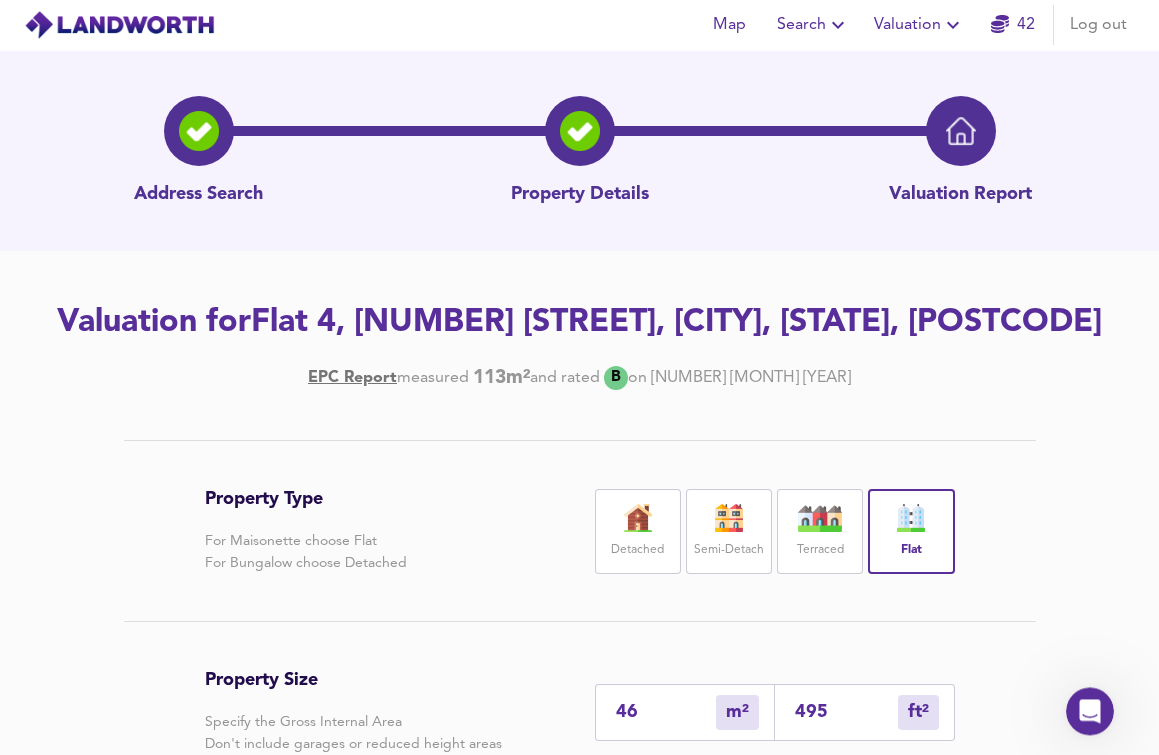 scroll, scrollTop: 0, scrollLeft: 0, axis: both 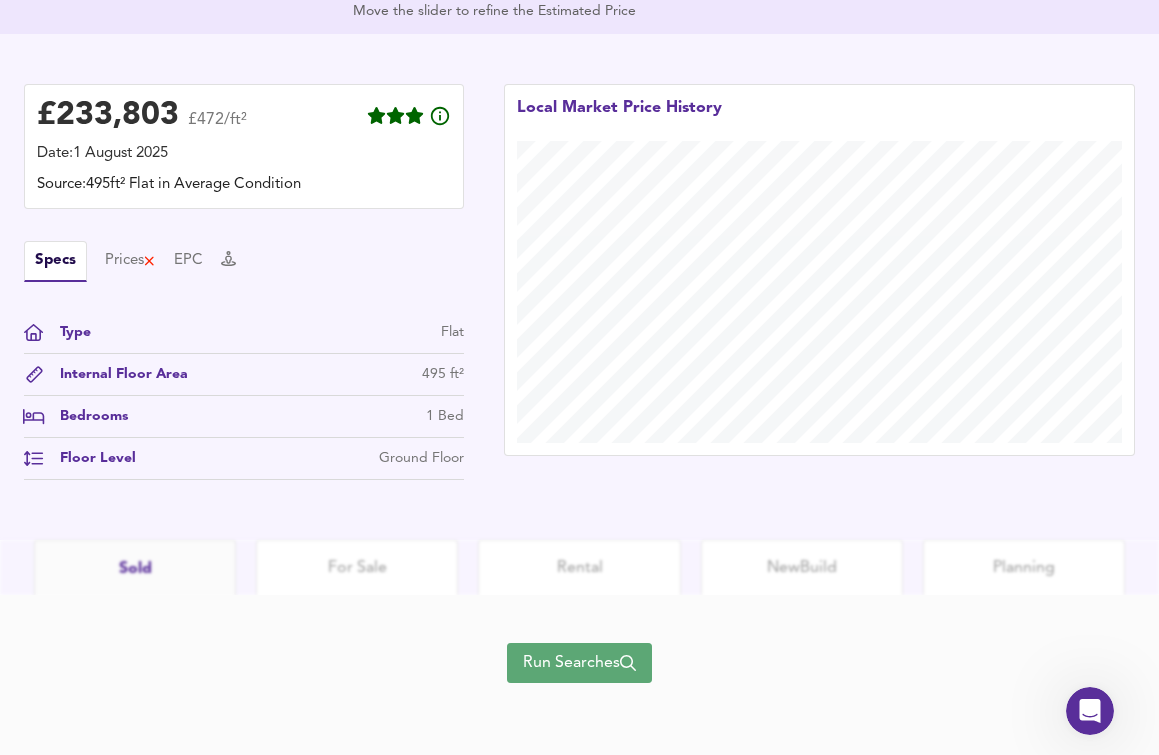 click on "Run Searches" at bounding box center (579, 663) 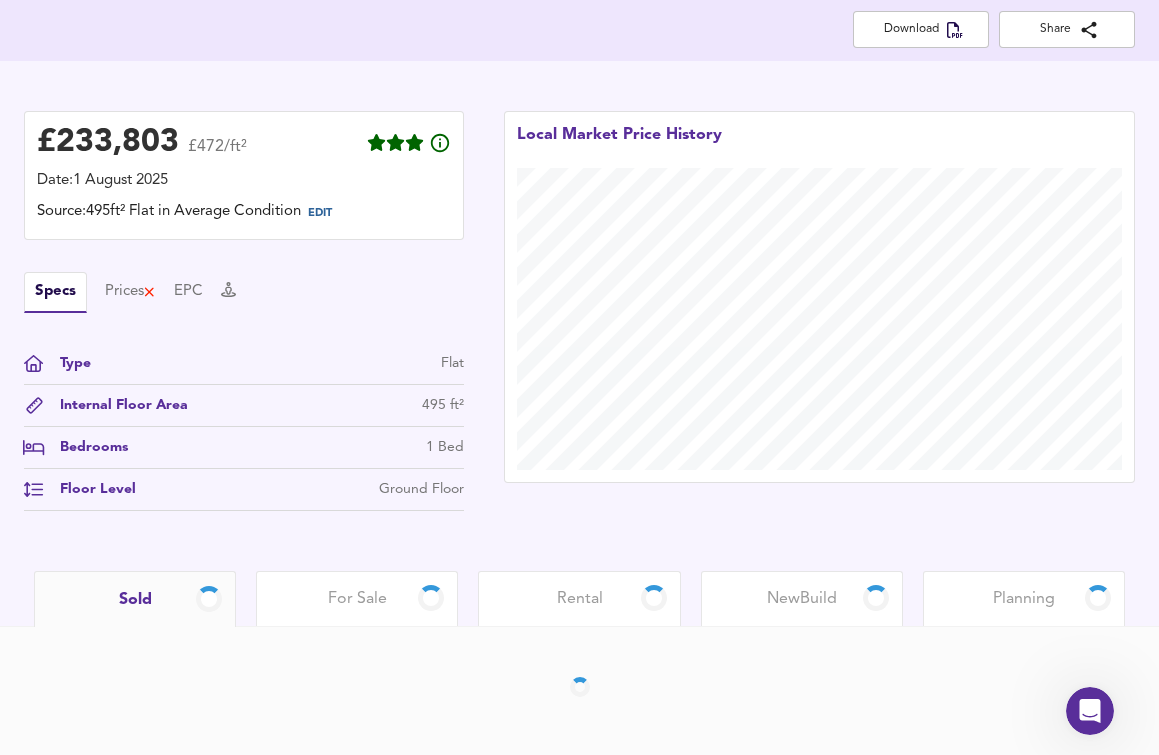 click on "Rental" at bounding box center (580, 599) 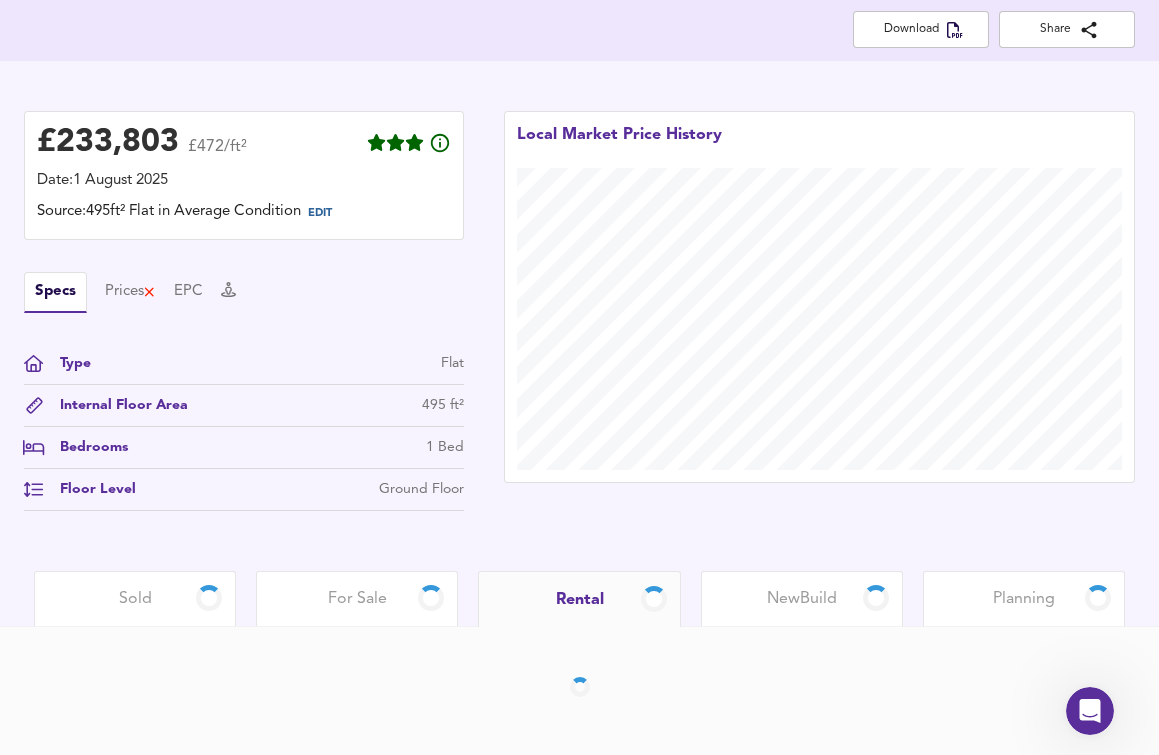 scroll, scrollTop: 315, scrollLeft: 0, axis: vertical 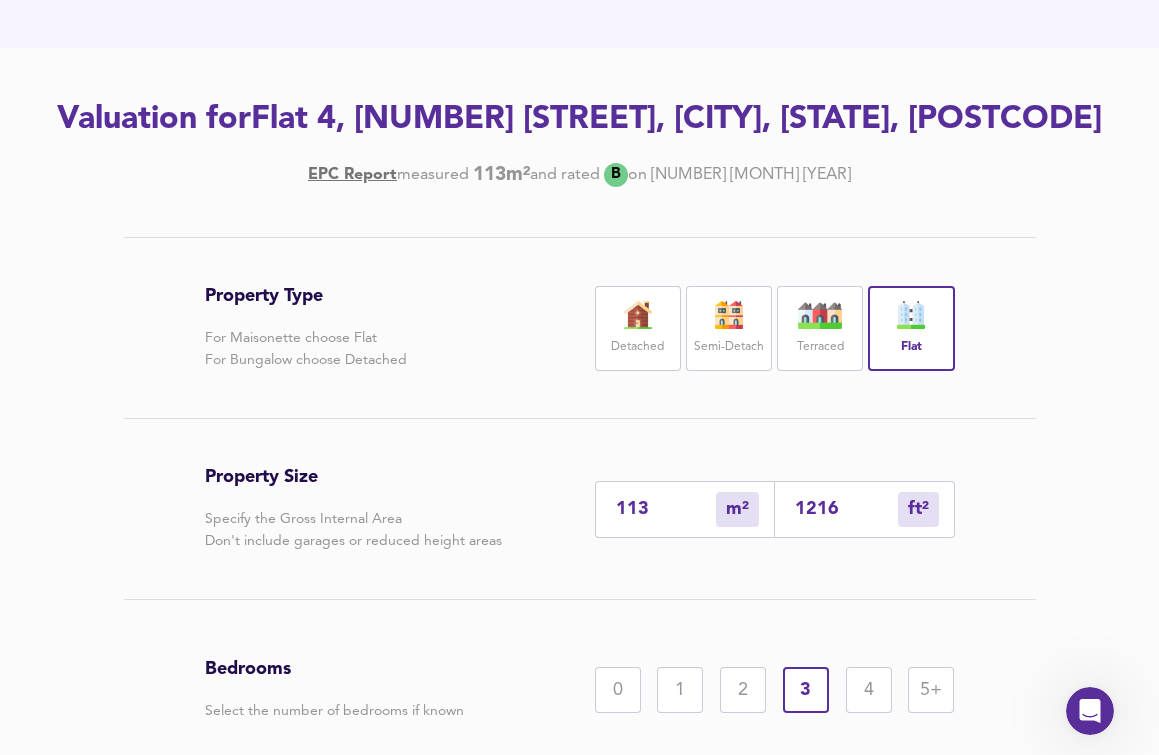 drag, startPoint x: 658, startPoint y: 508, endPoint x: 573, endPoint y: 492, distance: 86.492775 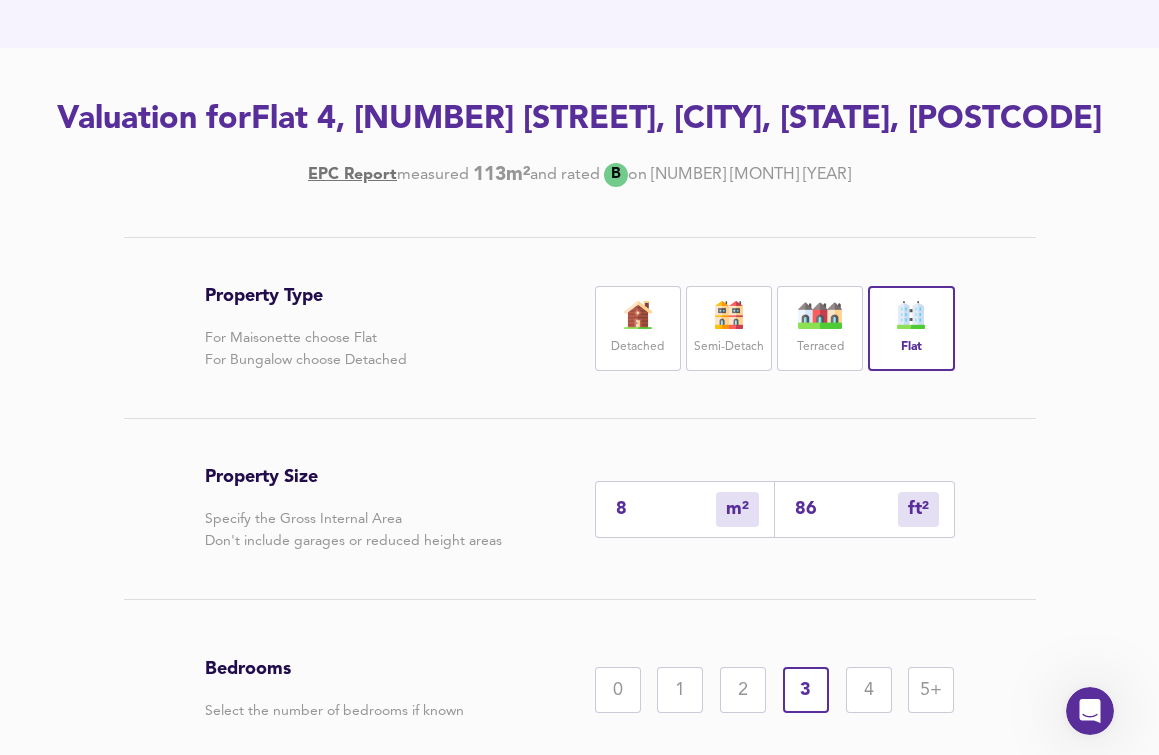 type on "80" 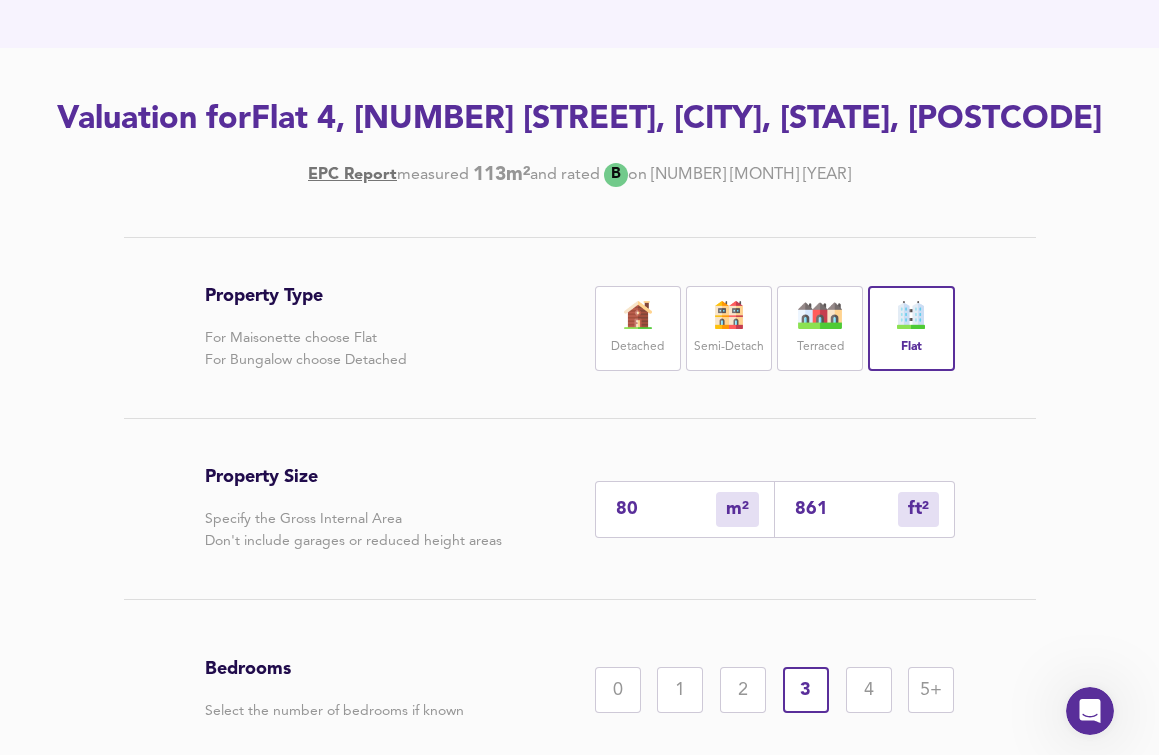 type on "80" 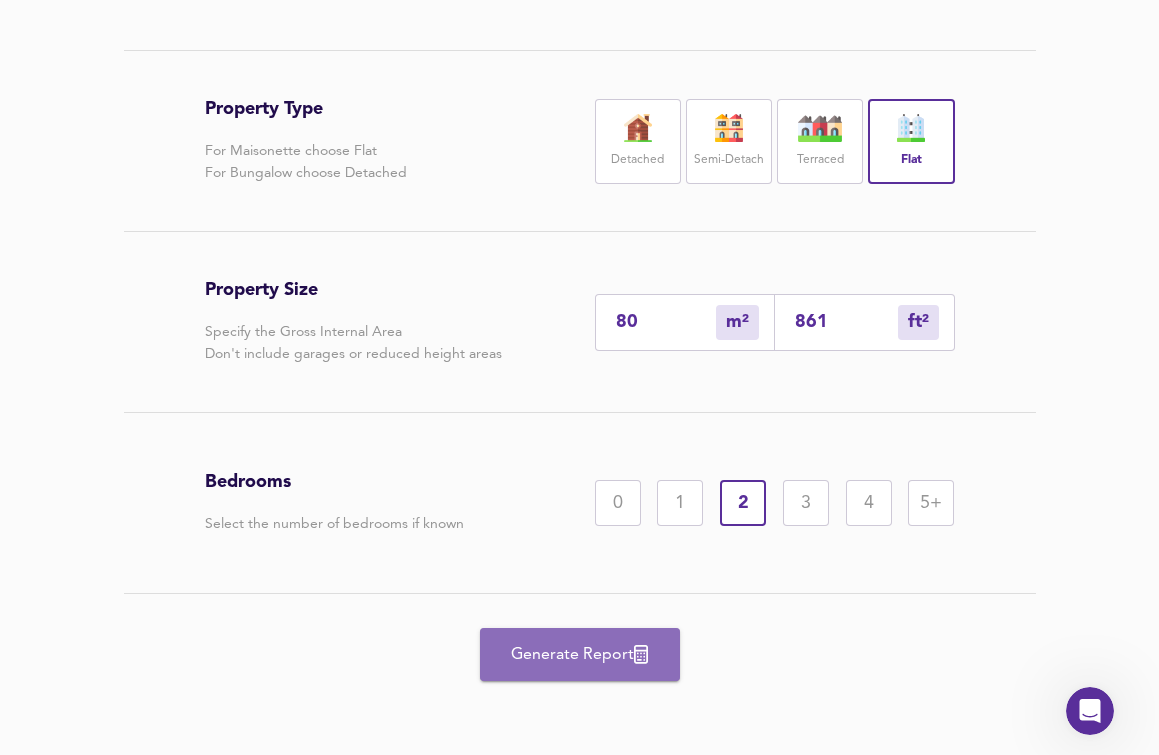 click on "Generate Report" at bounding box center (580, 655) 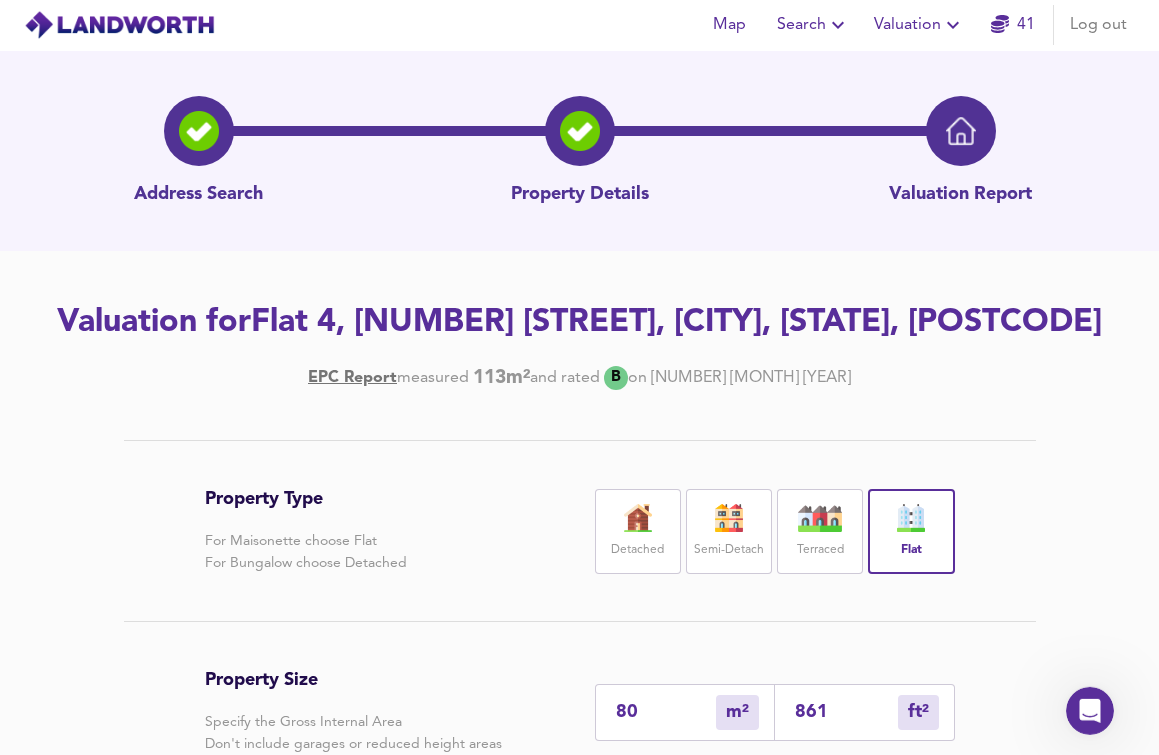 scroll, scrollTop: 0, scrollLeft: 0, axis: both 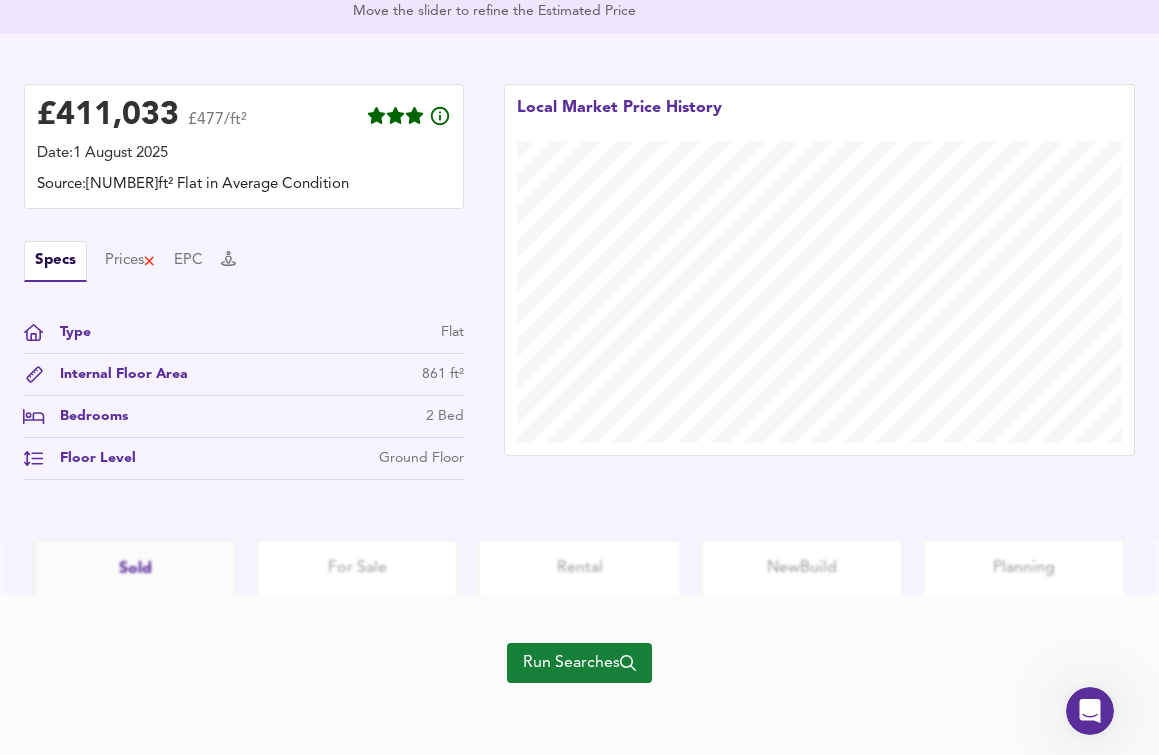 click on "Run Searches" at bounding box center [579, 663] 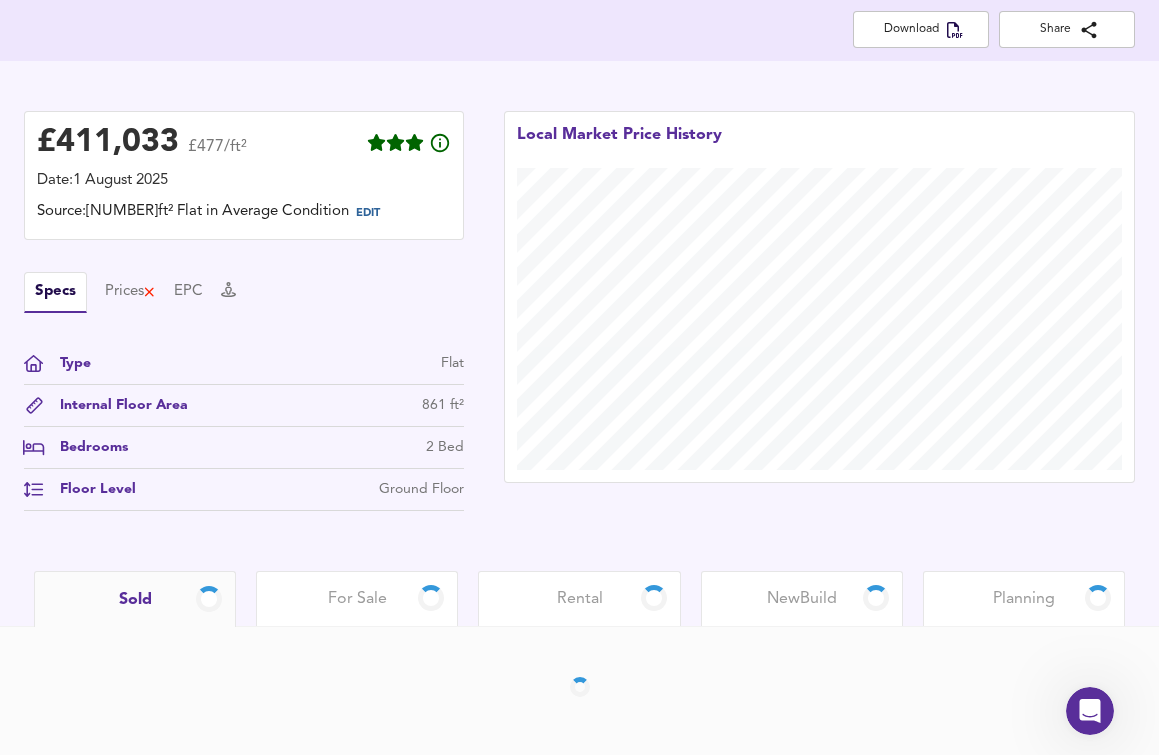 scroll, scrollTop: 417, scrollLeft: 0, axis: vertical 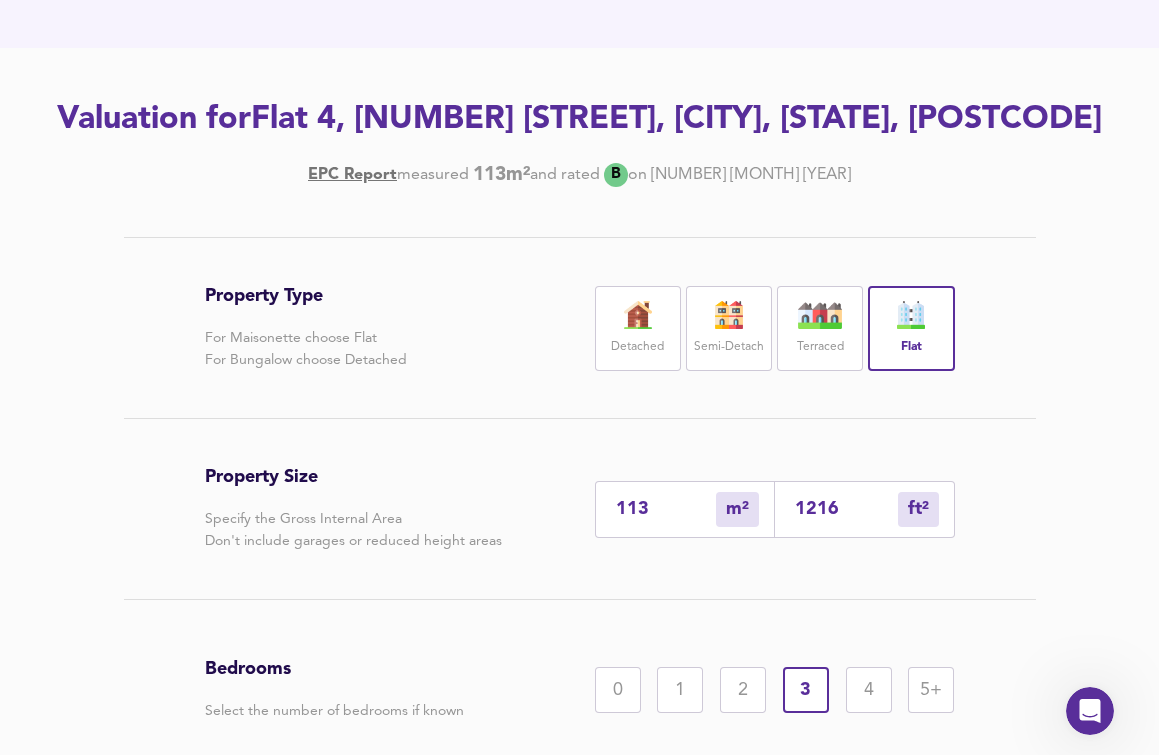 drag, startPoint x: 661, startPoint y: 505, endPoint x: 525, endPoint y: 483, distance: 137.76791 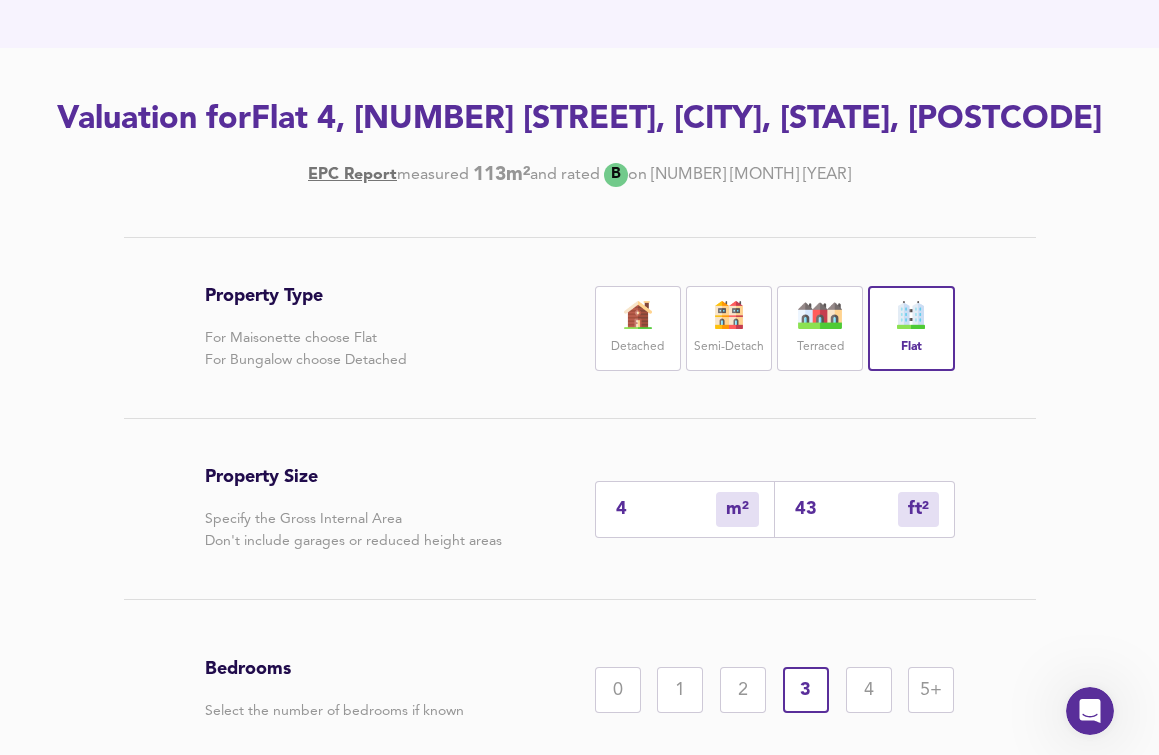 type on "49" 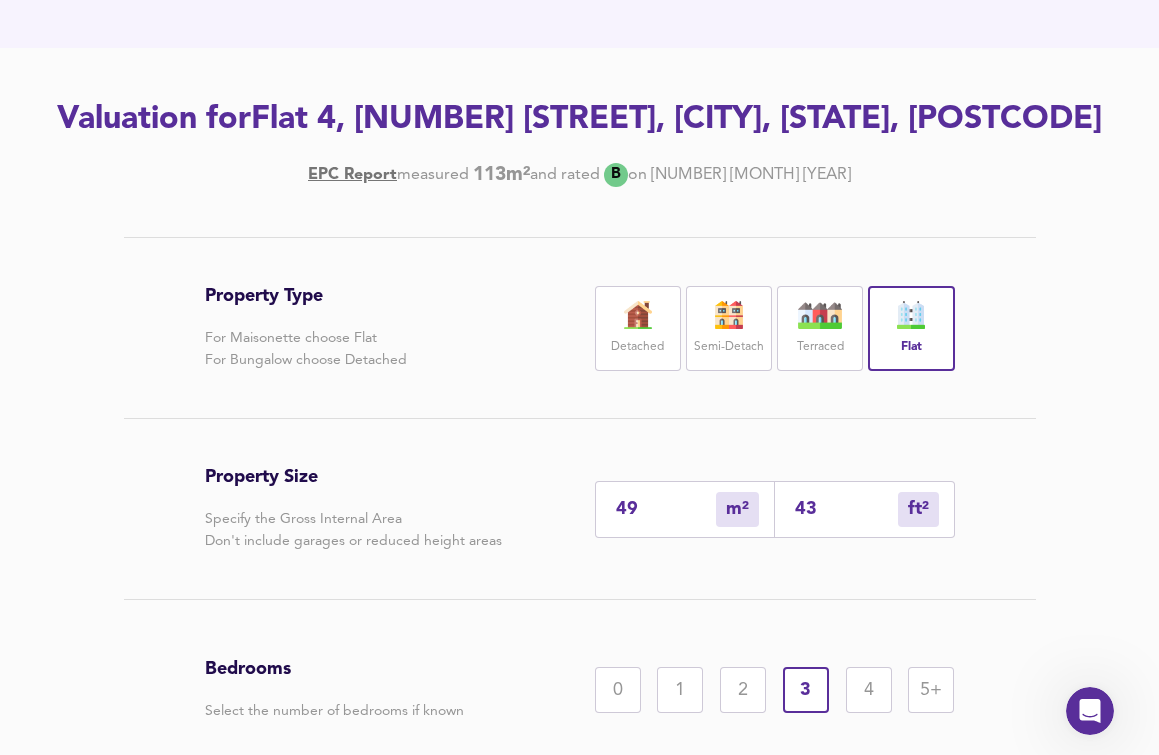 type on "49" 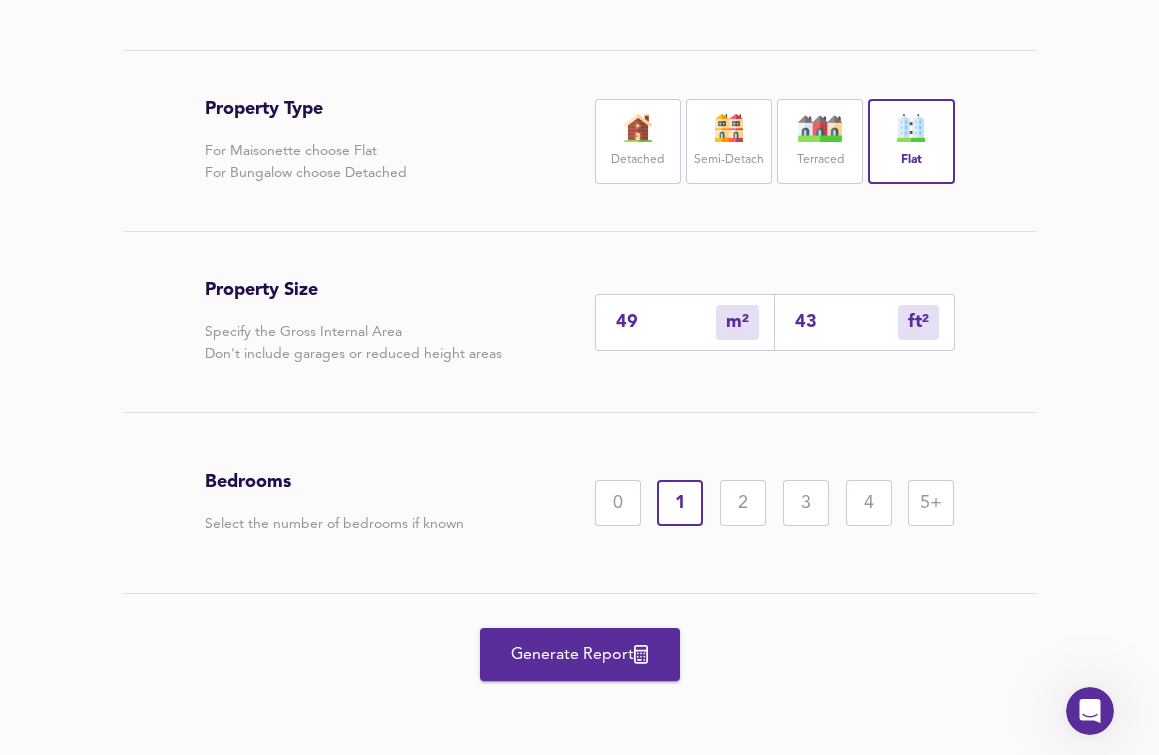 drag, startPoint x: 610, startPoint y: 648, endPoint x: 608, endPoint y: 636, distance: 12.165525 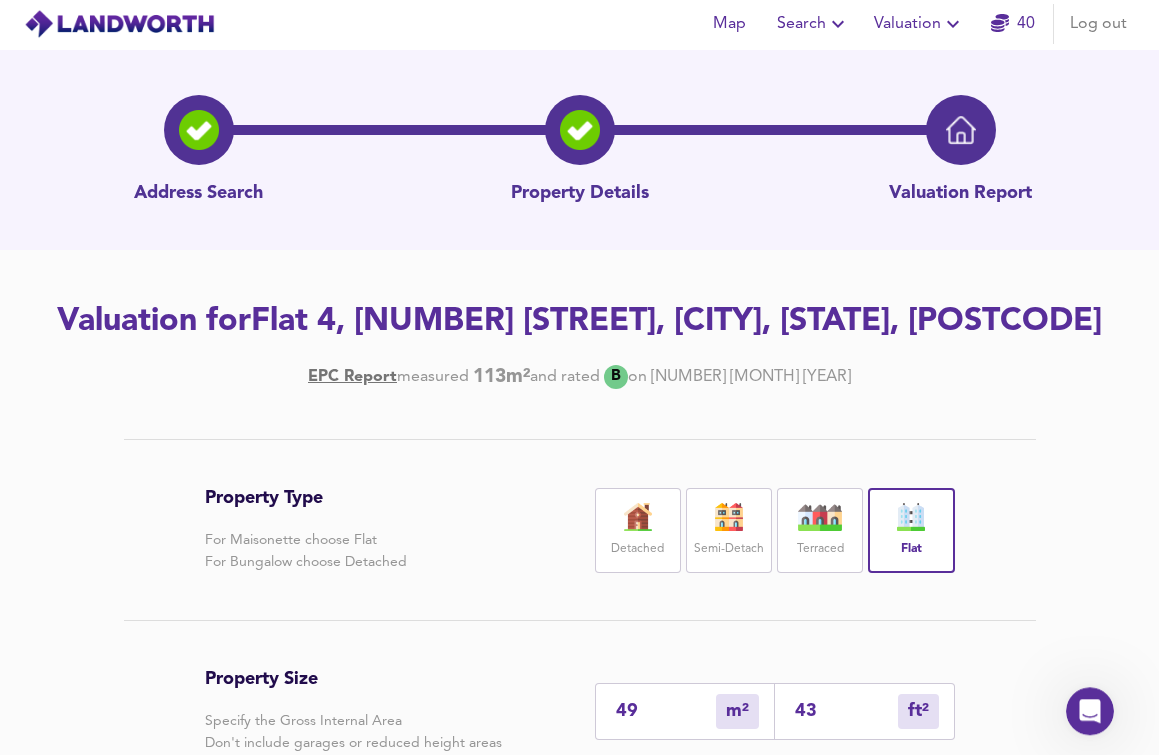 scroll, scrollTop: 0, scrollLeft: 0, axis: both 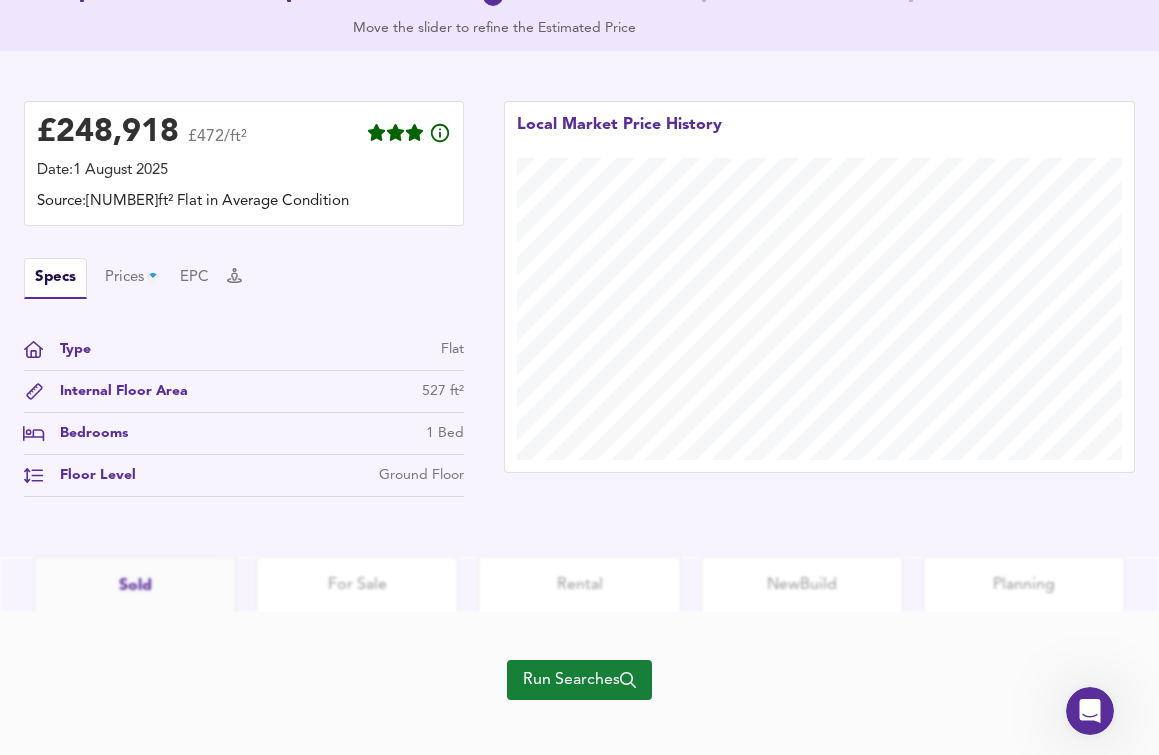 click on "Run Searches" at bounding box center (579, 680) 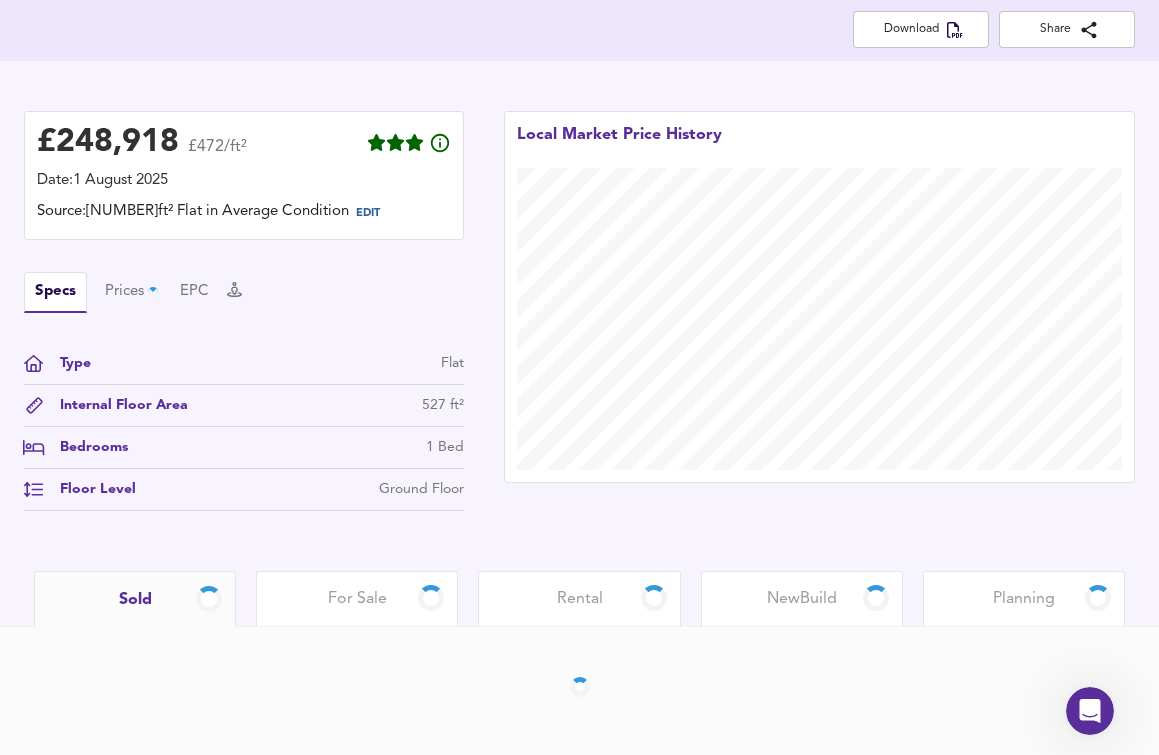 scroll, scrollTop: 417, scrollLeft: 0, axis: vertical 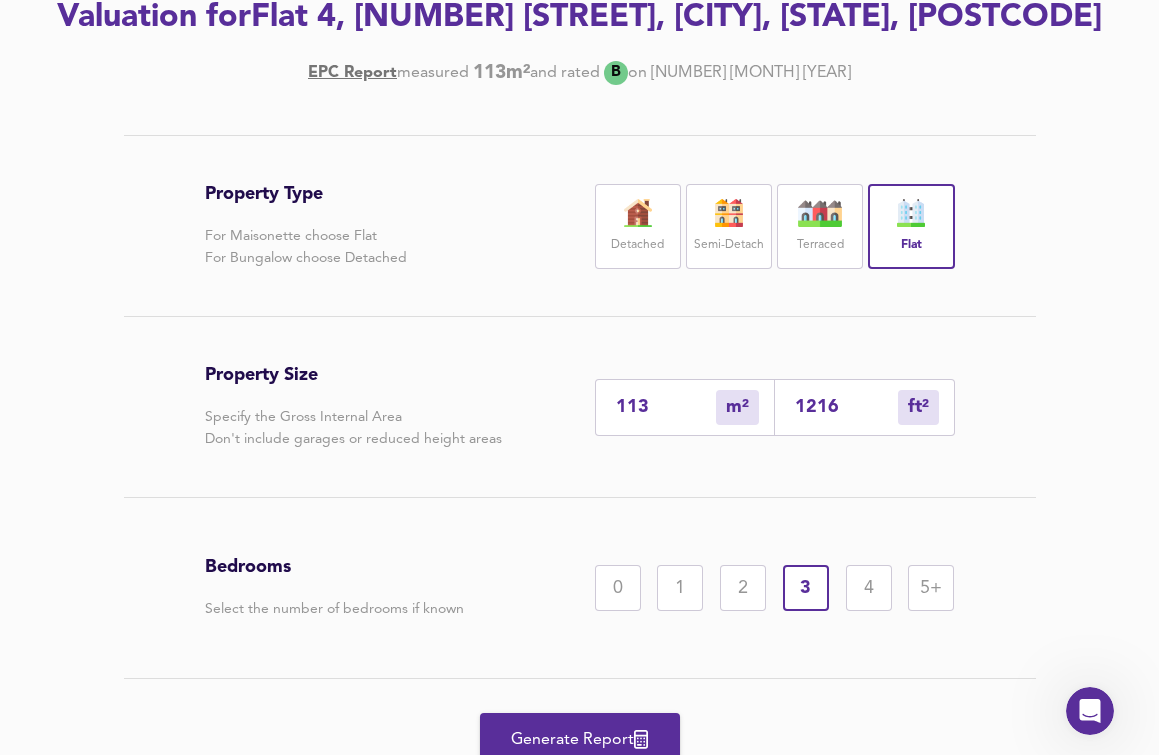 drag, startPoint x: 671, startPoint y: 405, endPoint x: 558, endPoint y: 388, distance: 114.27161 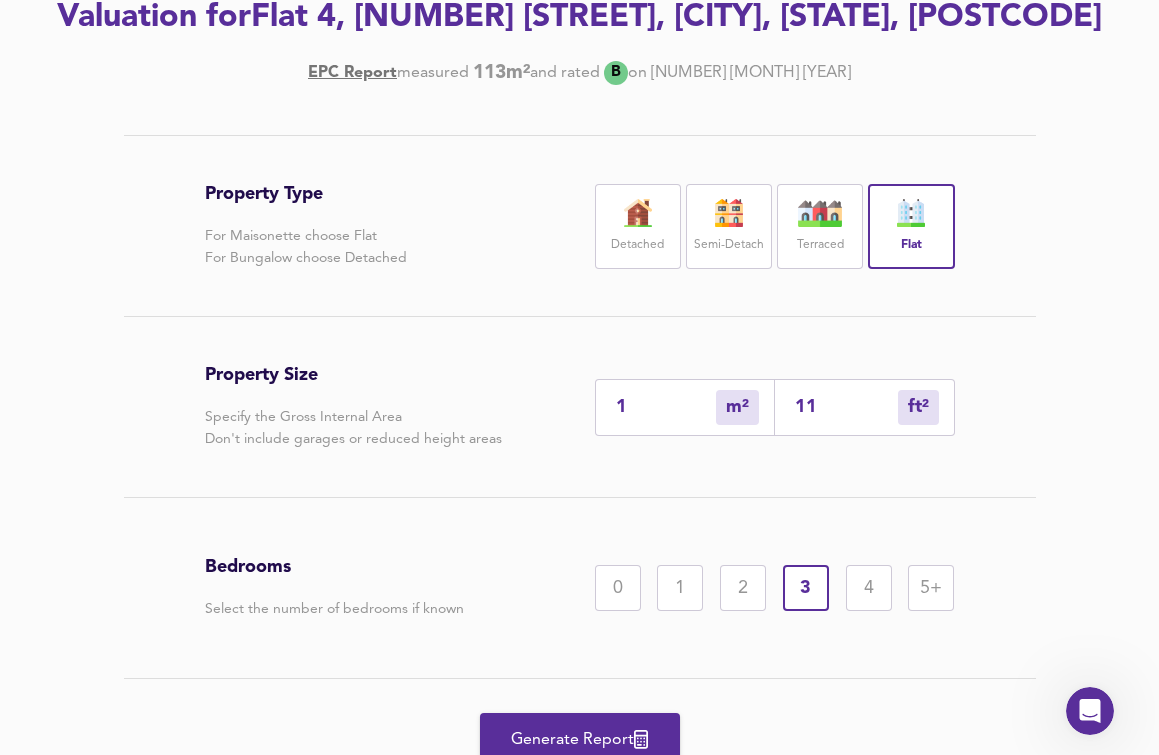 type on "10" 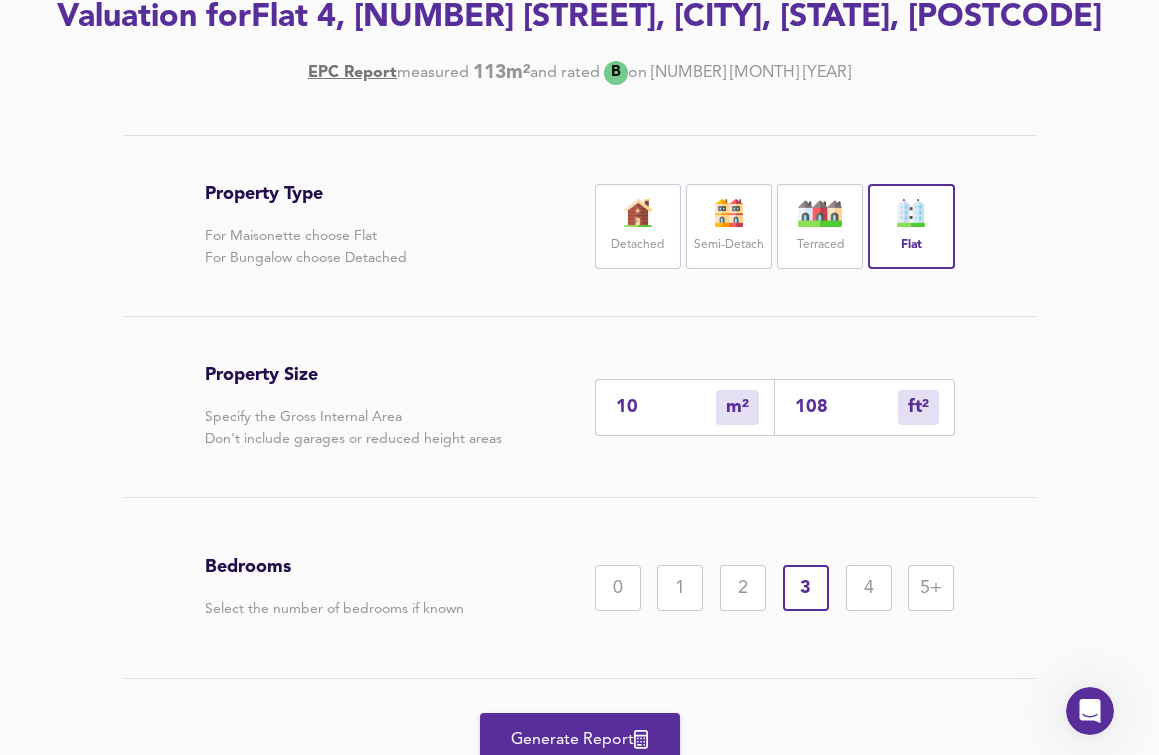 type on "104" 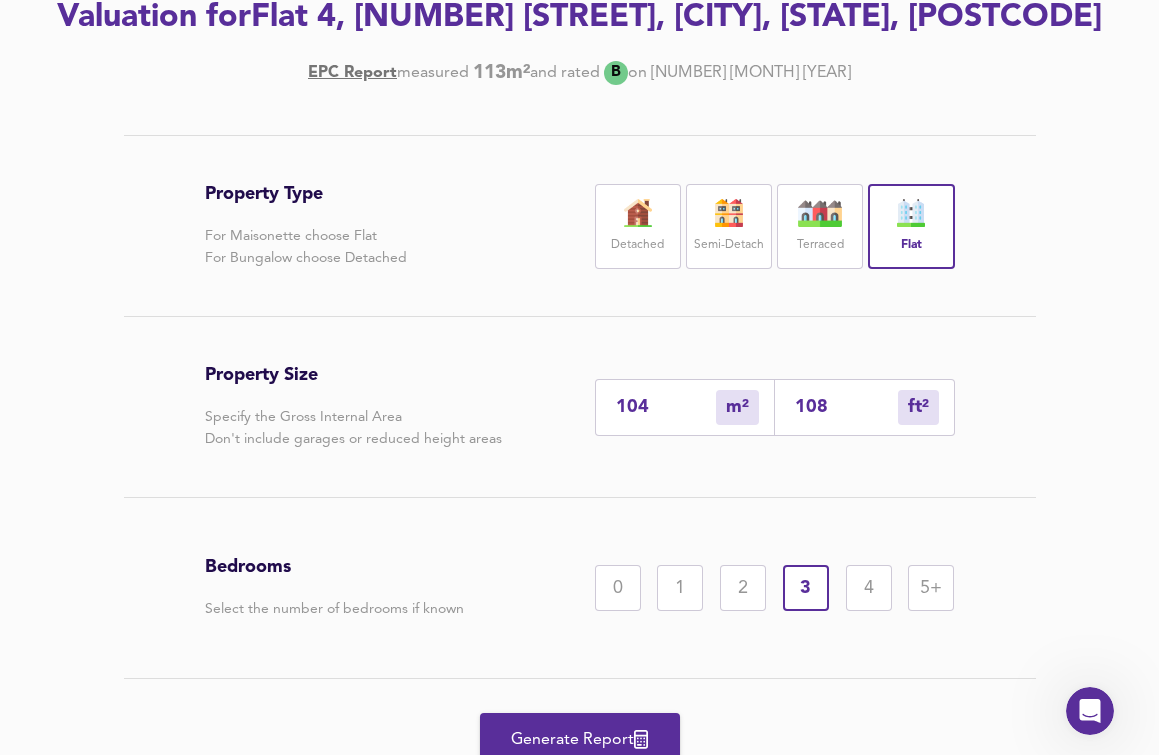 type on "1119" 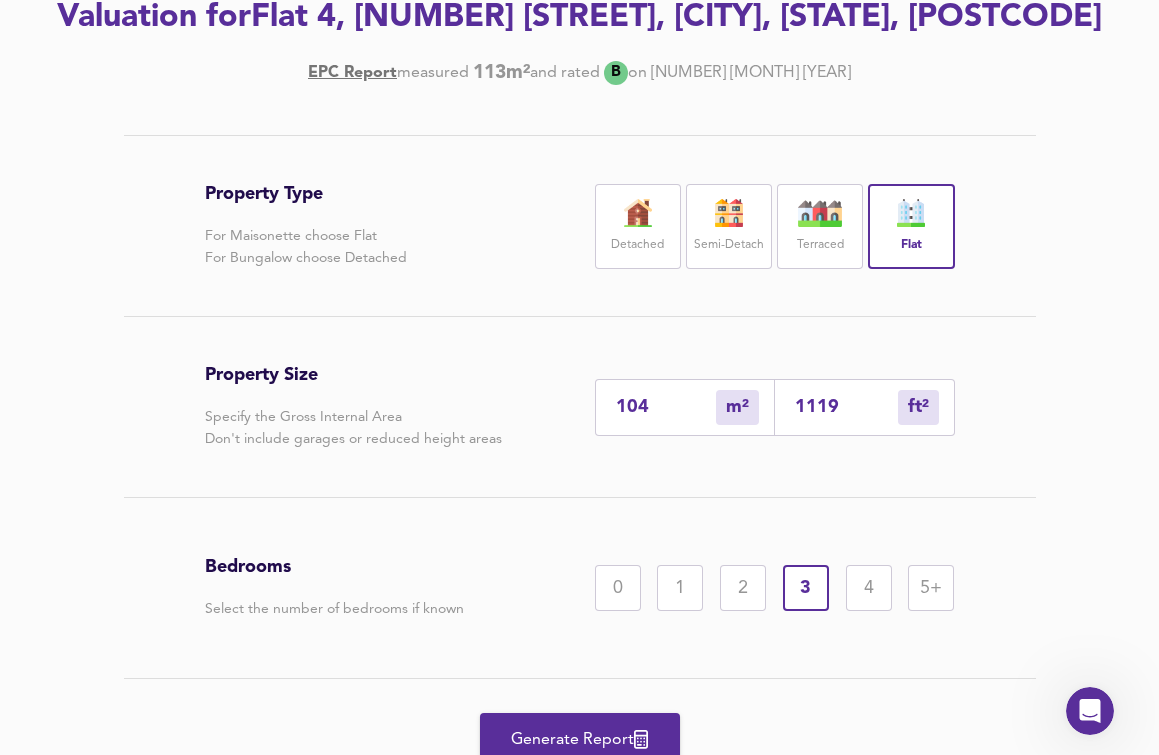 type on "104" 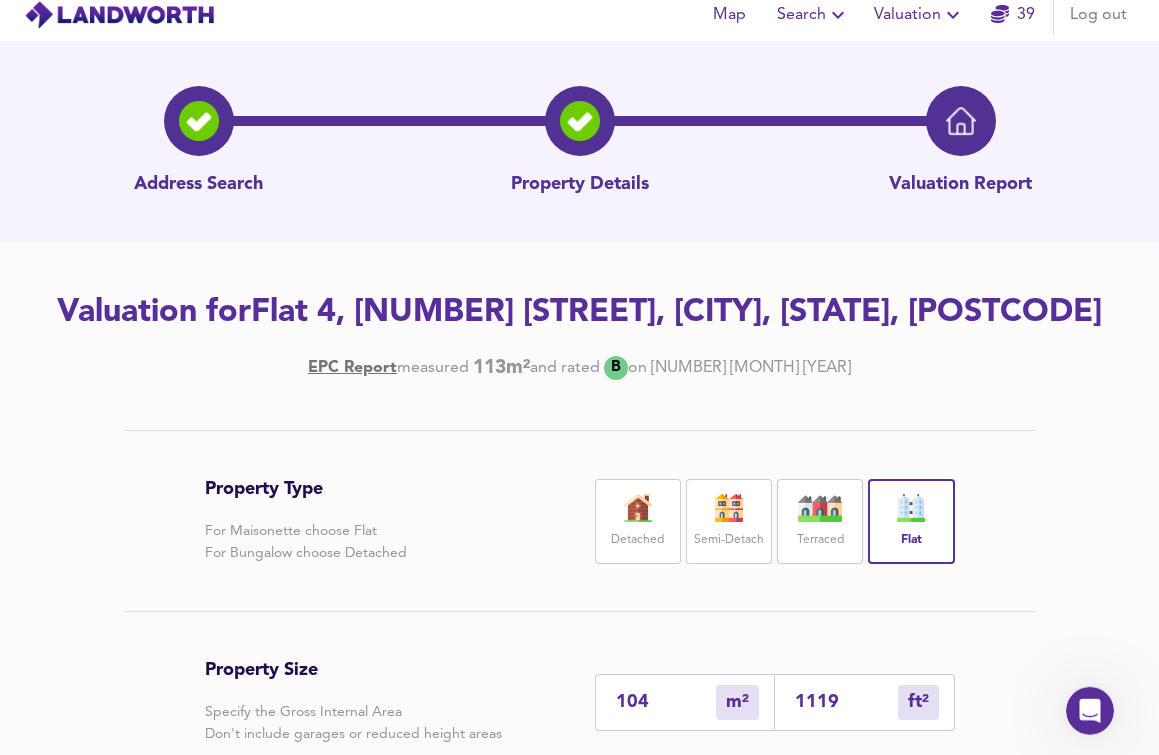 scroll, scrollTop: 0, scrollLeft: 0, axis: both 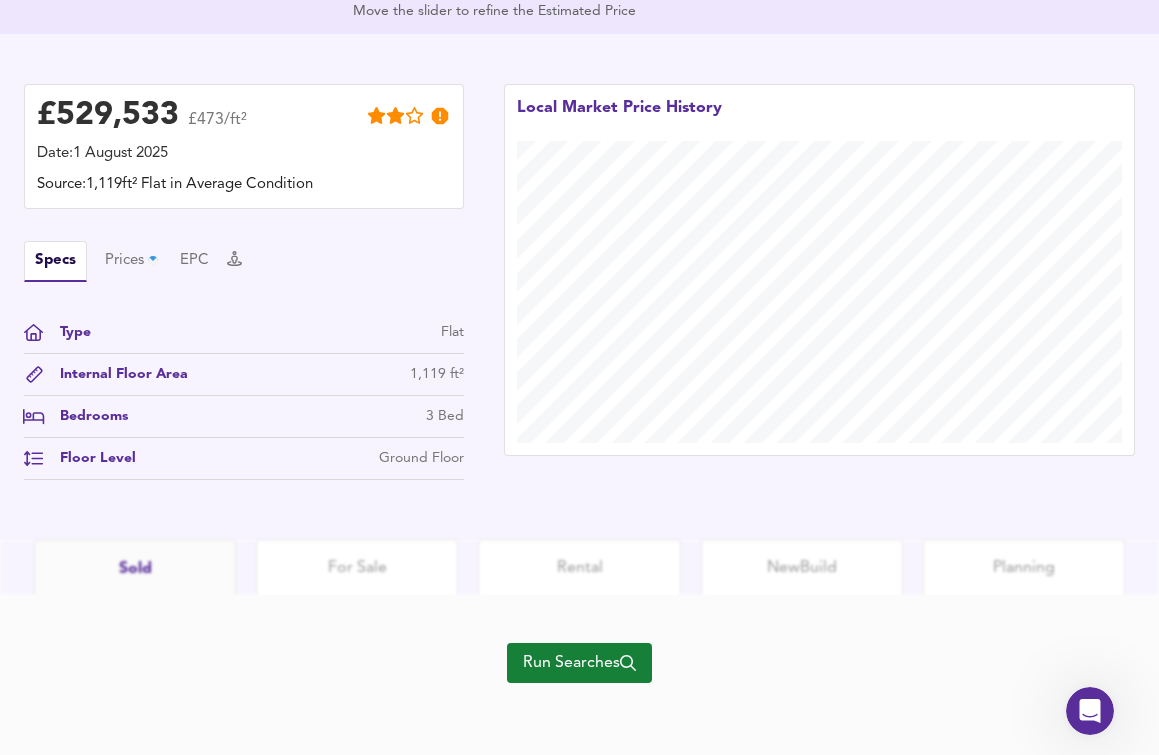 click on "Run Searches" at bounding box center [579, 663] 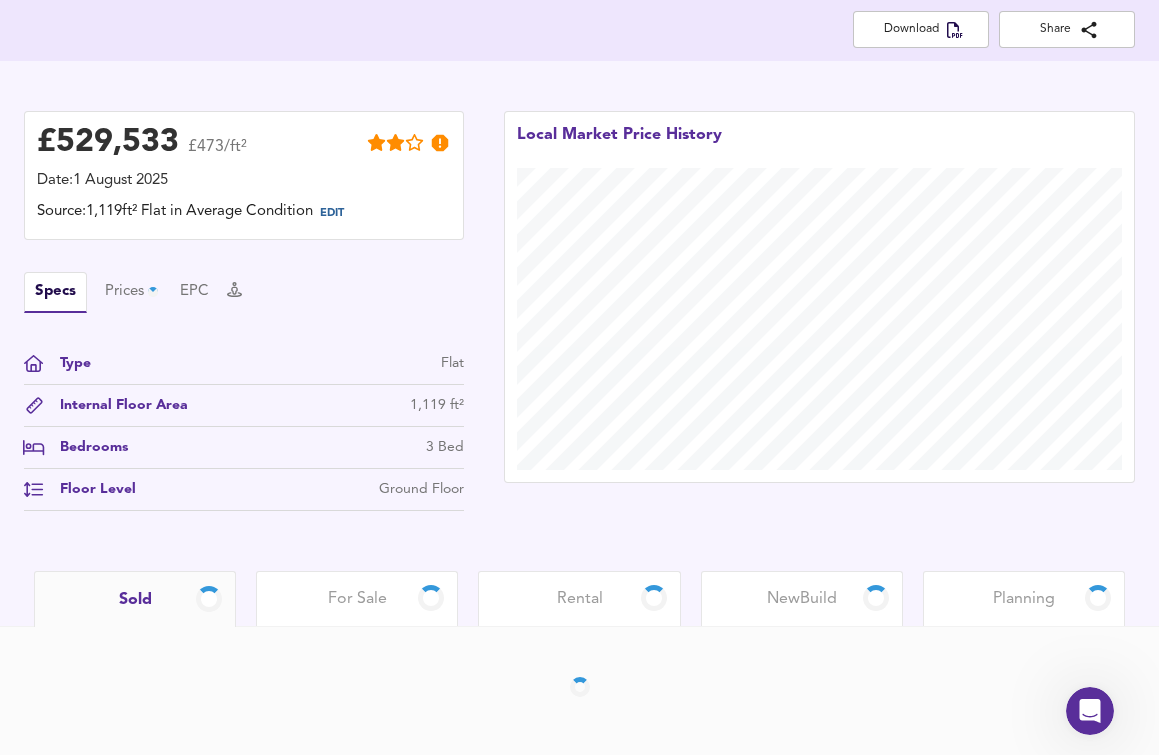 scroll, scrollTop: 417, scrollLeft: 0, axis: vertical 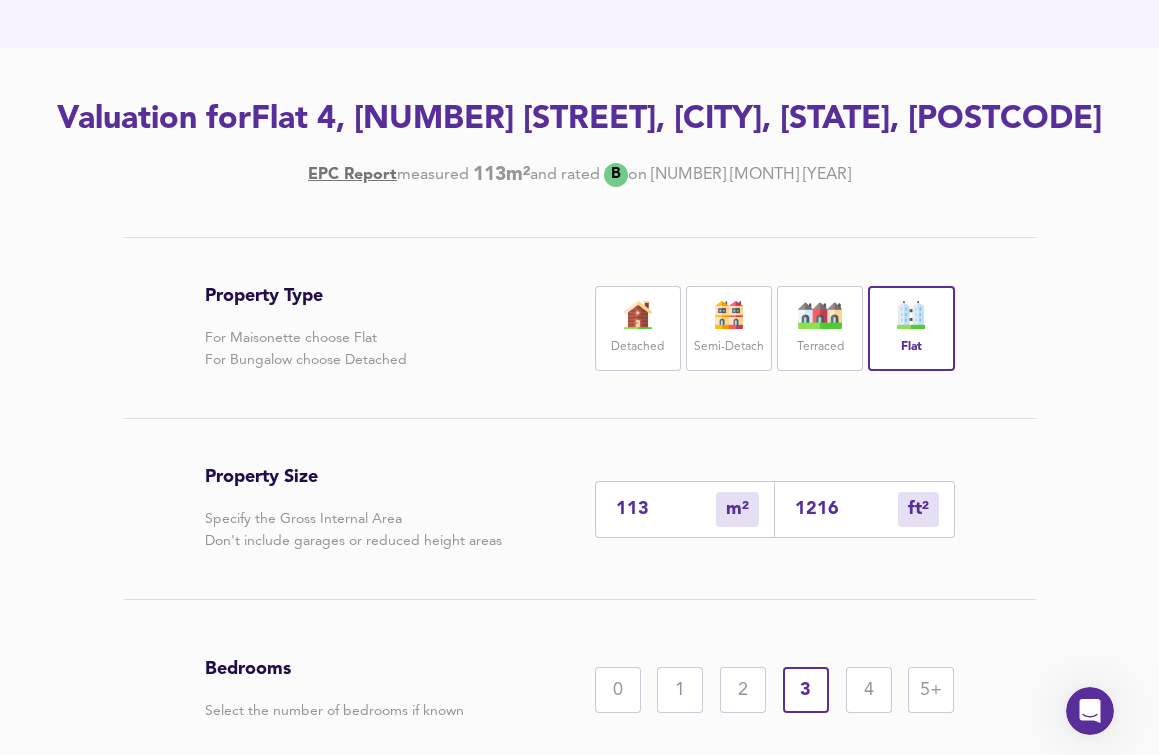 drag, startPoint x: 666, startPoint y: 519, endPoint x: 563, endPoint y: 467, distance: 115.38197 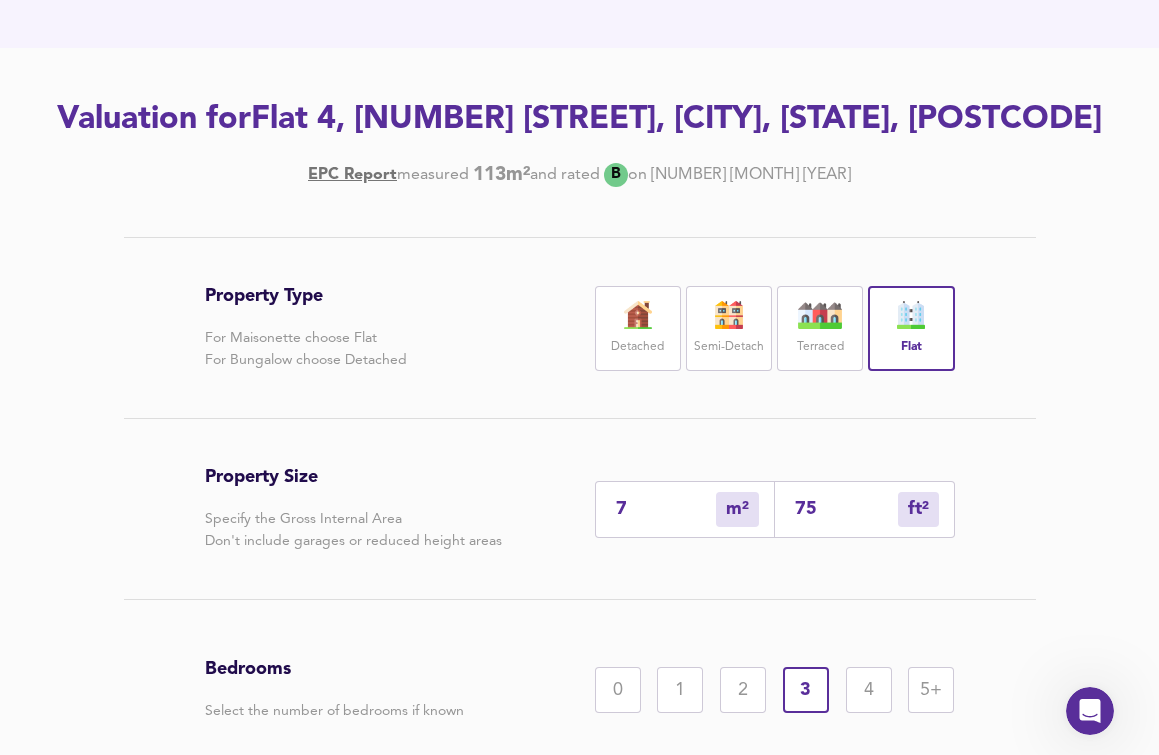 type on "78" 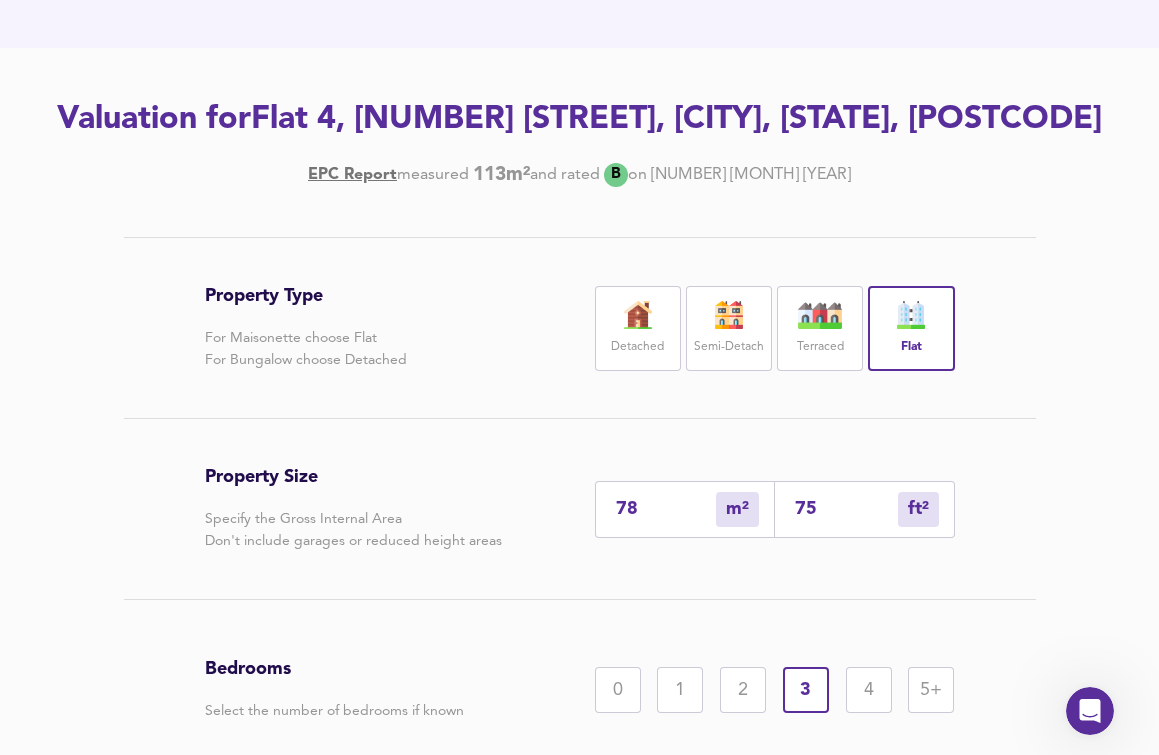 type on "840" 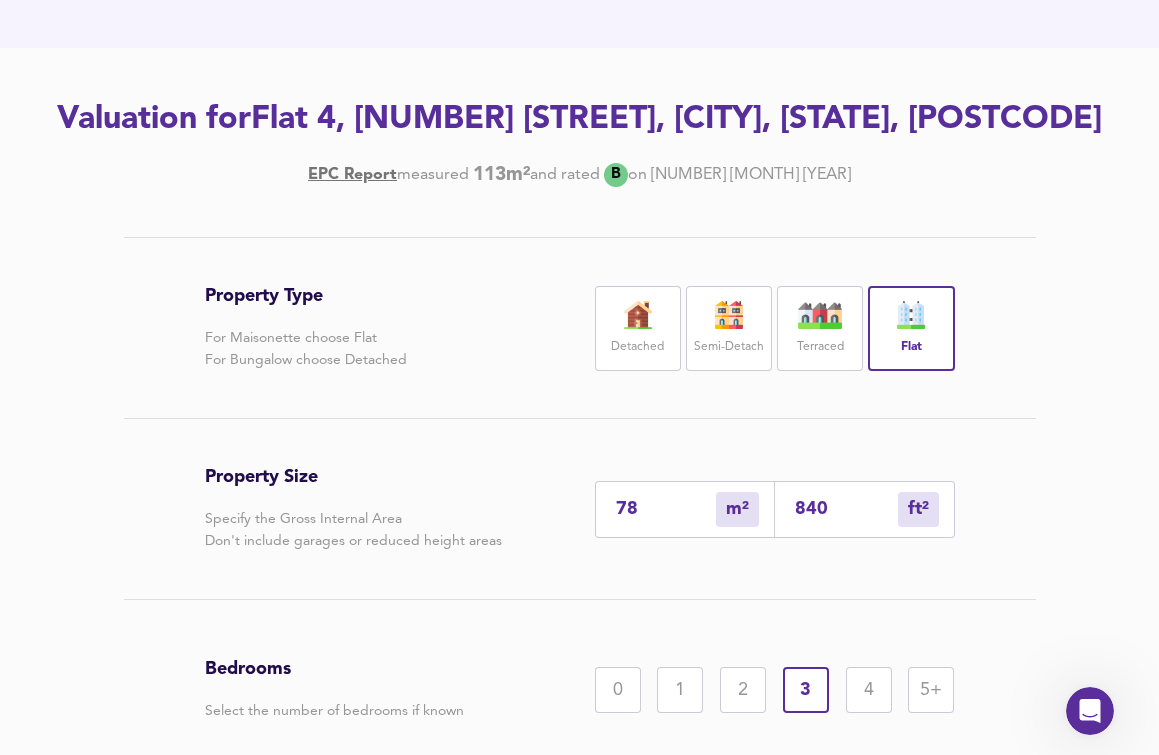 type on "78" 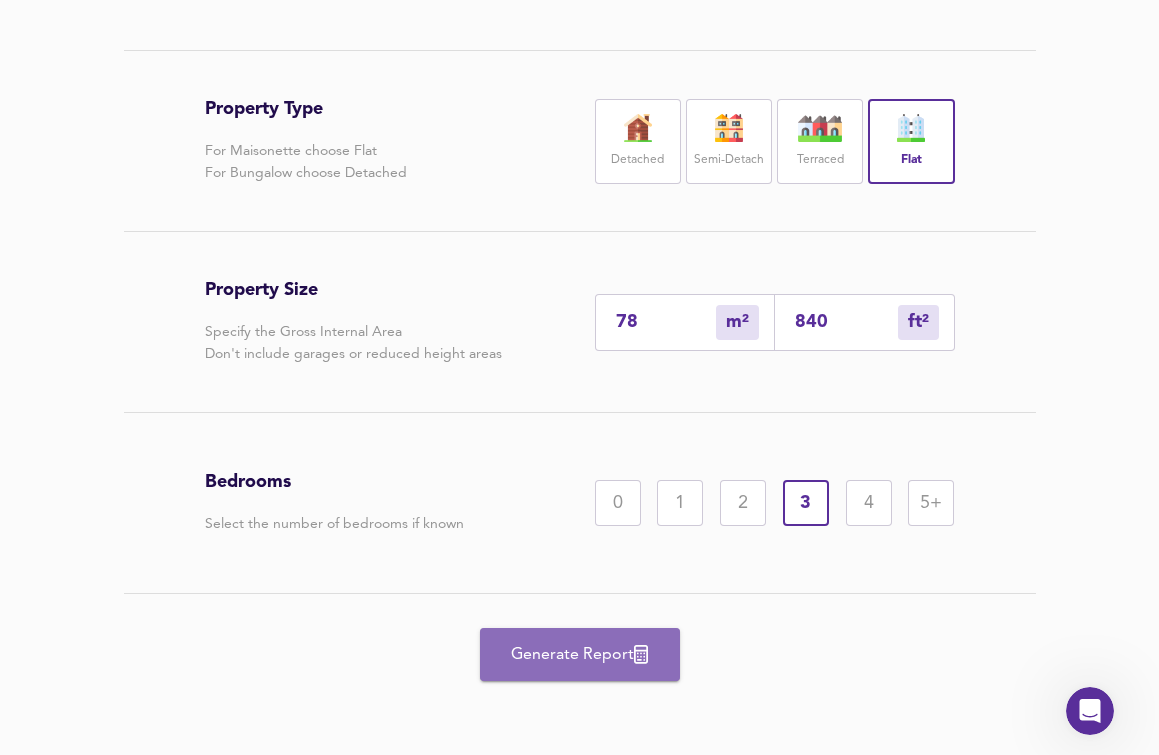 click on "Generate Report" at bounding box center [580, 655] 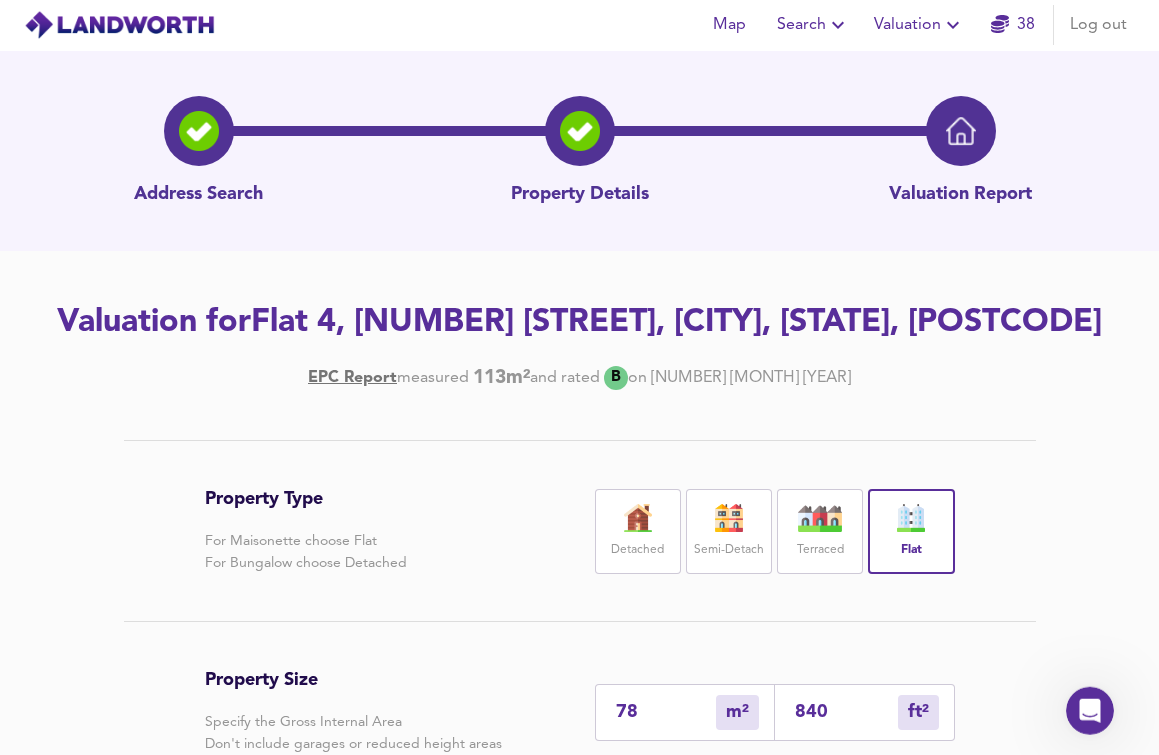 scroll, scrollTop: 0, scrollLeft: 0, axis: both 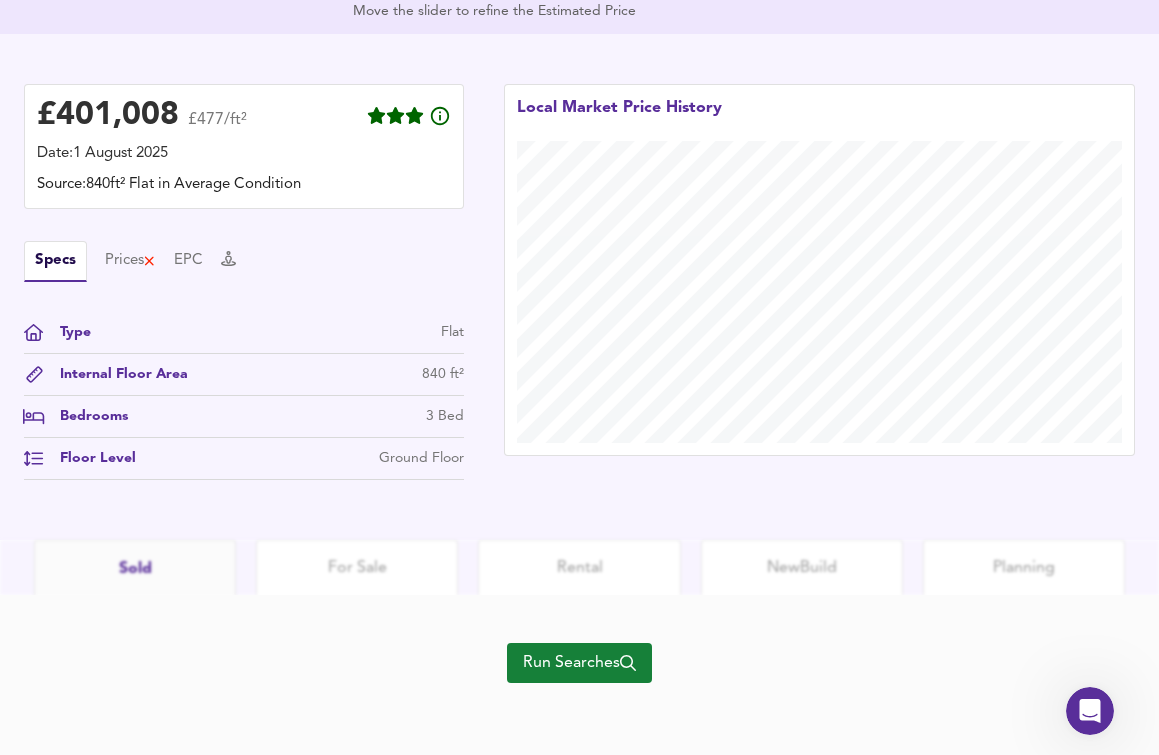 click on "Run Searches" at bounding box center (579, 663) 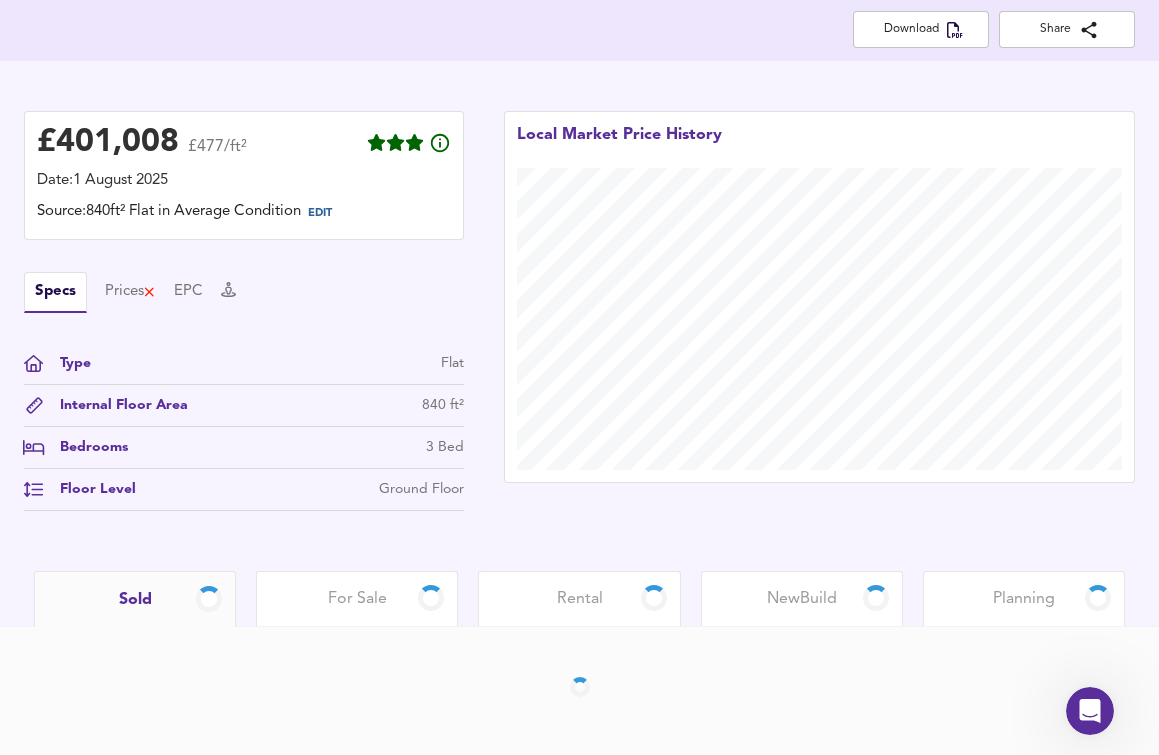 scroll, scrollTop: 417, scrollLeft: 0, axis: vertical 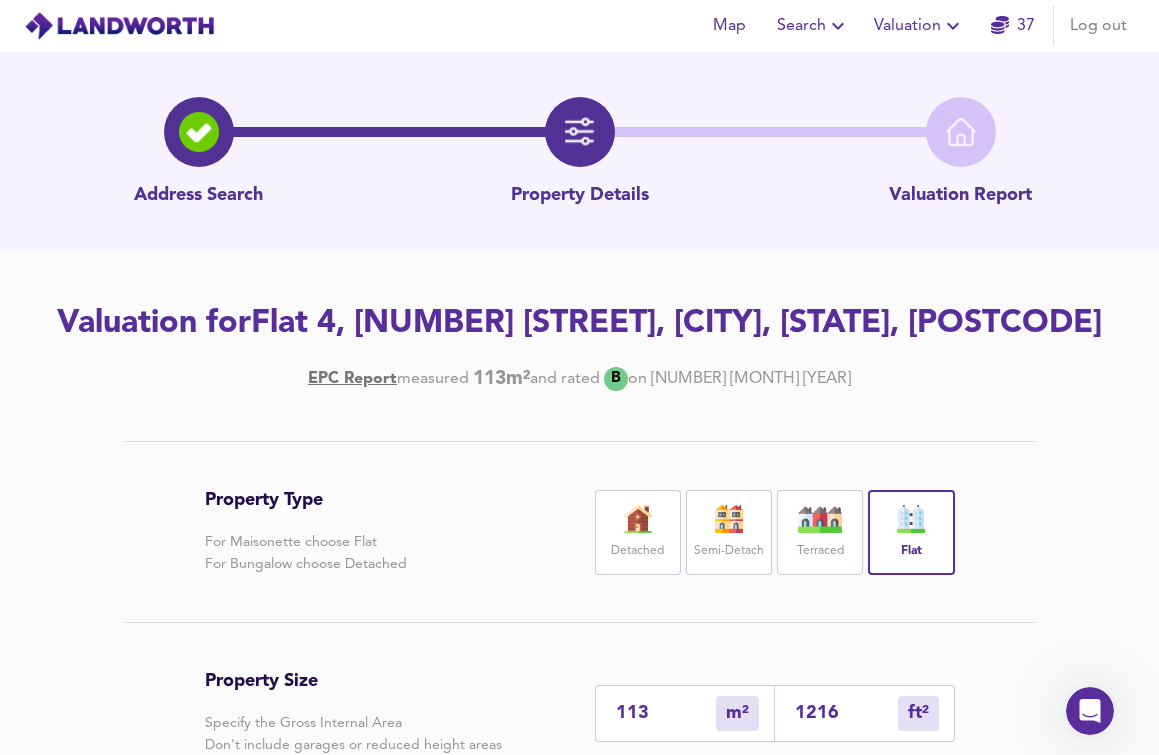 click on "113" at bounding box center [666, 713] 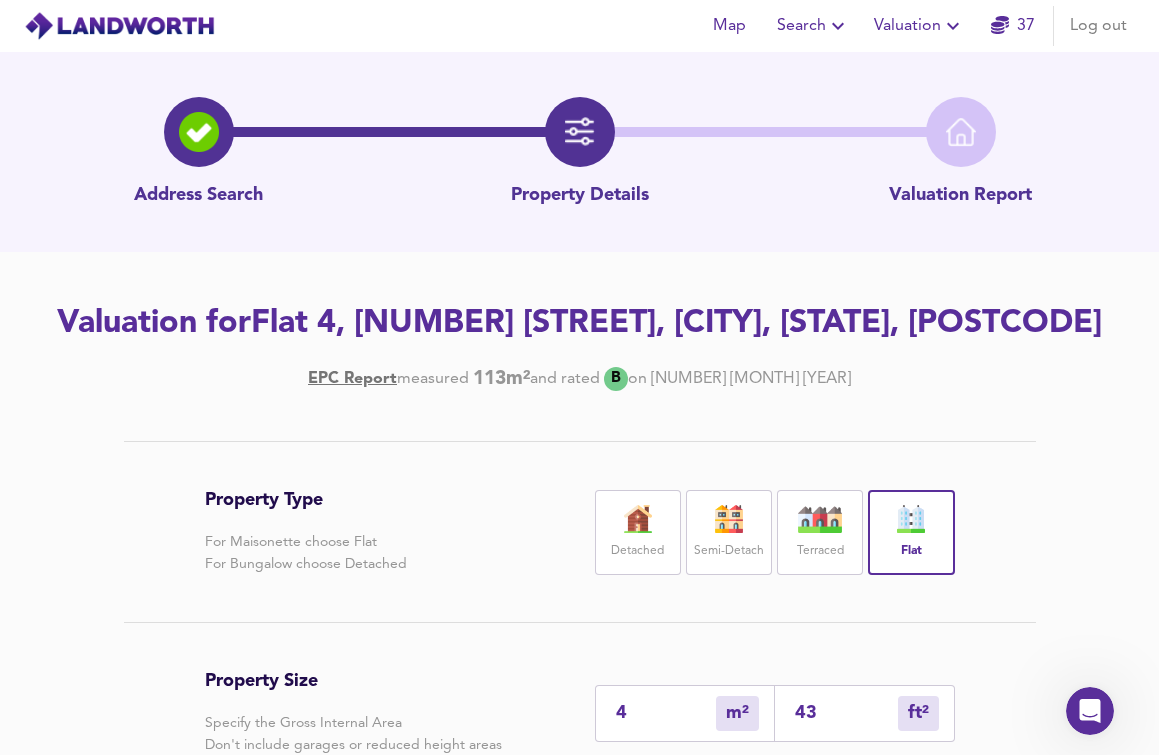 type on "41" 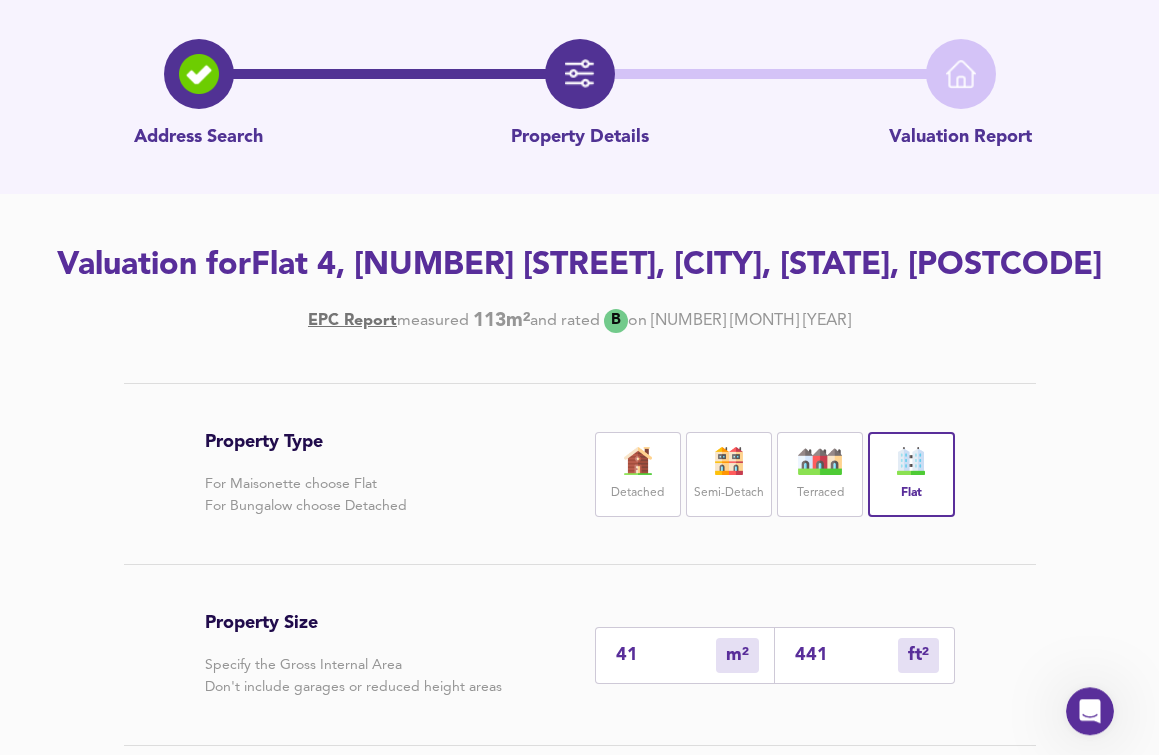 scroll, scrollTop: 204, scrollLeft: 0, axis: vertical 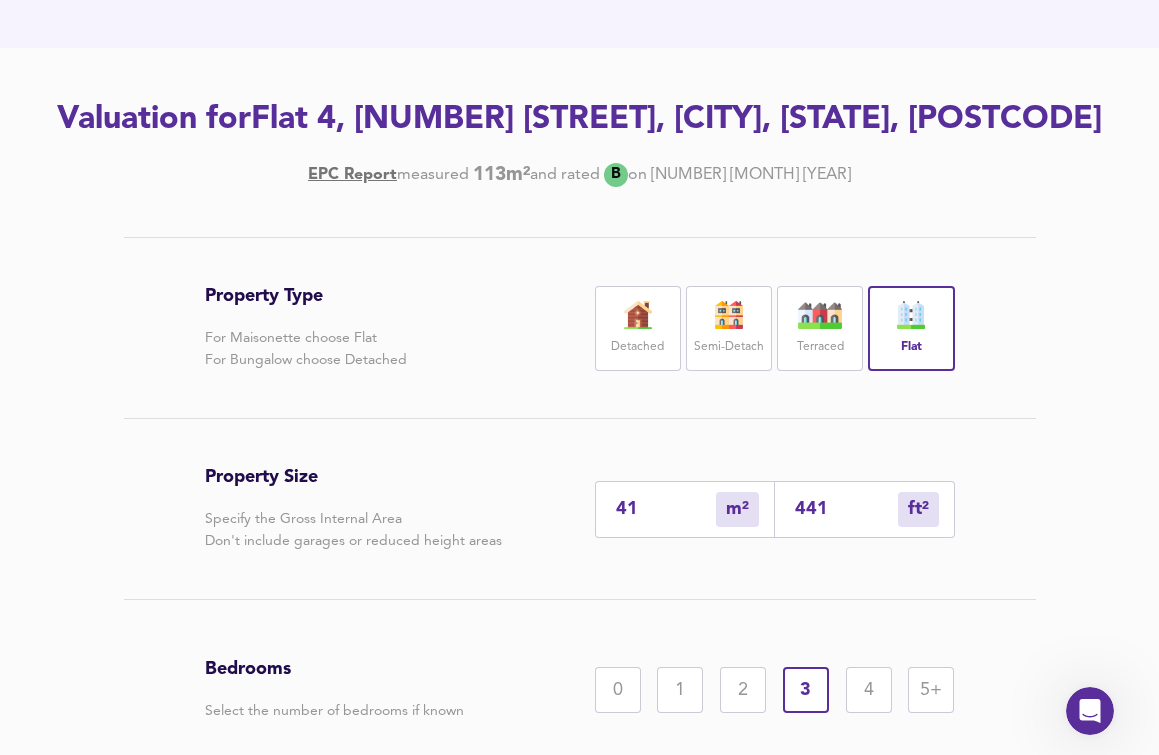 type on "41" 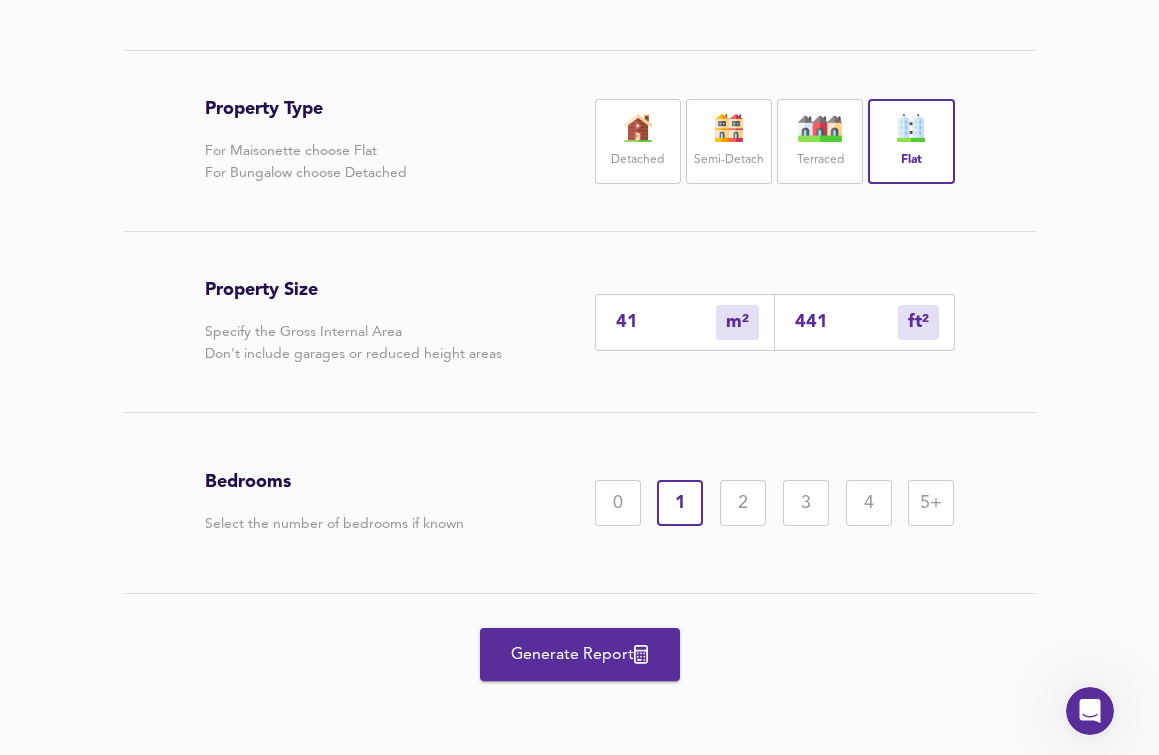 click on "Generate Report" at bounding box center [580, 655] 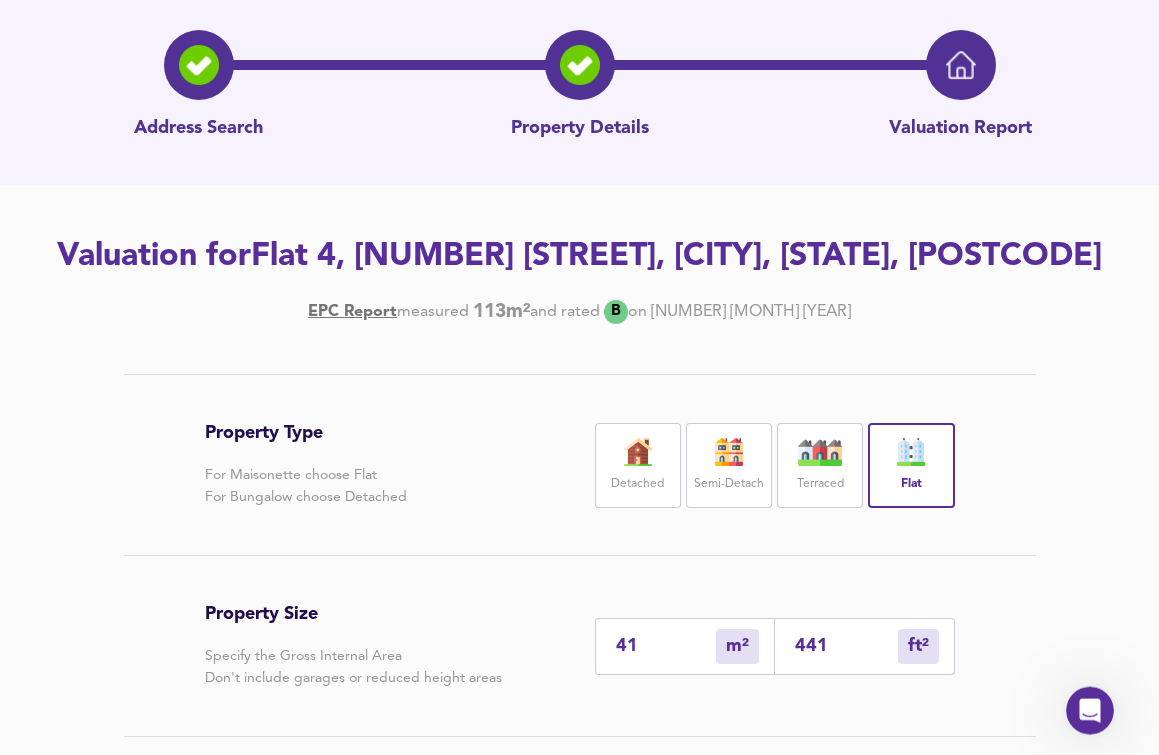 scroll, scrollTop: 102, scrollLeft: 0, axis: vertical 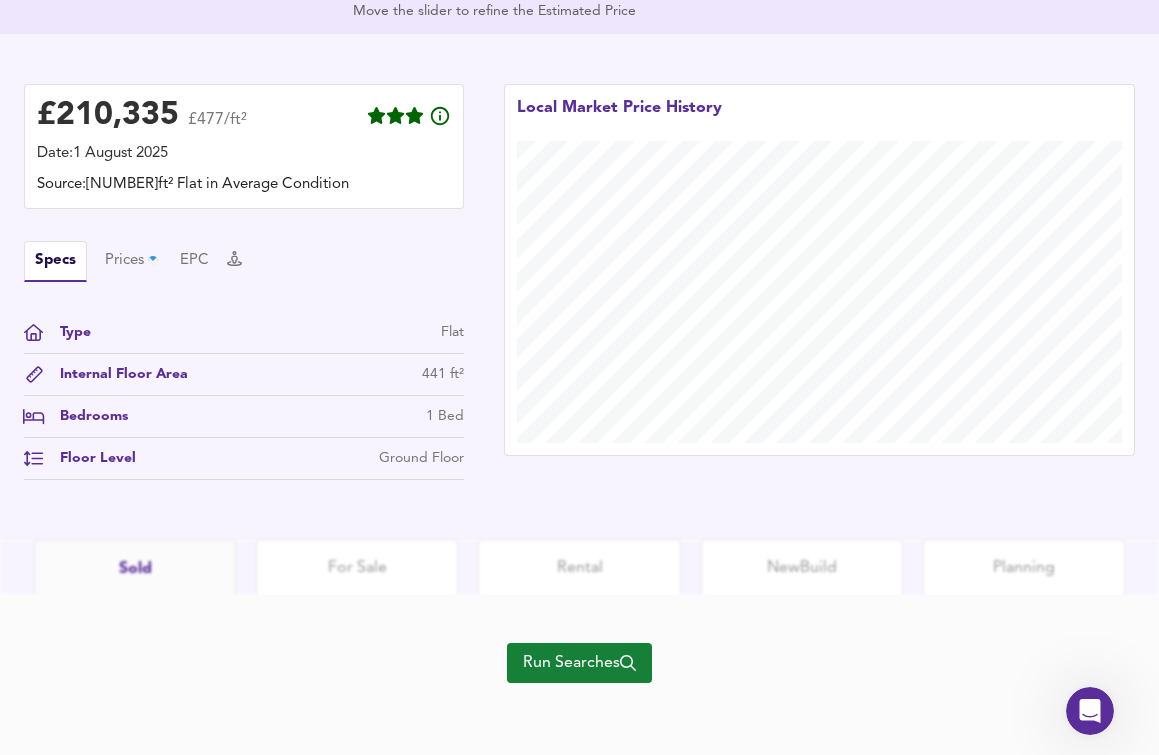 click on "Run Searches" at bounding box center (579, 663) 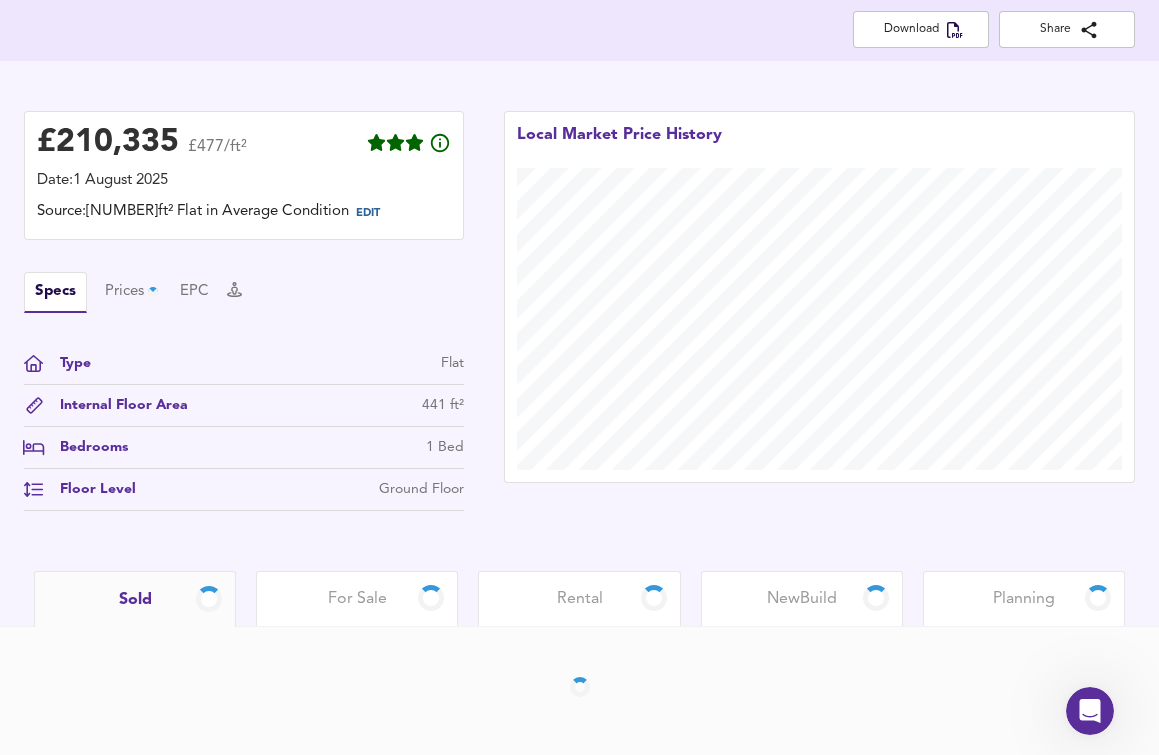 scroll, scrollTop: 417, scrollLeft: 0, axis: vertical 